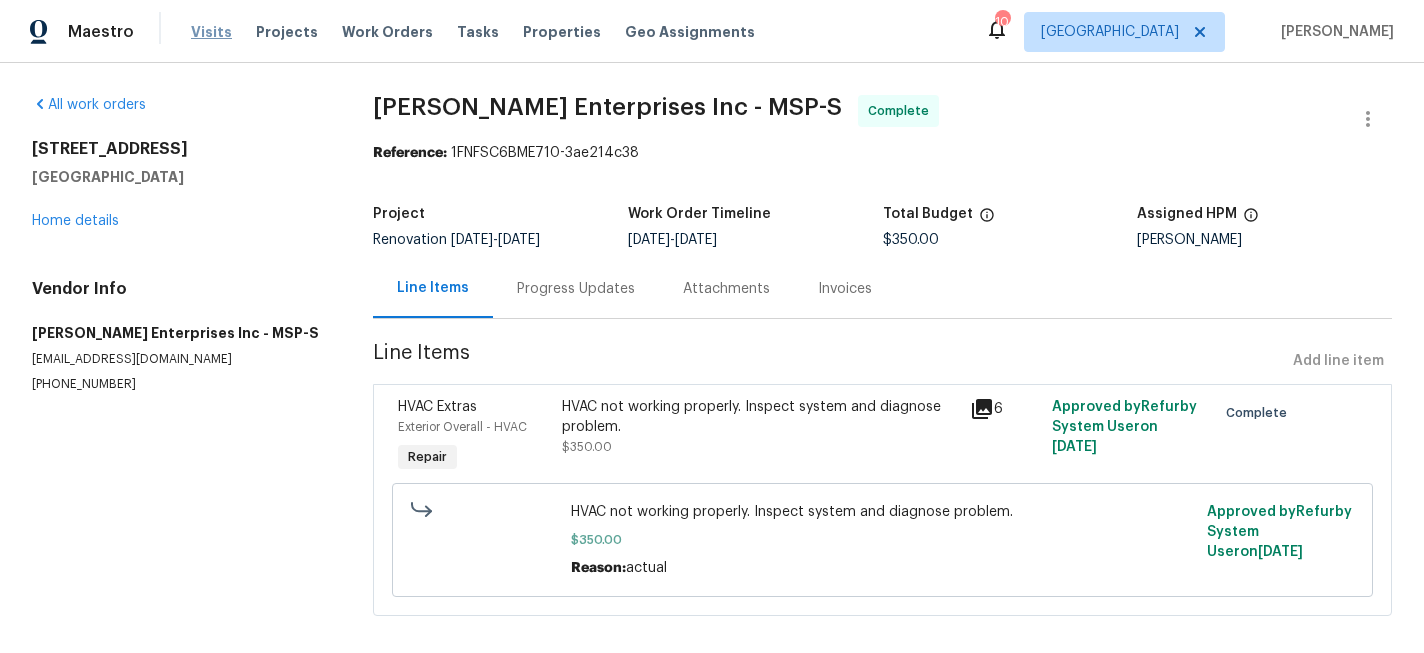 scroll, scrollTop: 0, scrollLeft: 0, axis: both 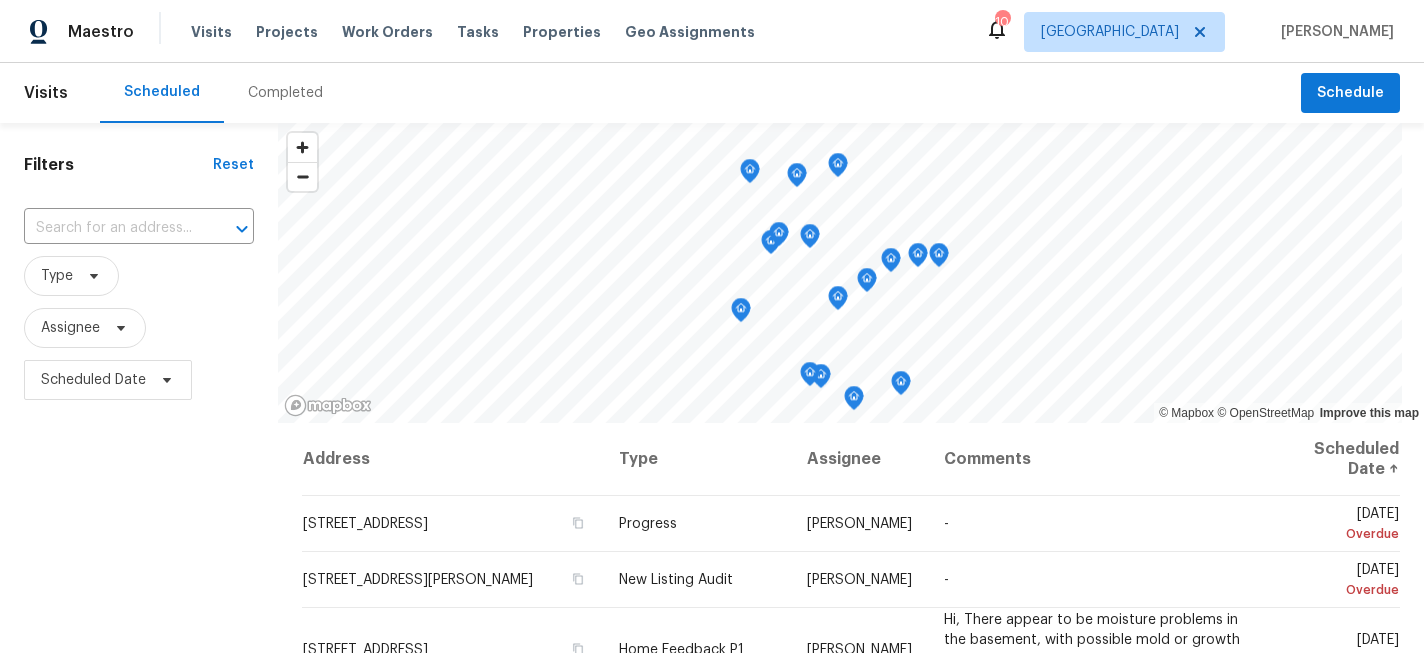 click on "Completed" at bounding box center [285, 93] 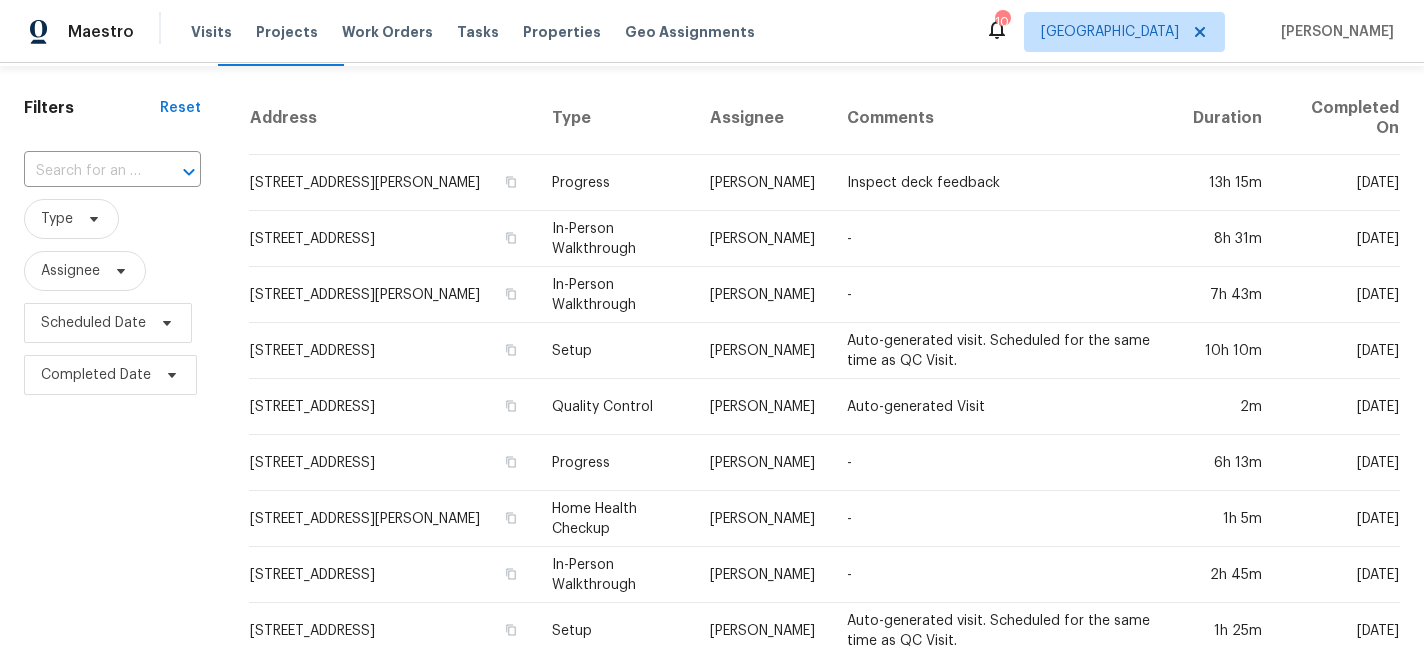 scroll, scrollTop: 0, scrollLeft: 0, axis: both 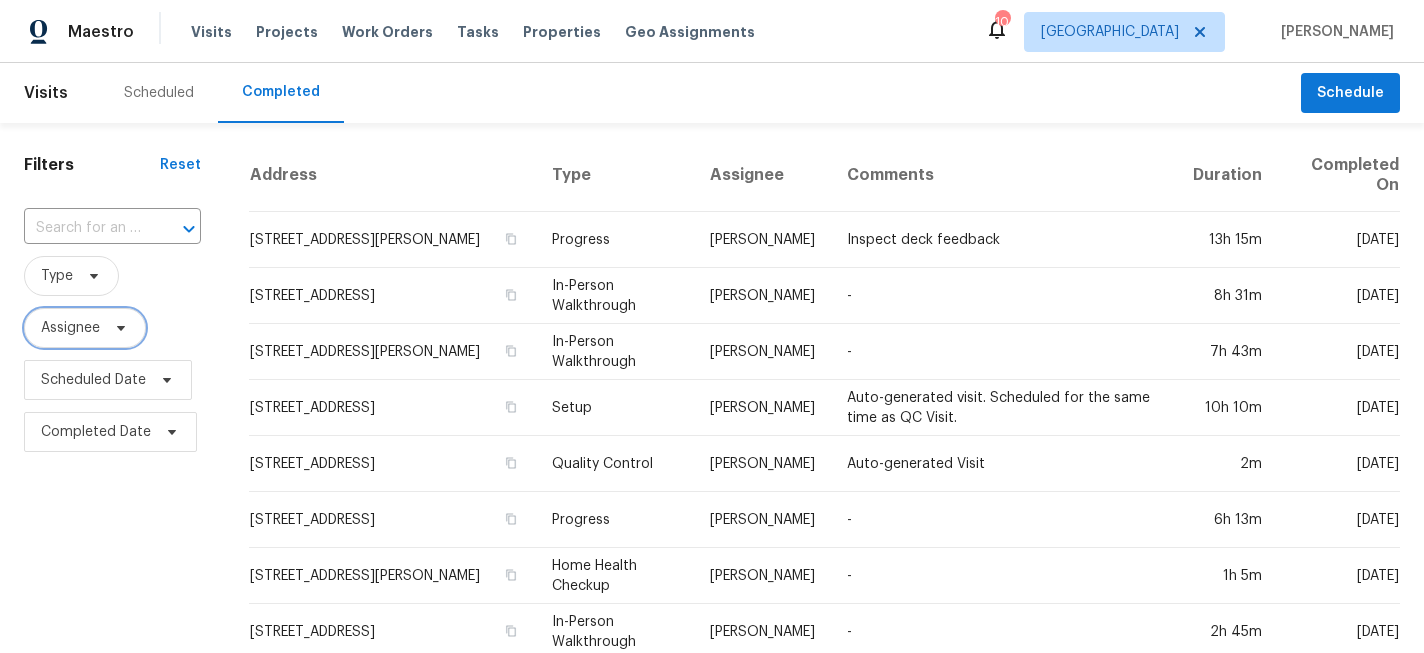 click on "Assignee" at bounding box center [70, 328] 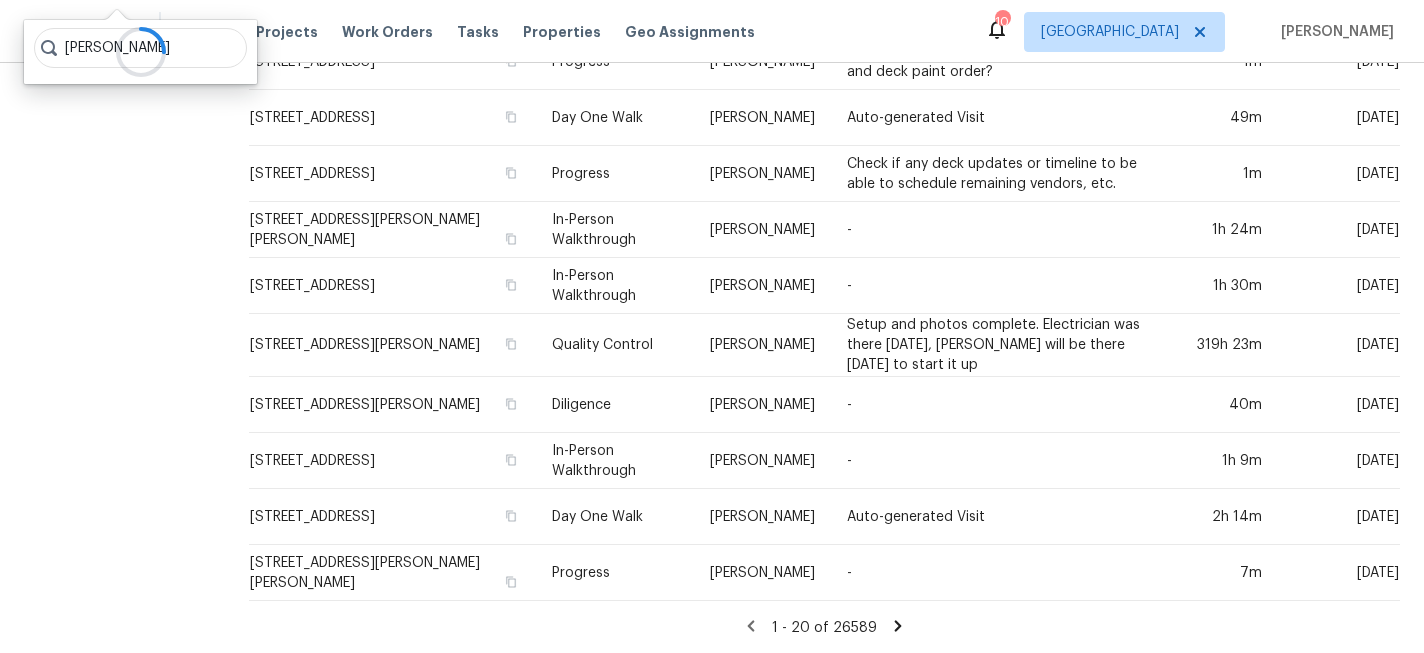 scroll, scrollTop: 739, scrollLeft: 0, axis: vertical 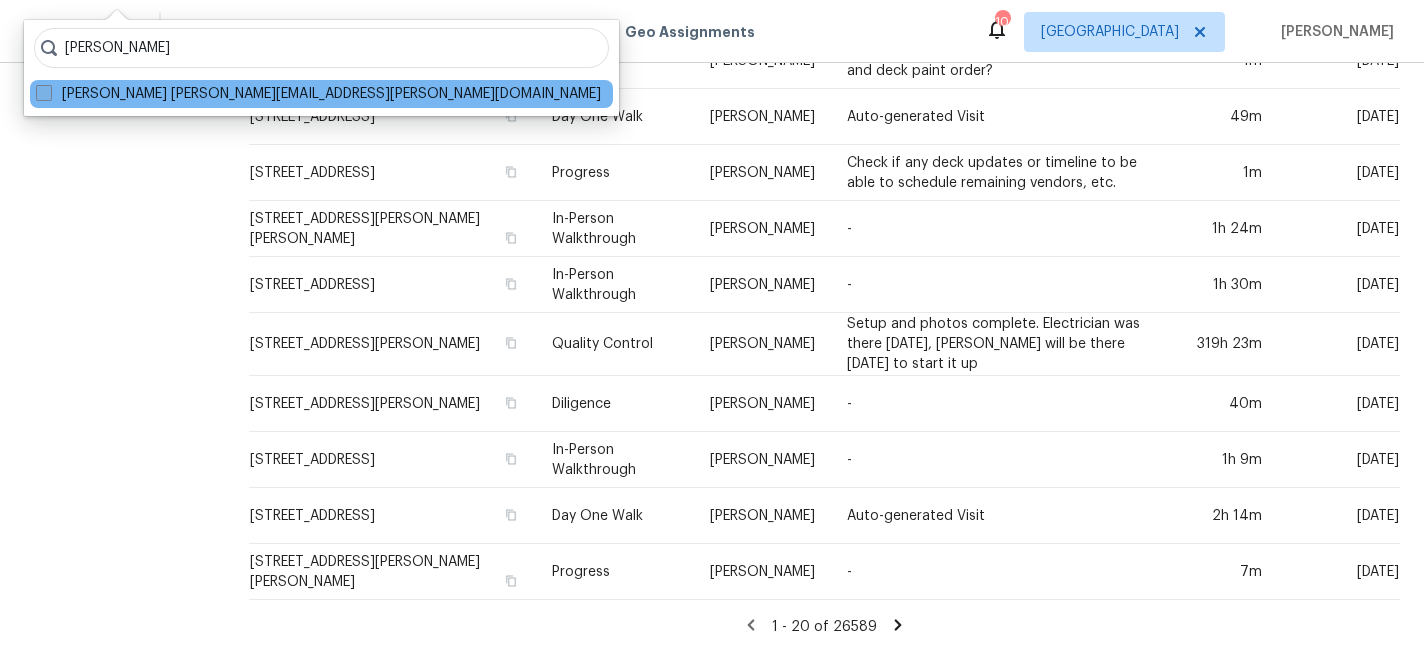 type on "matt bohlinger" 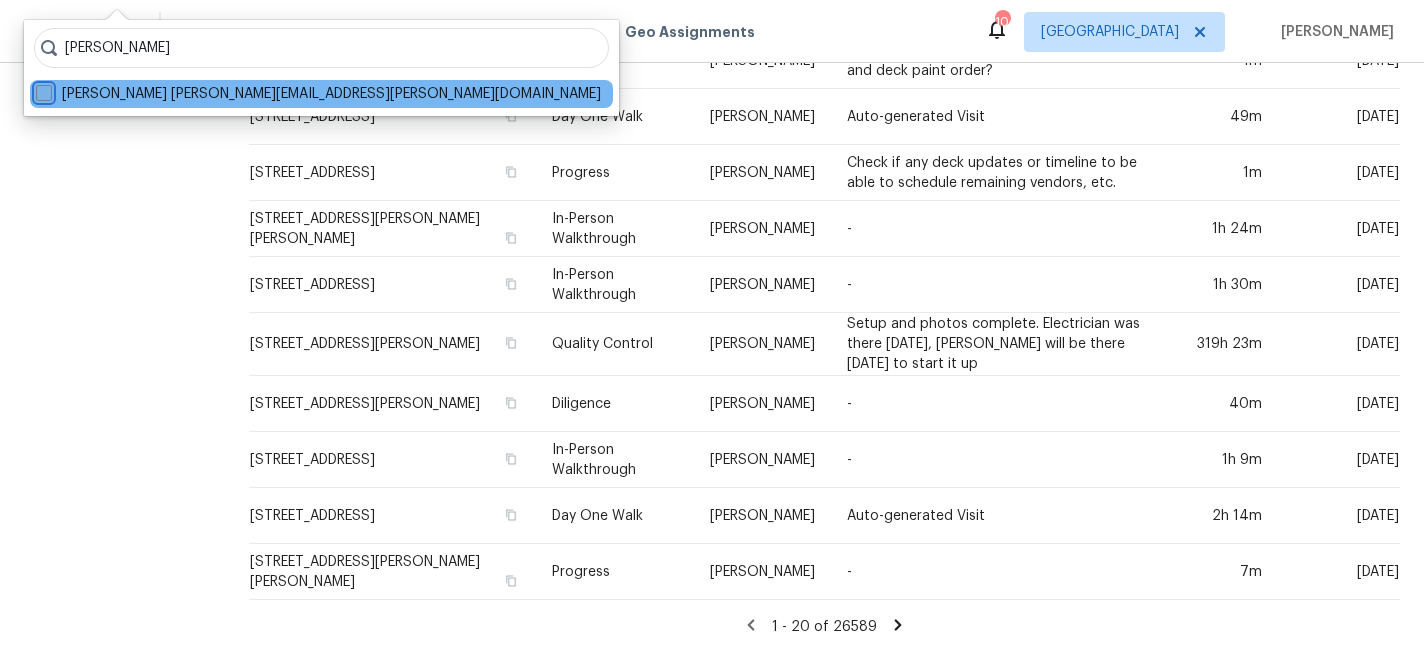 click on "Matt Bohlinger
matt.bohlinger@opendoor.com" at bounding box center (42, 90) 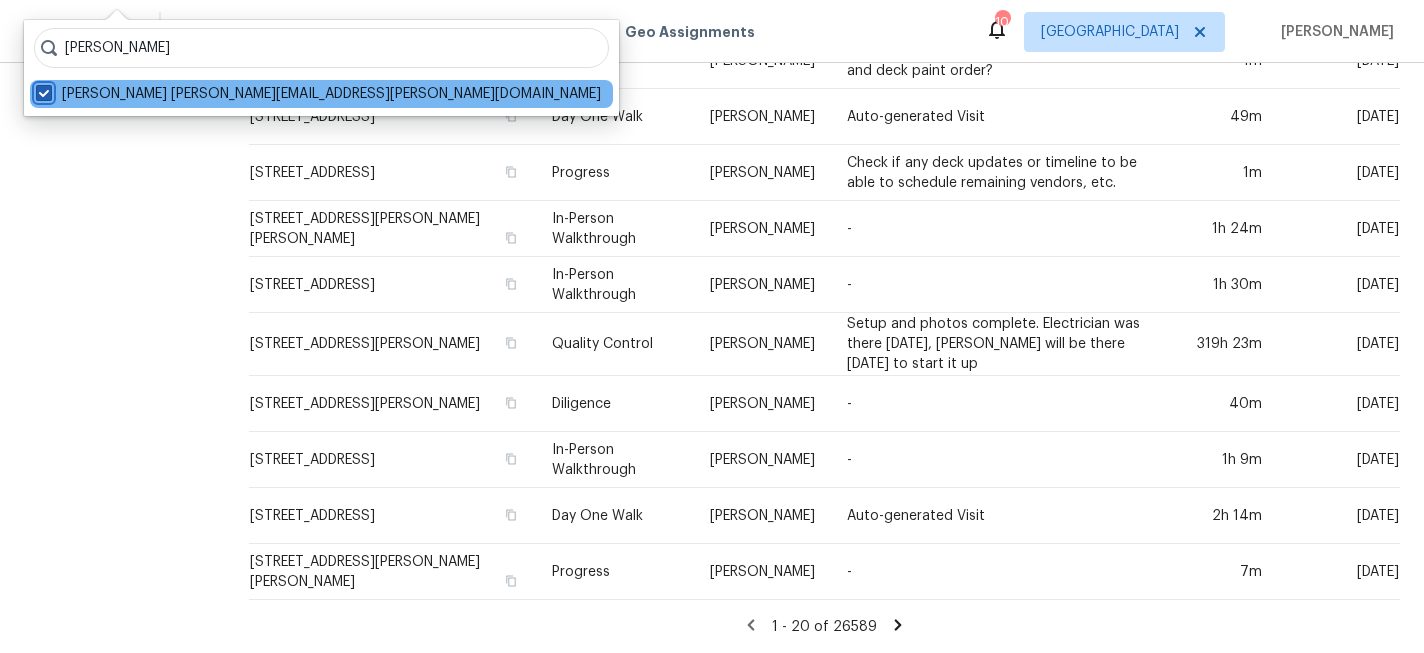 checkbox on "true" 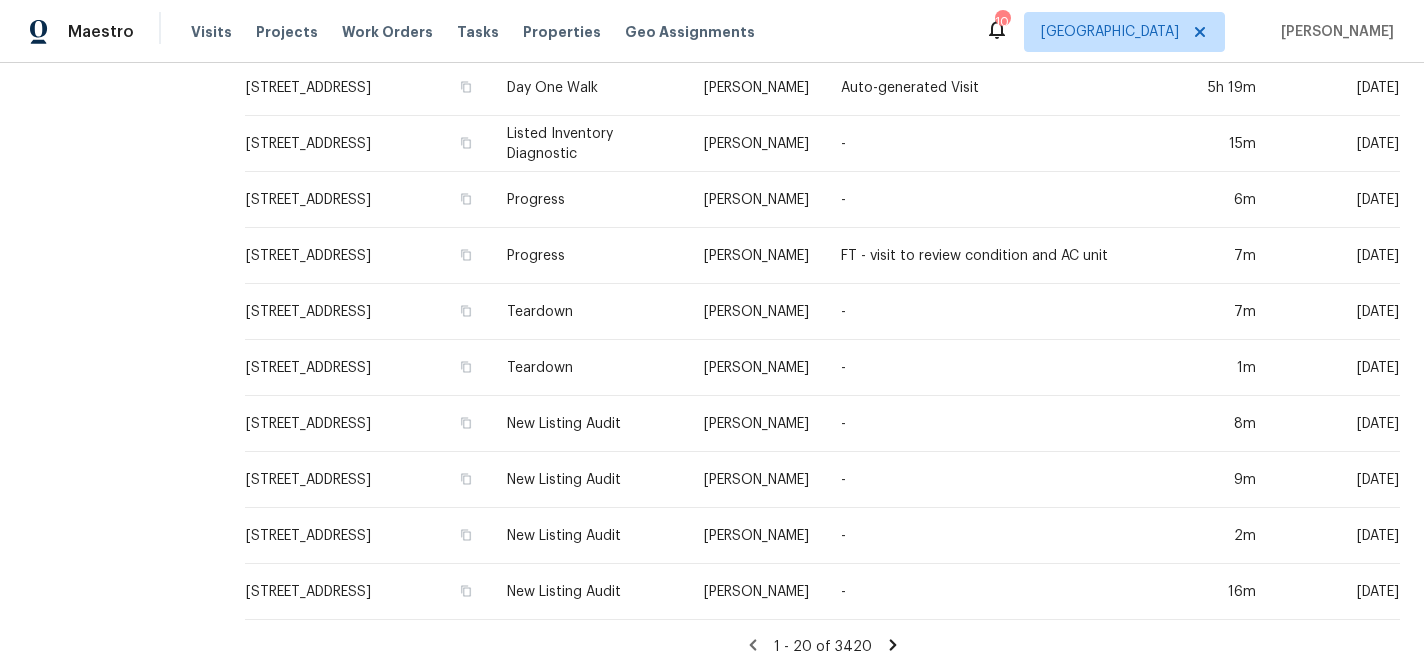 scroll, scrollTop: 0, scrollLeft: 0, axis: both 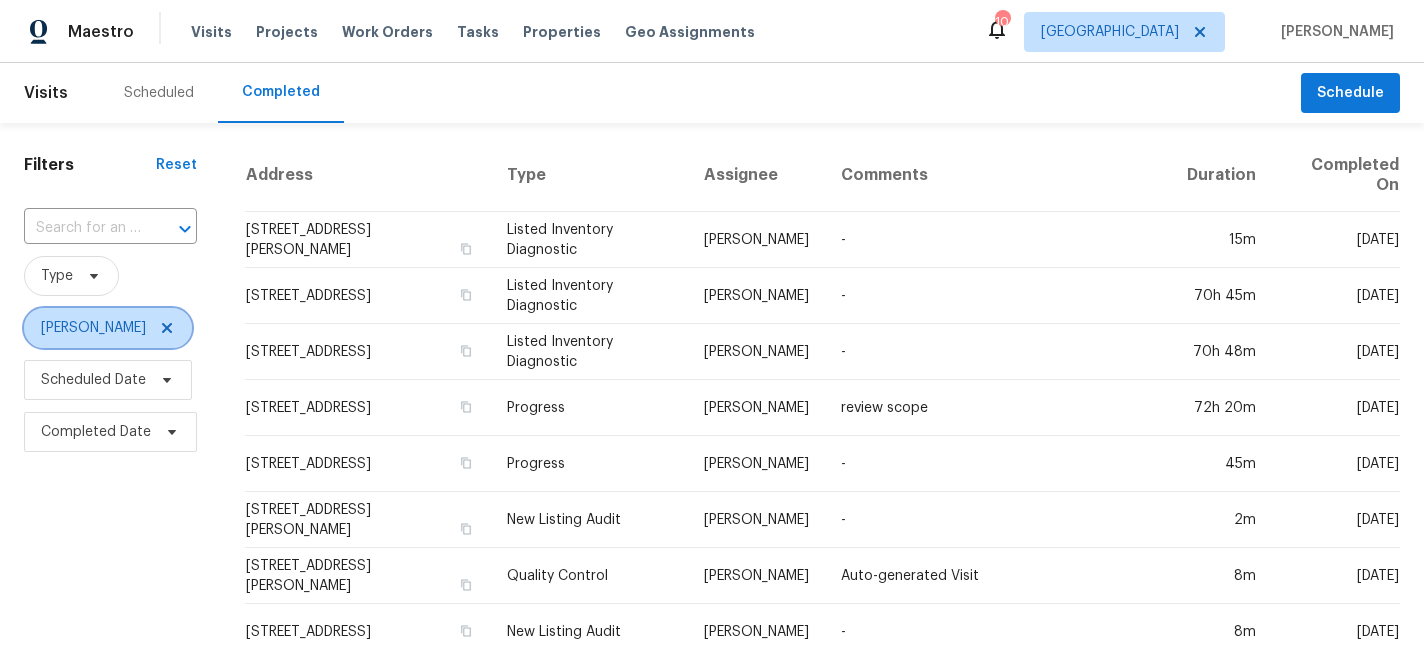 click 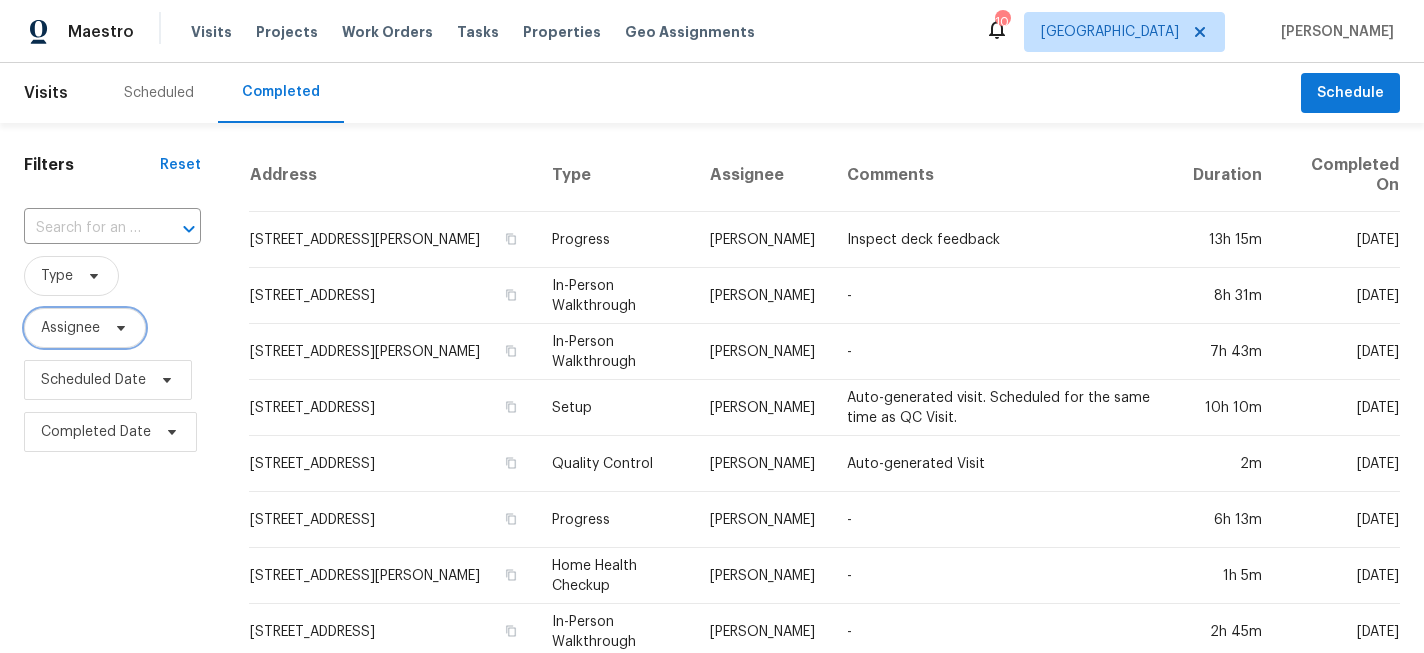 click on "Assignee" at bounding box center (85, 328) 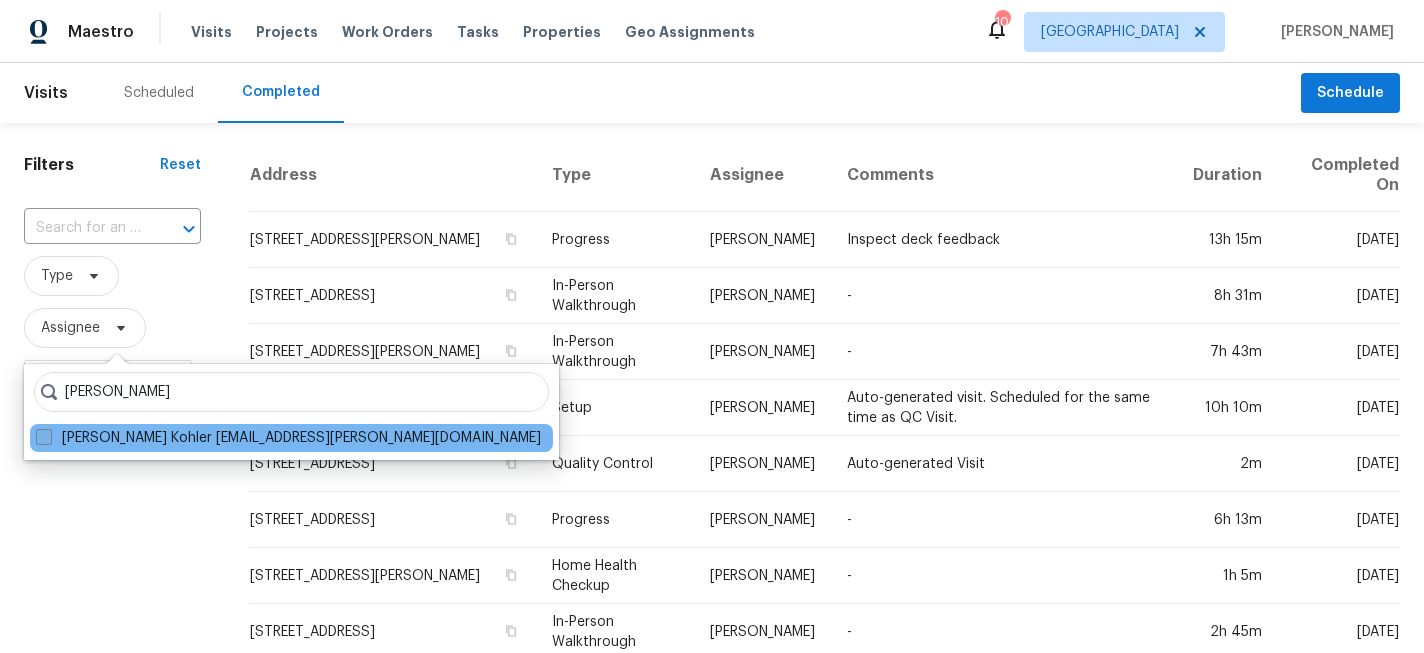 type on "matt kohler" 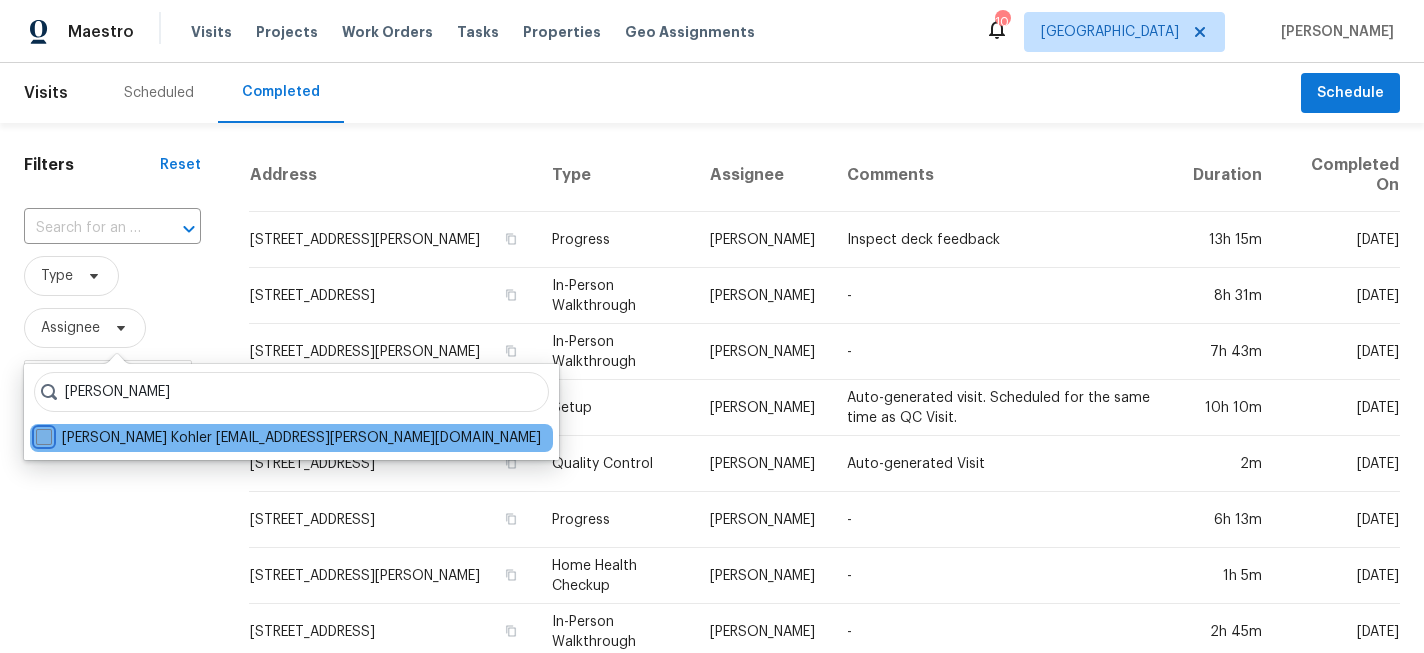 click on "Matt Kohler
matthew.kohler@opendoor.com" at bounding box center [42, 434] 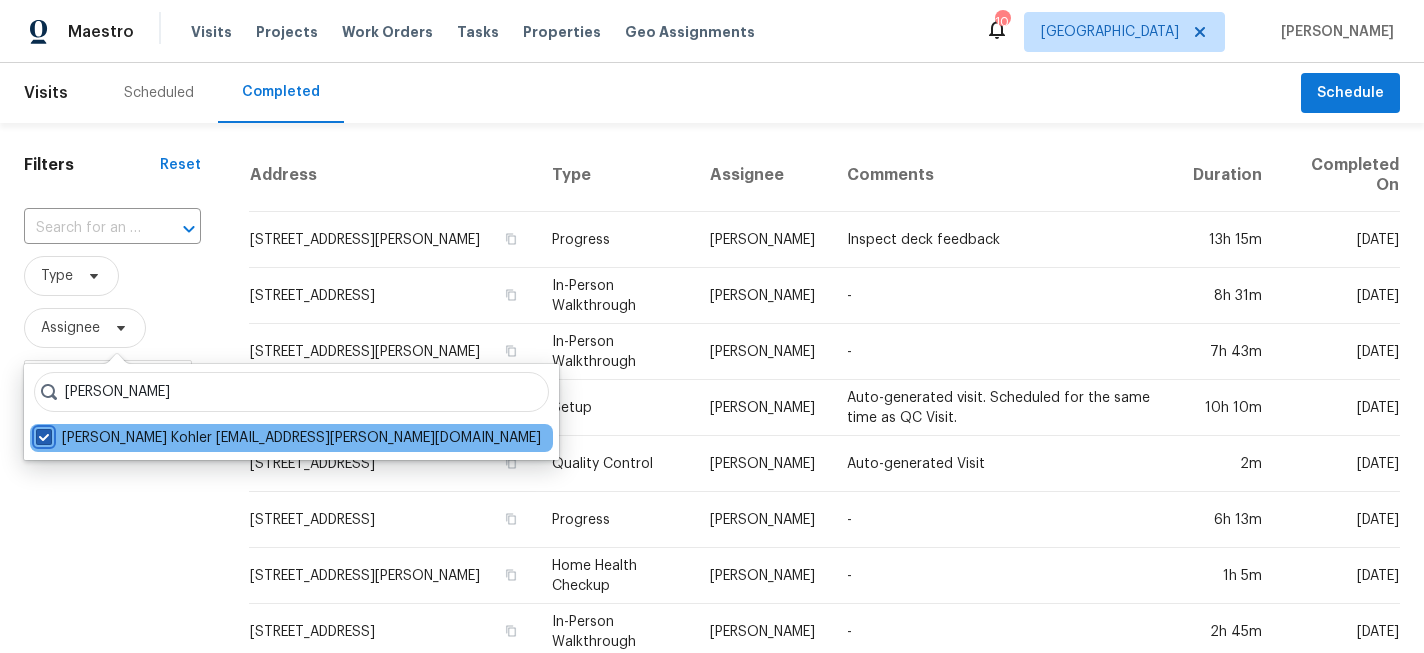 checkbox on "true" 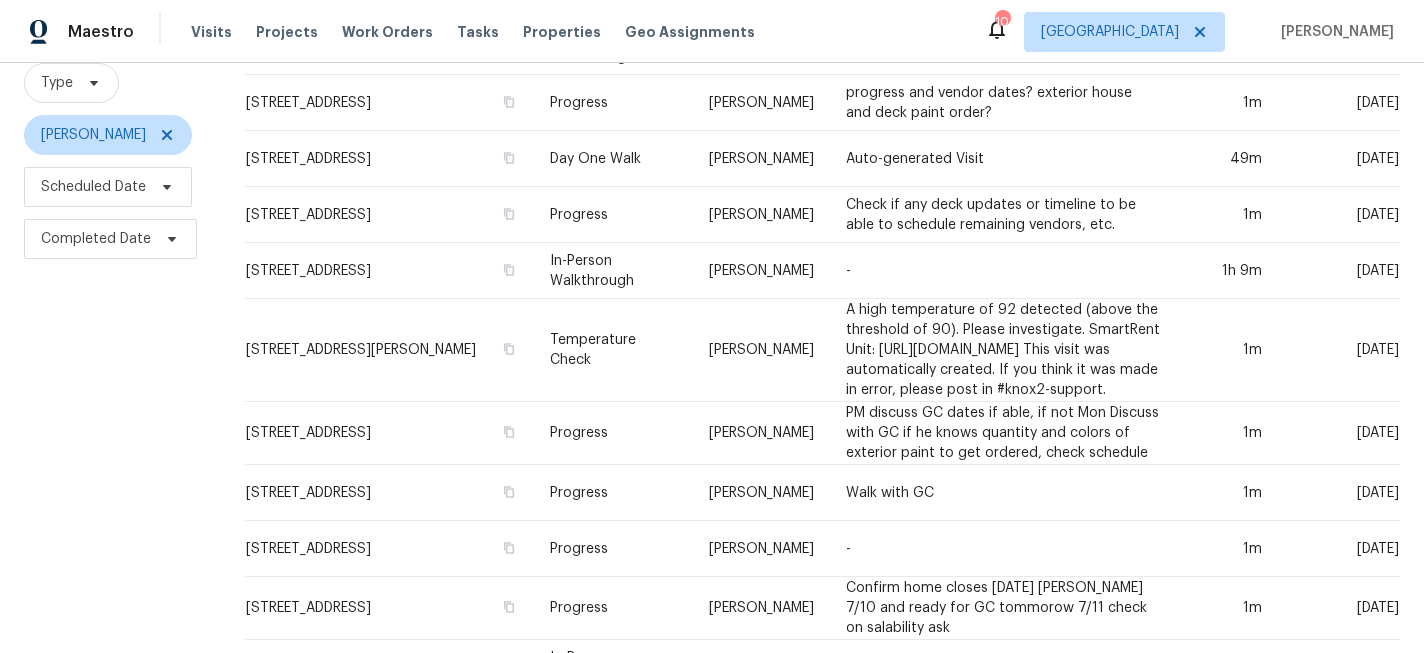 scroll, scrollTop: 0, scrollLeft: 0, axis: both 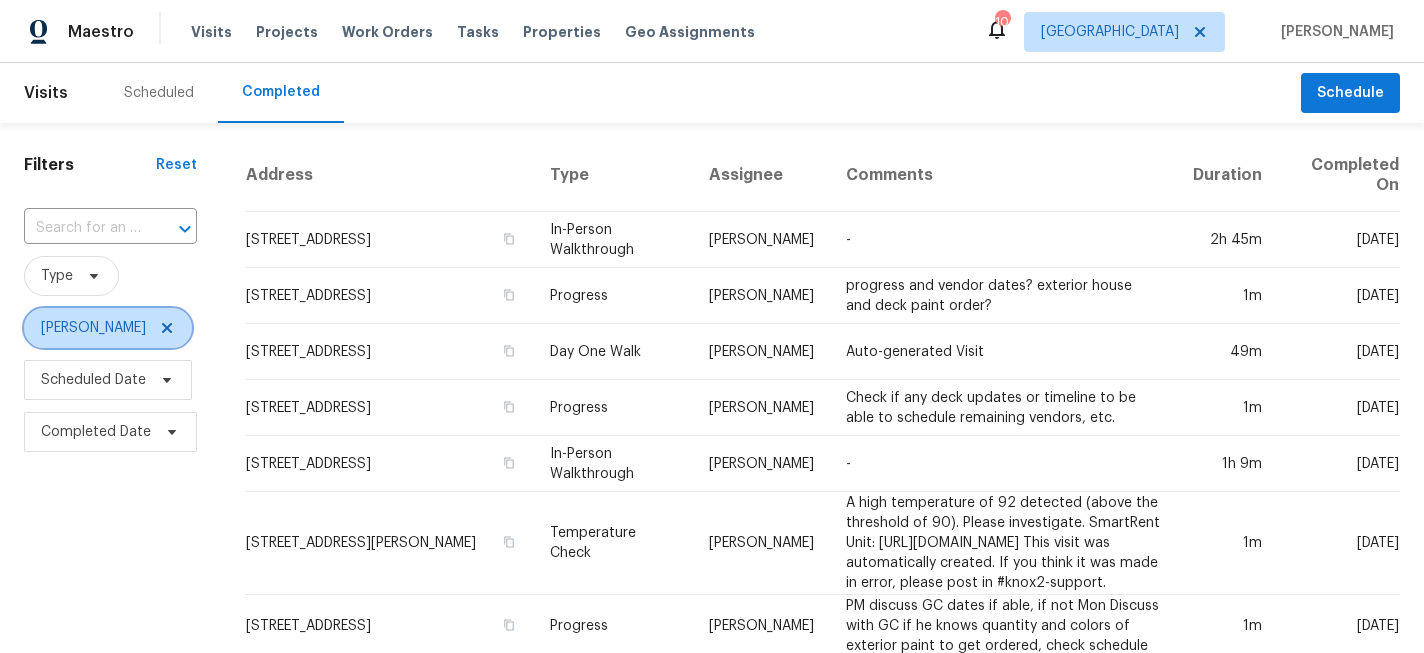 click 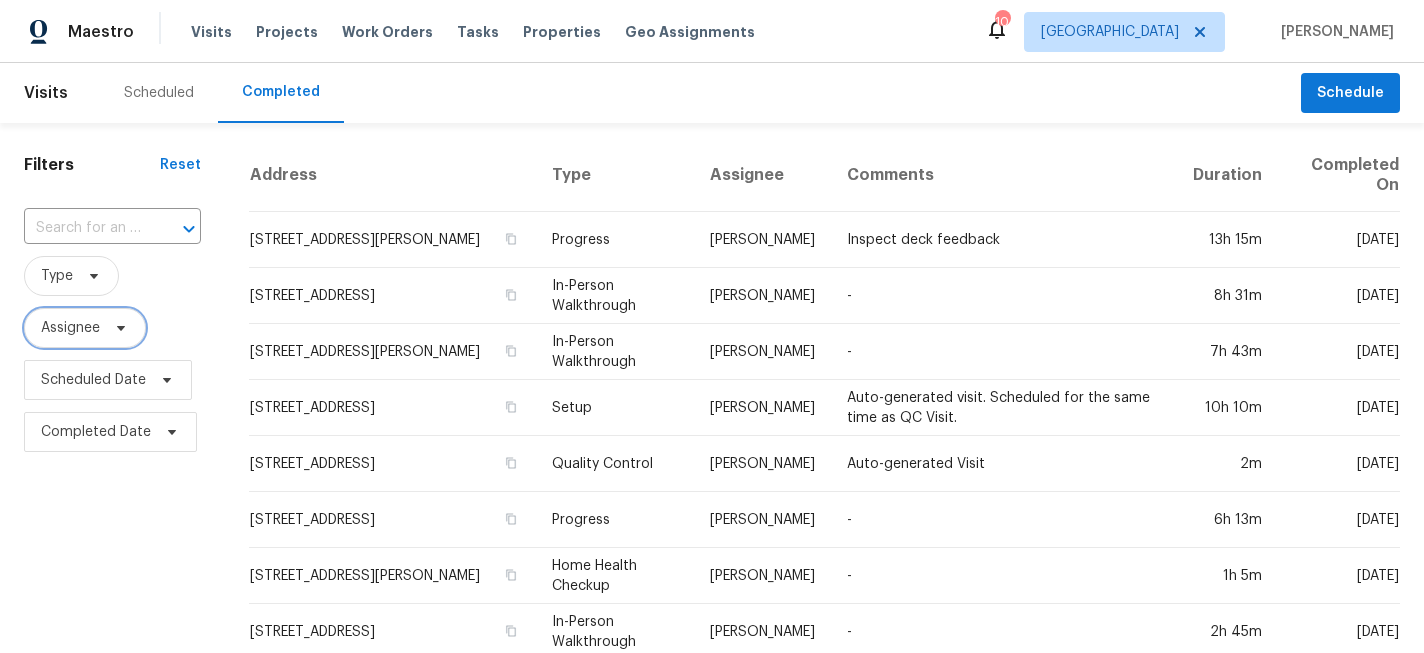 click on "Assignee" at bounding box center (70, 328) 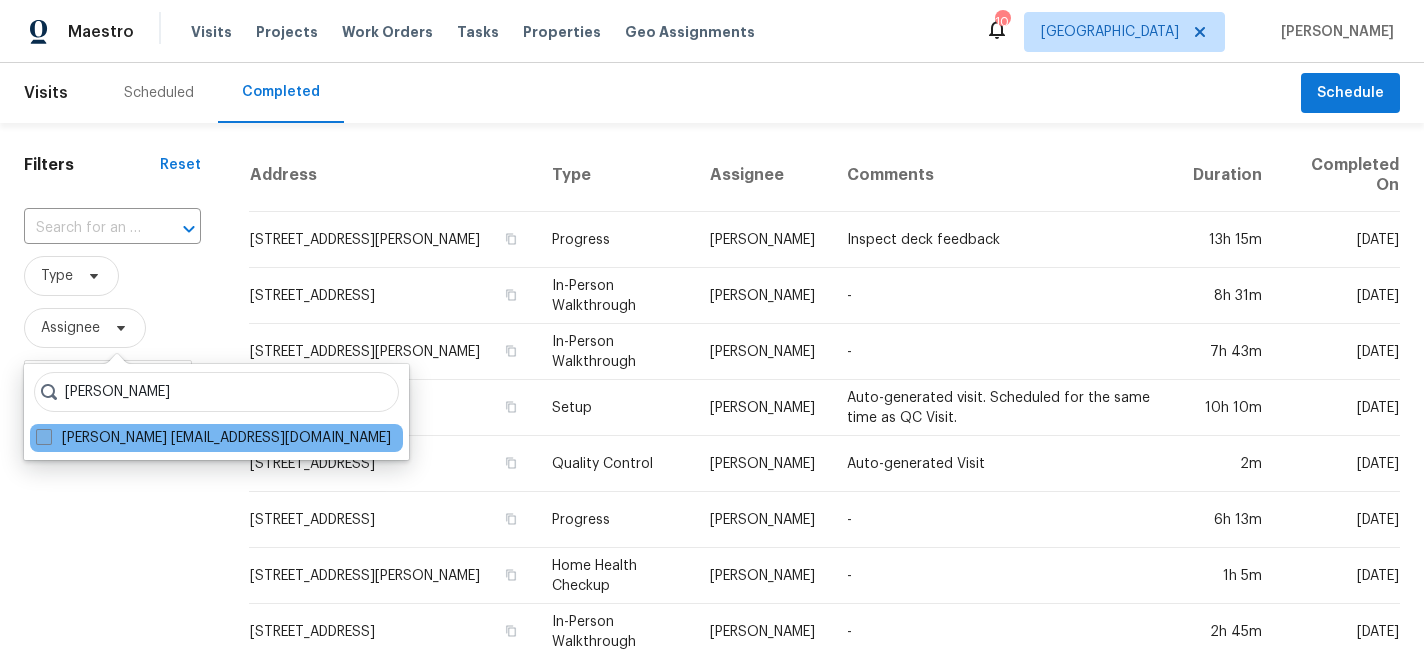 type on "jeff lenz" 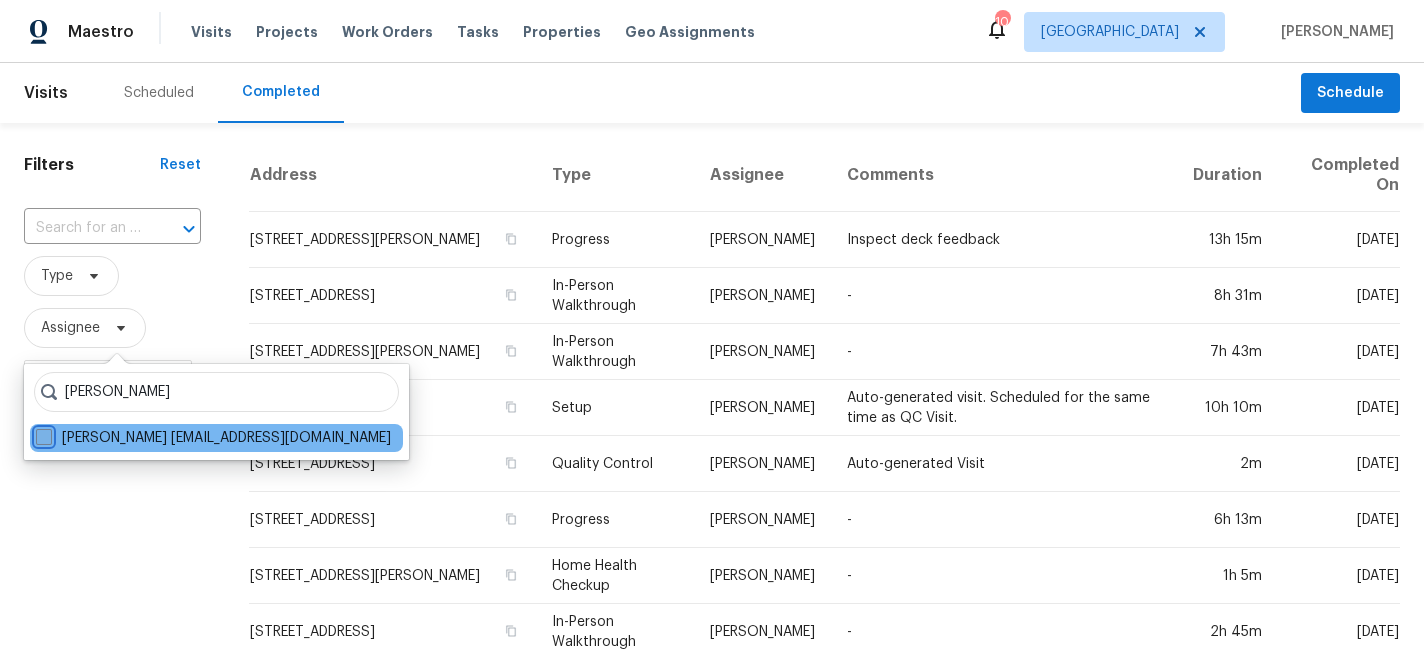 click on "jeff lenz
jlenz@centurylink.net" at bounding box center [42, 434] 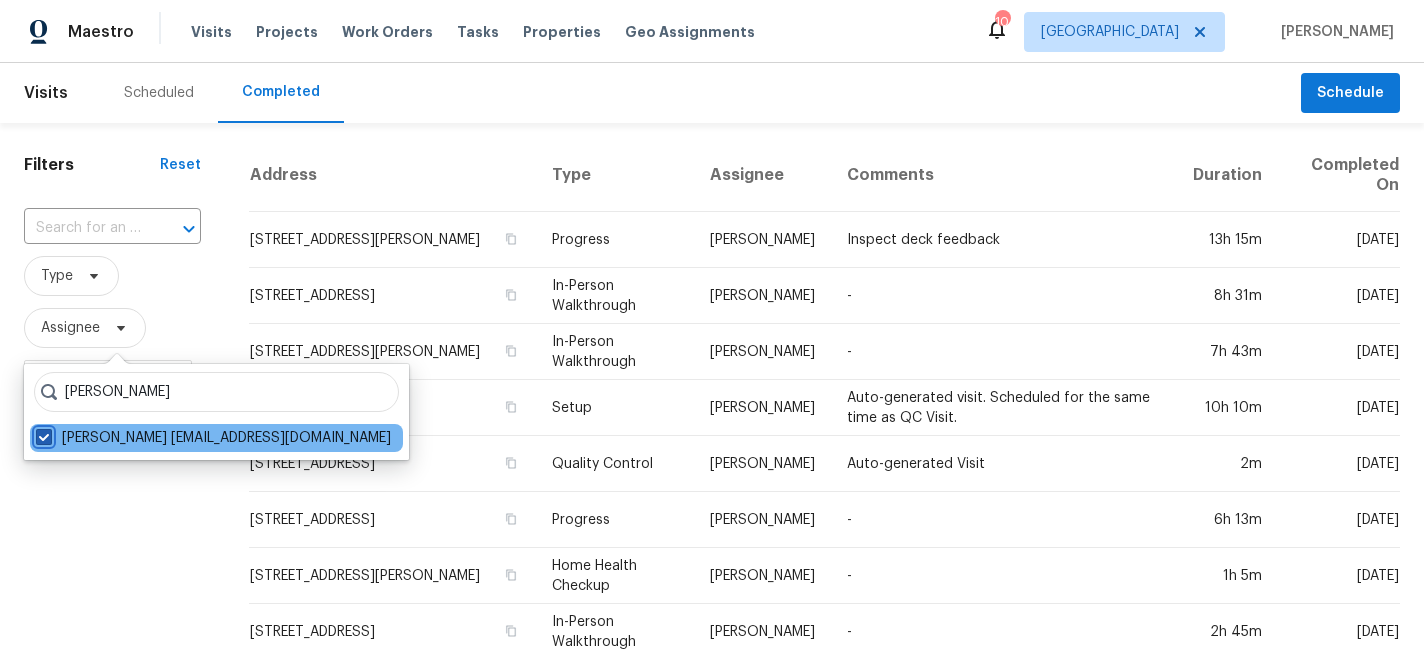 checkbox on "true" 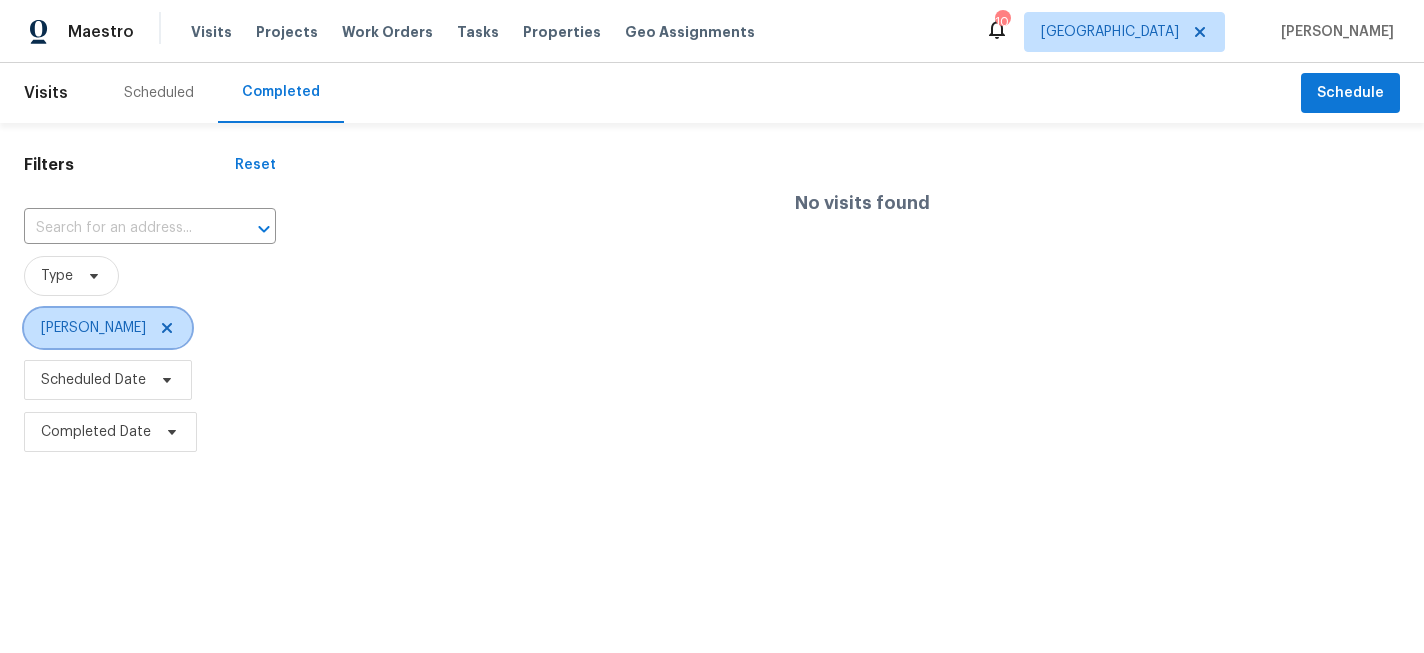 click 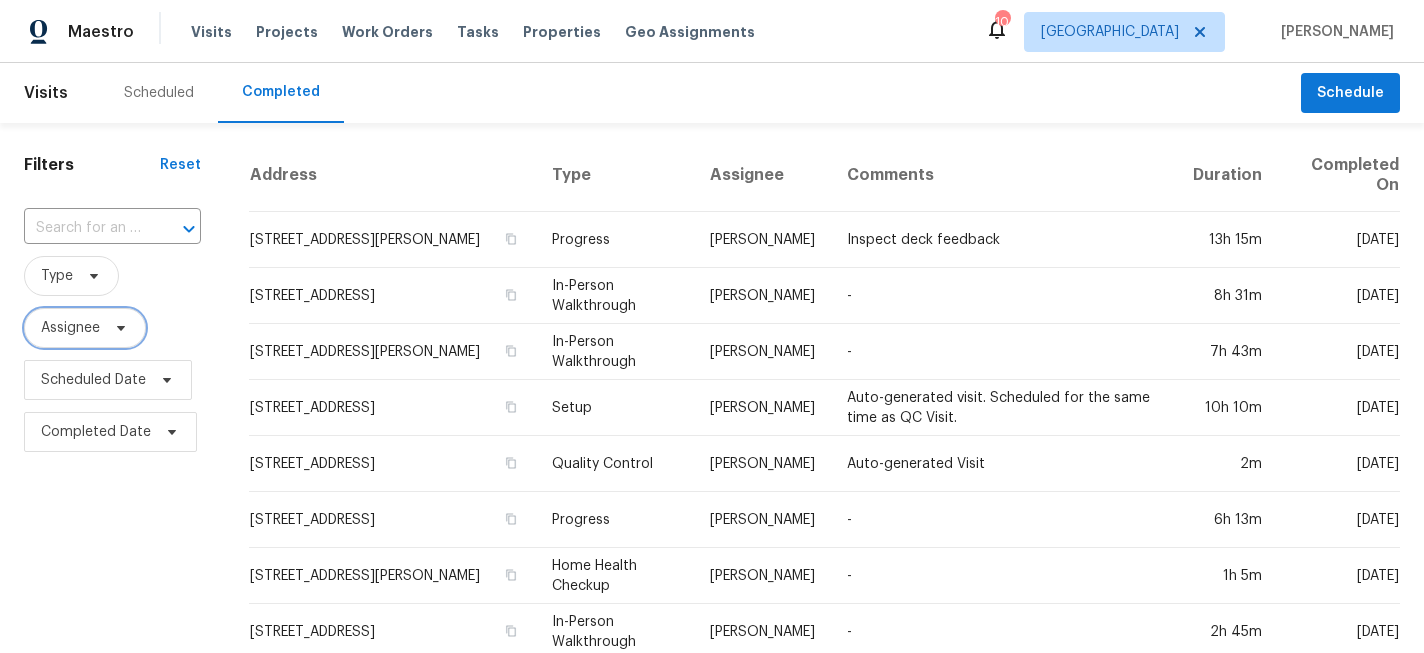click on "Assignee" at bounding box center [70, 328] 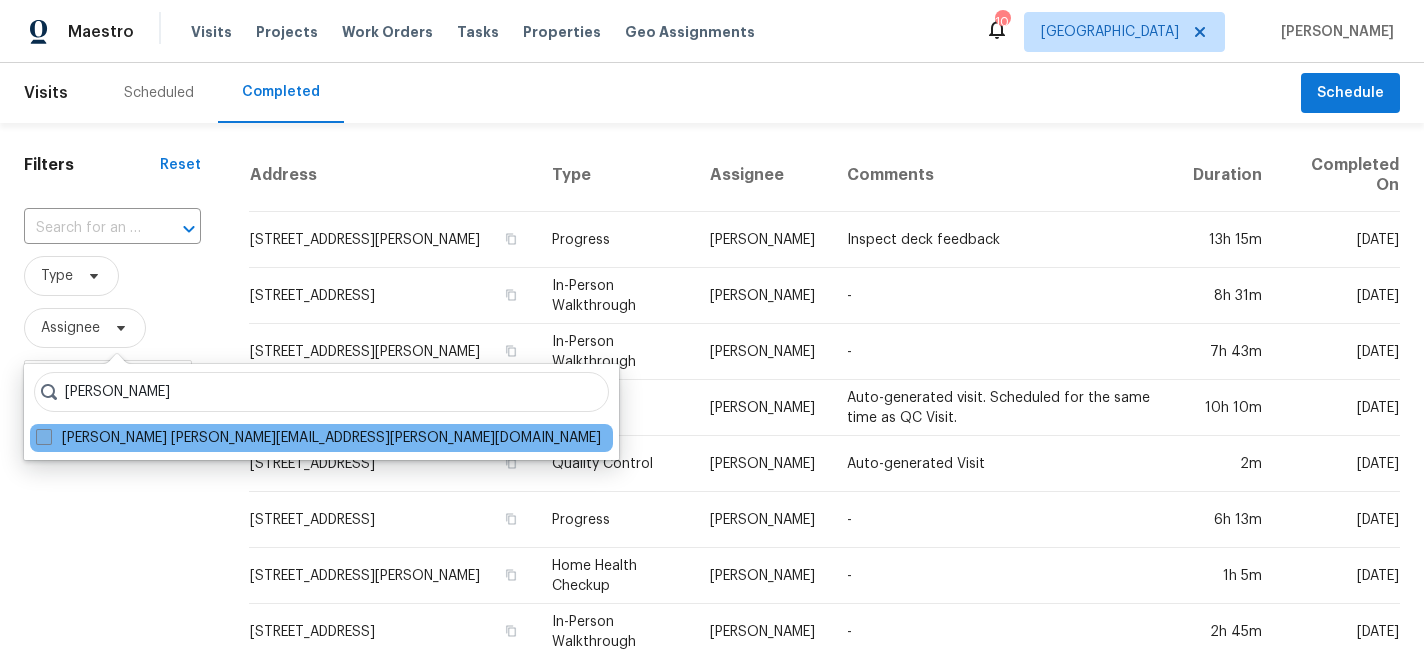 type on "jeffrey lenz" 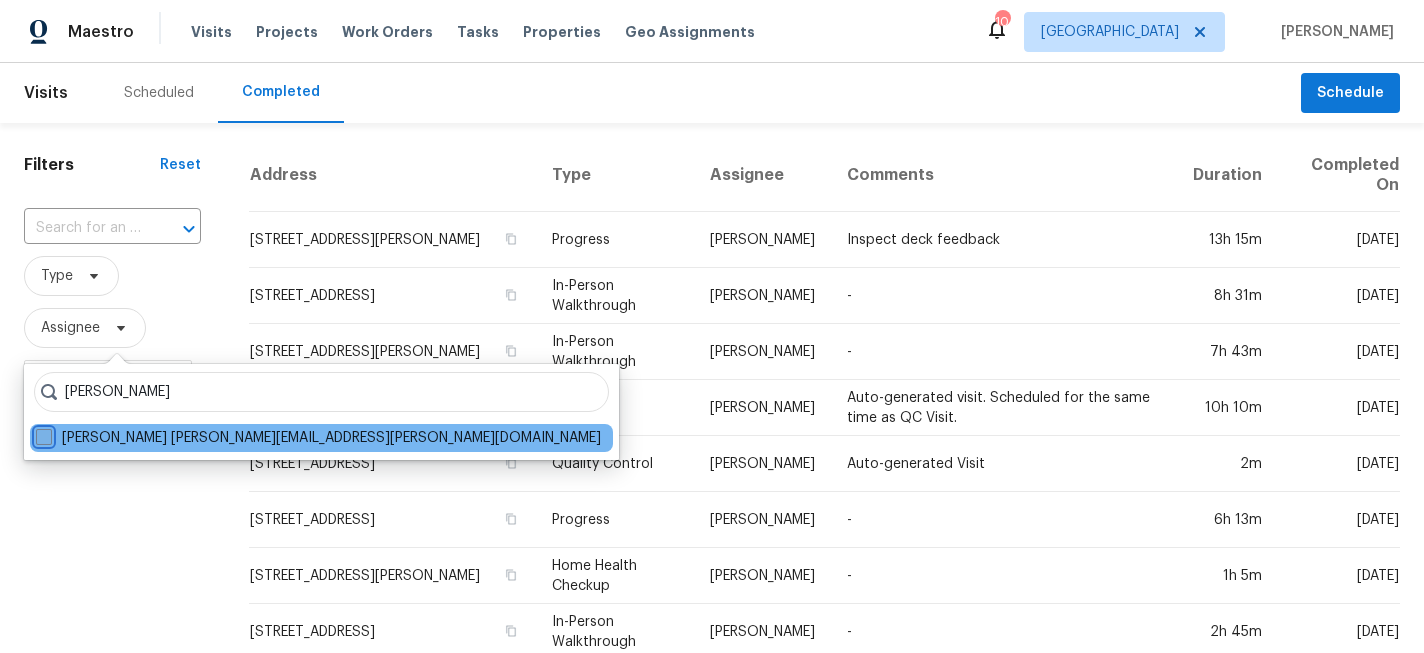 click on "Jeffrey Lenz
jeff.lenz@opendoor.com" at bounding box center (42, 434) 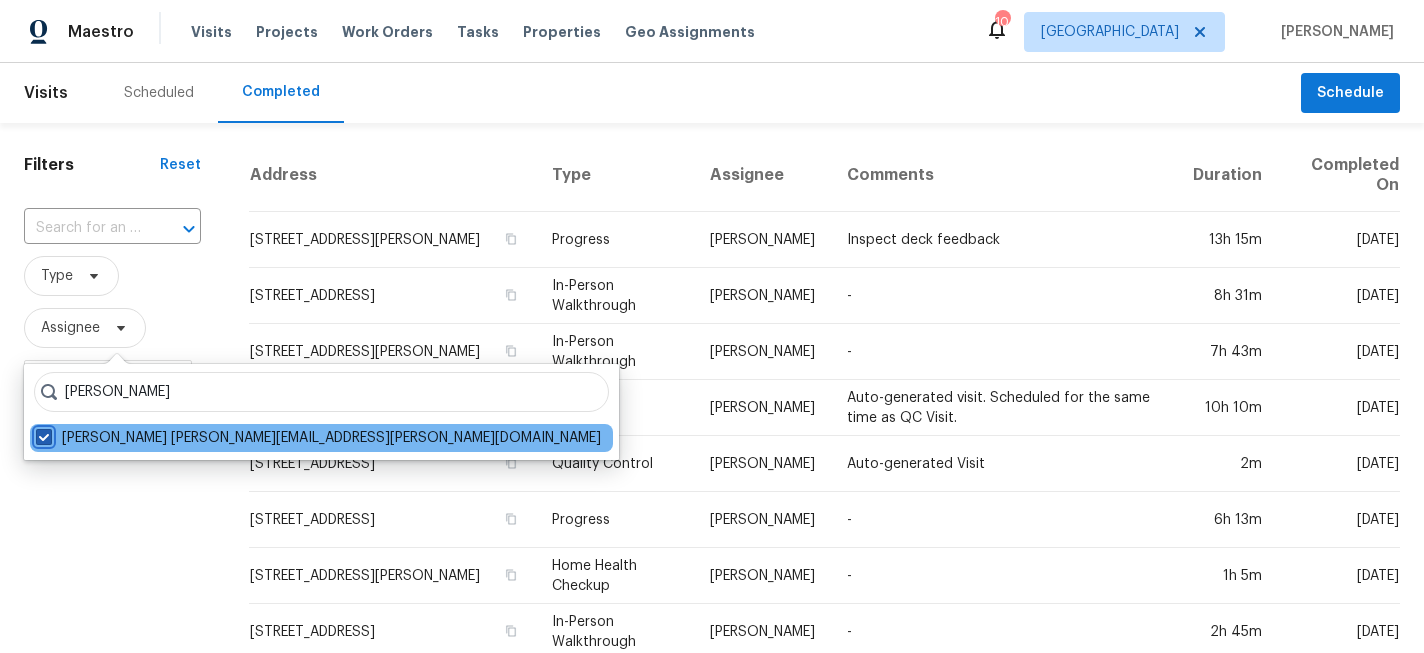 checkbox on "true" 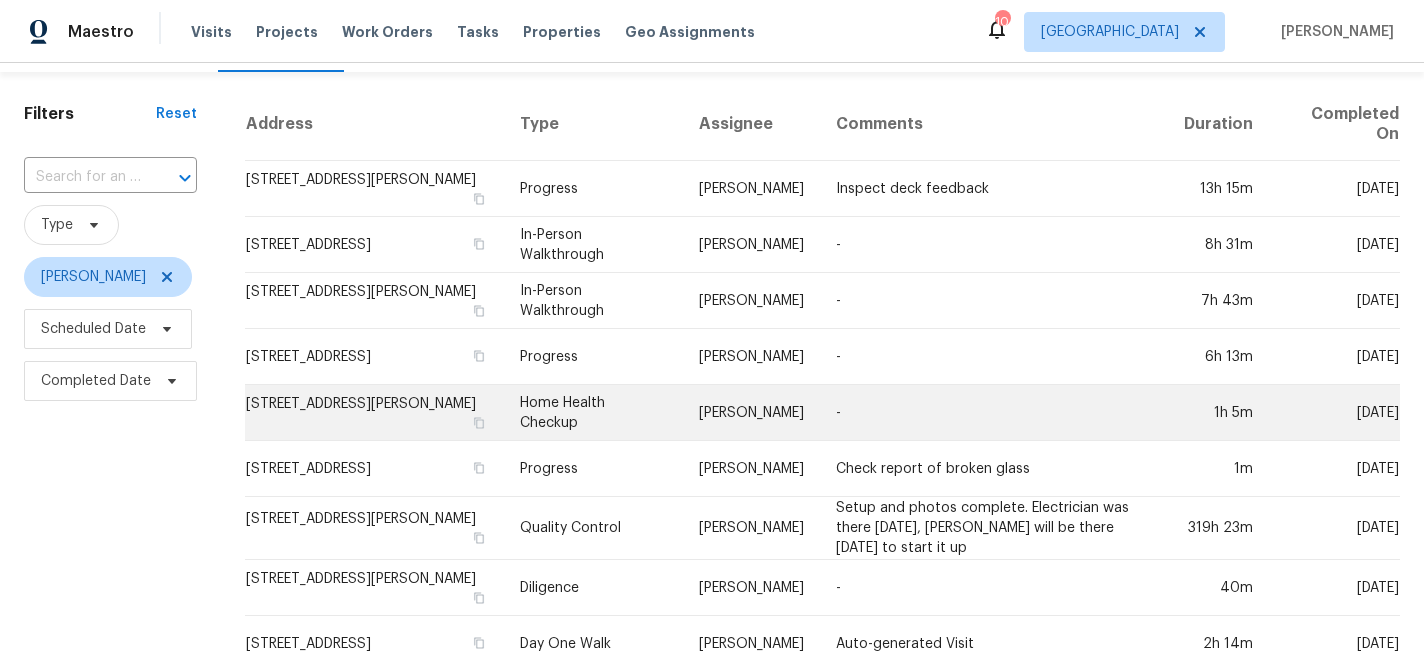 scroll, scrollTop: 53, scrollLeft: 0, axis: vertical 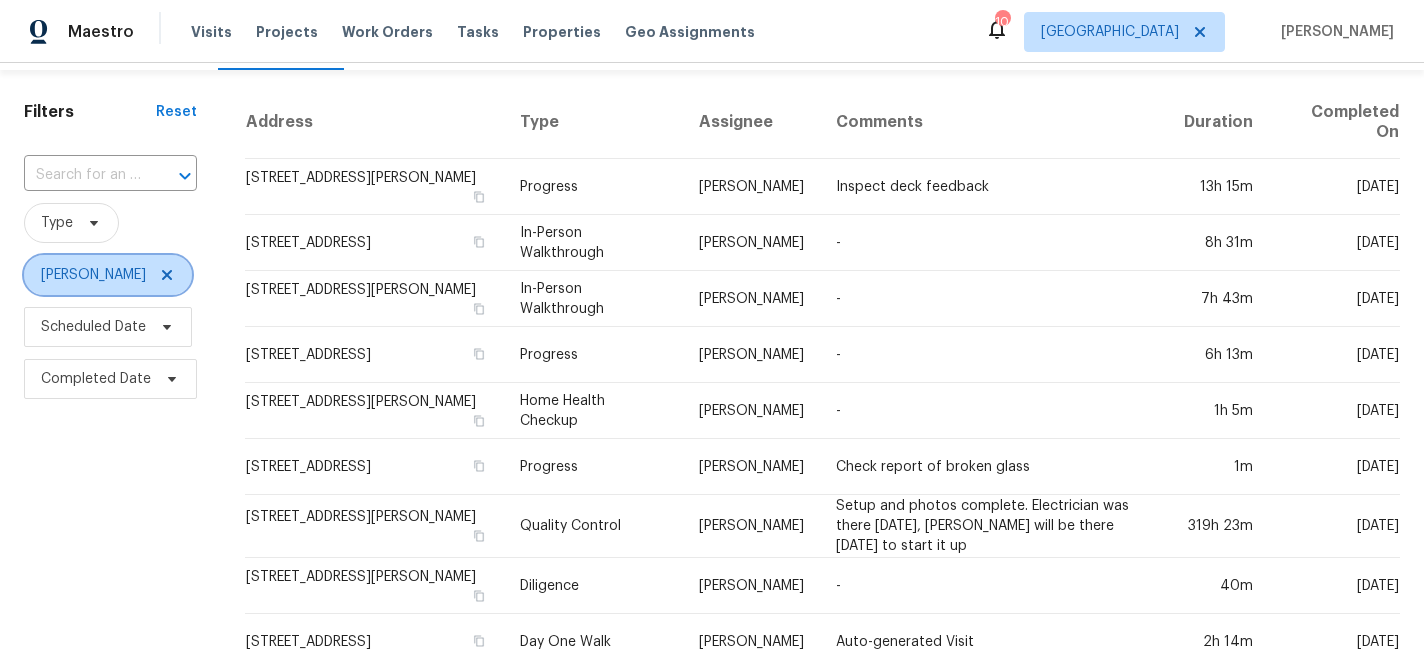 click 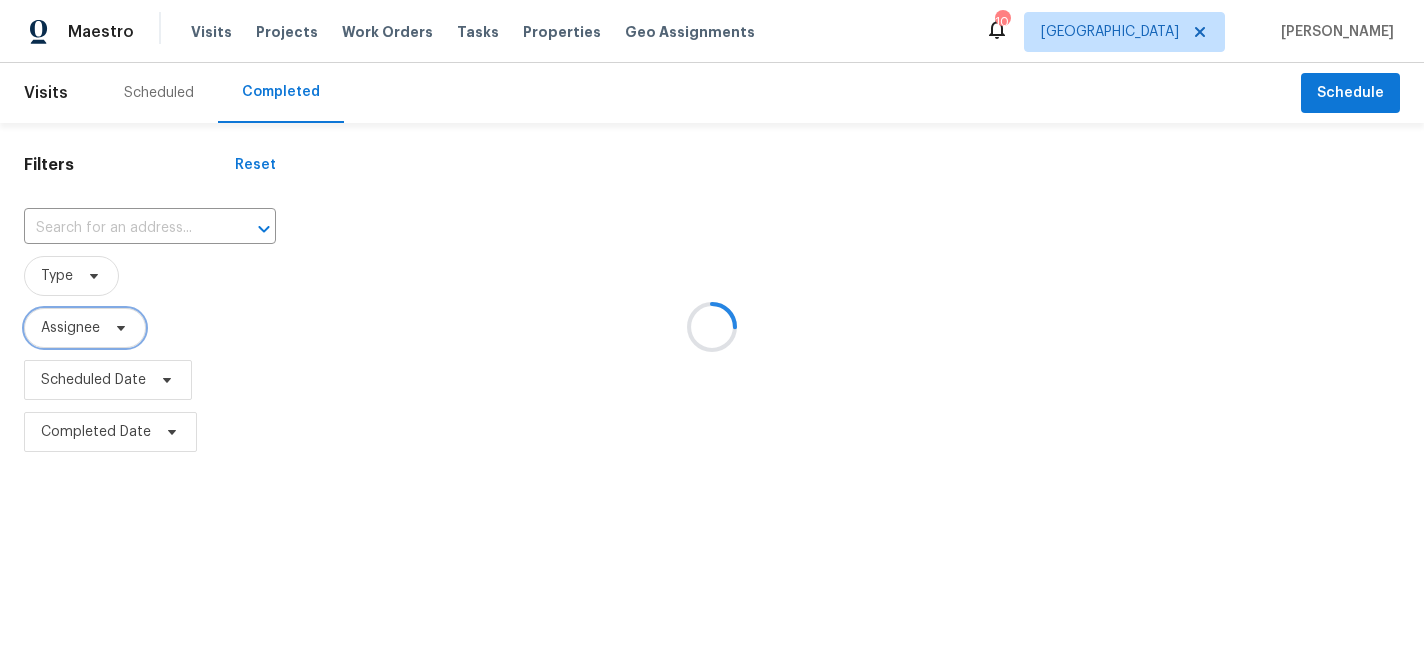 scroll, scrollTop: 0, scrollLeft: 0, axis: both 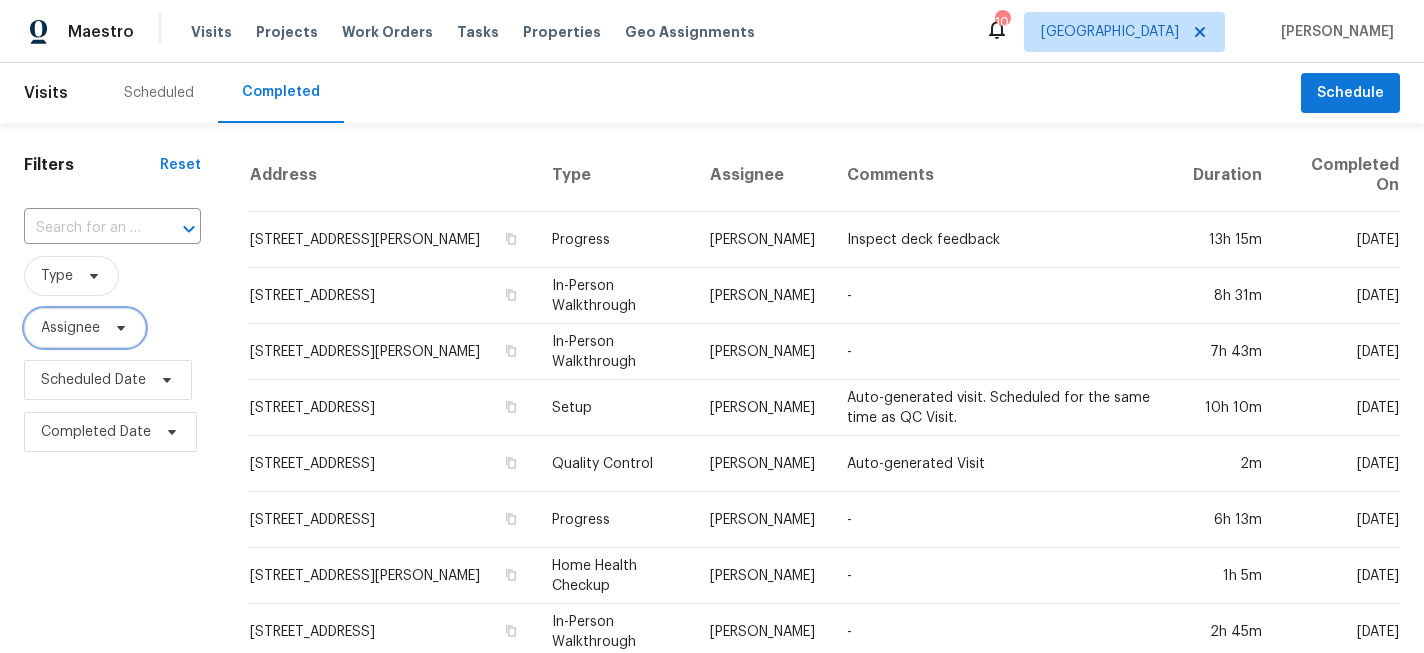 click on "Assignee" at bounding box center (70, 328) 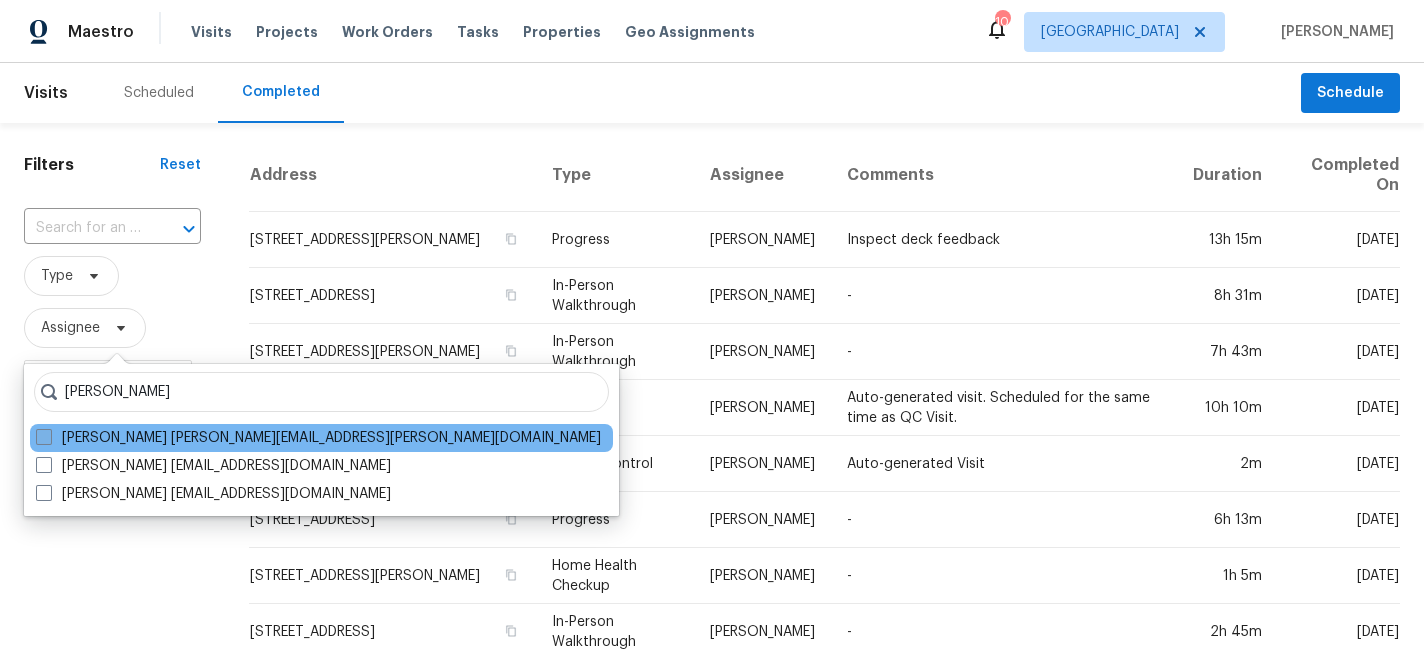 type on "ken nelson" 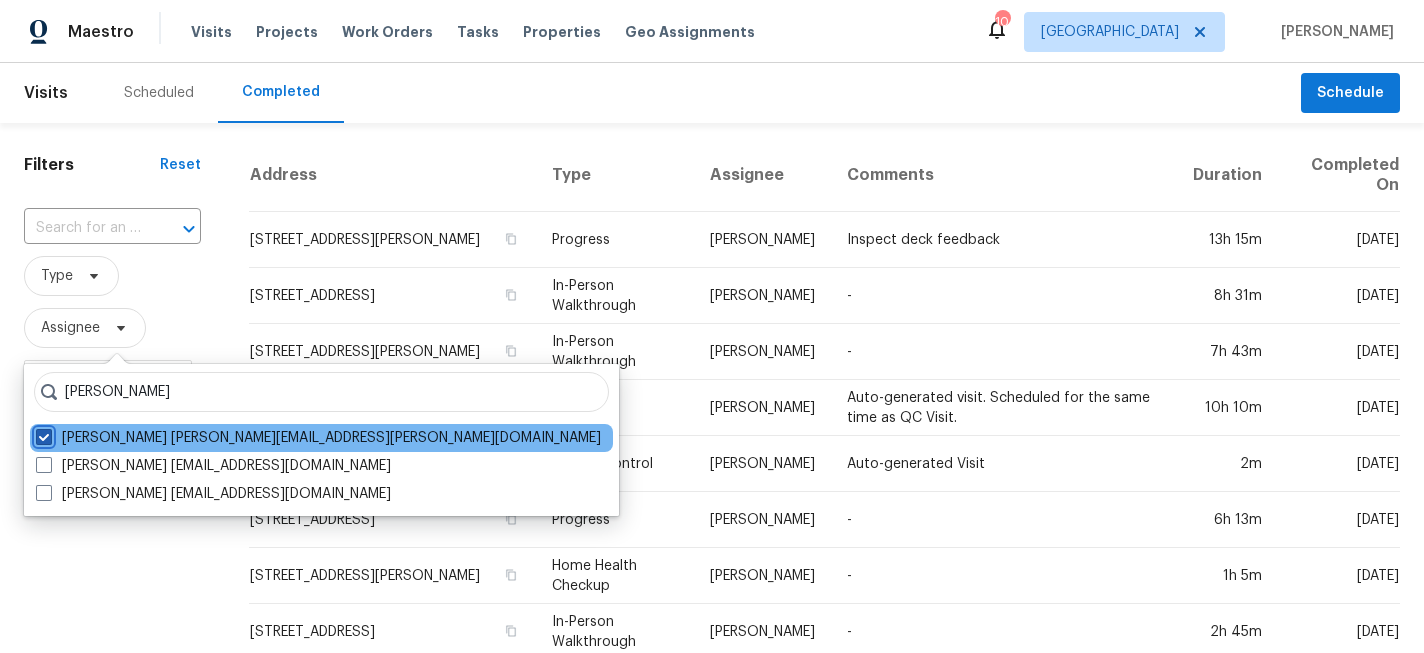 checkbox on "true" 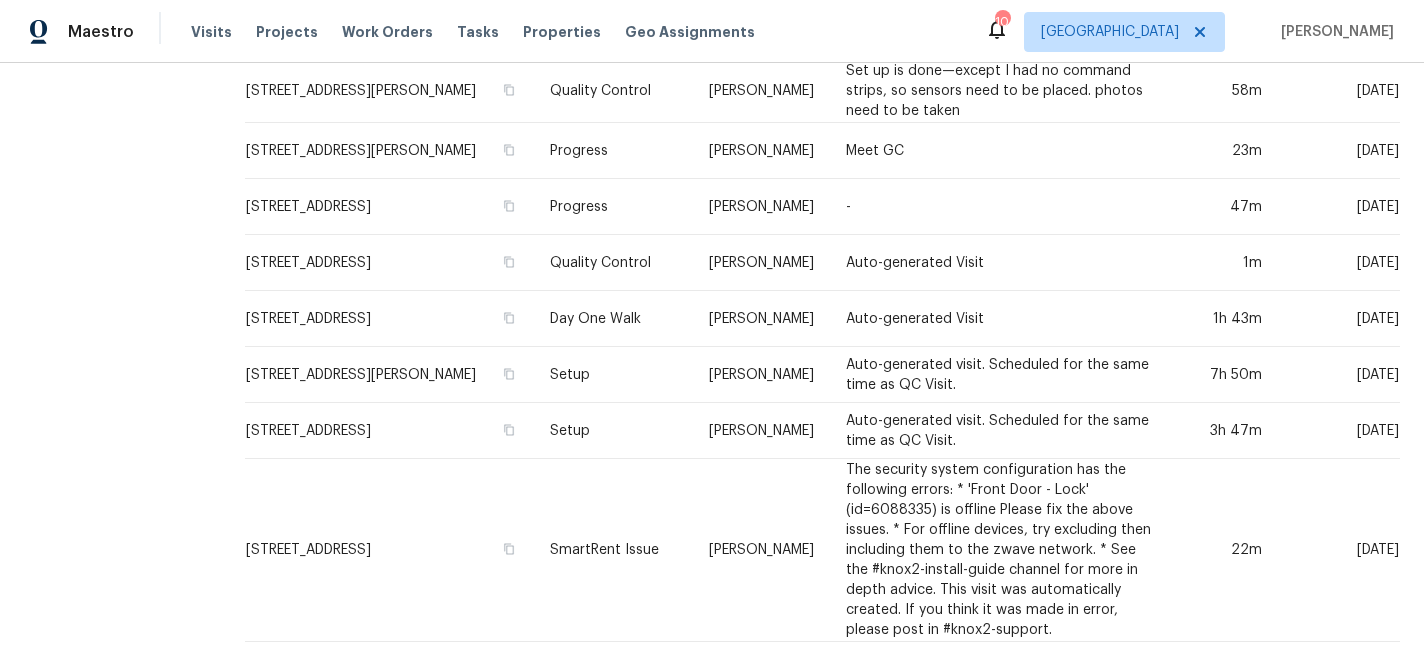 scroll, scrollTop: 0, scrollLeft: 0, axis: both 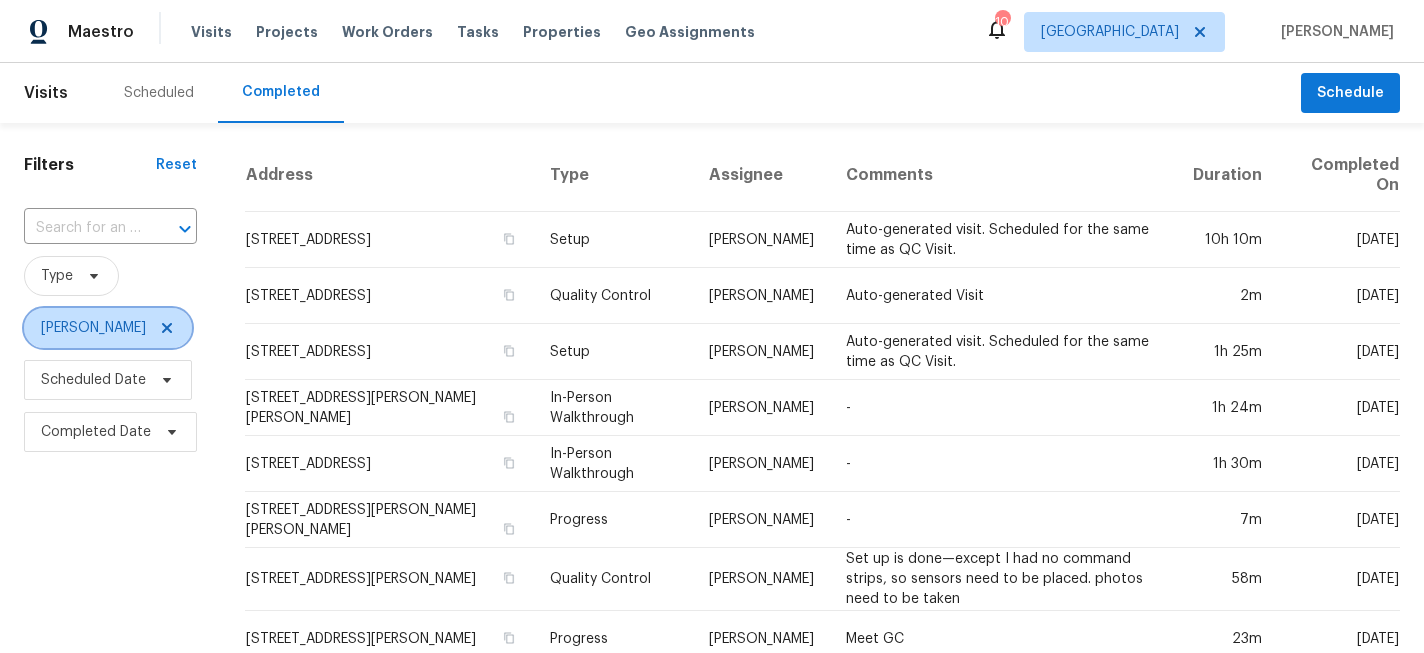 click 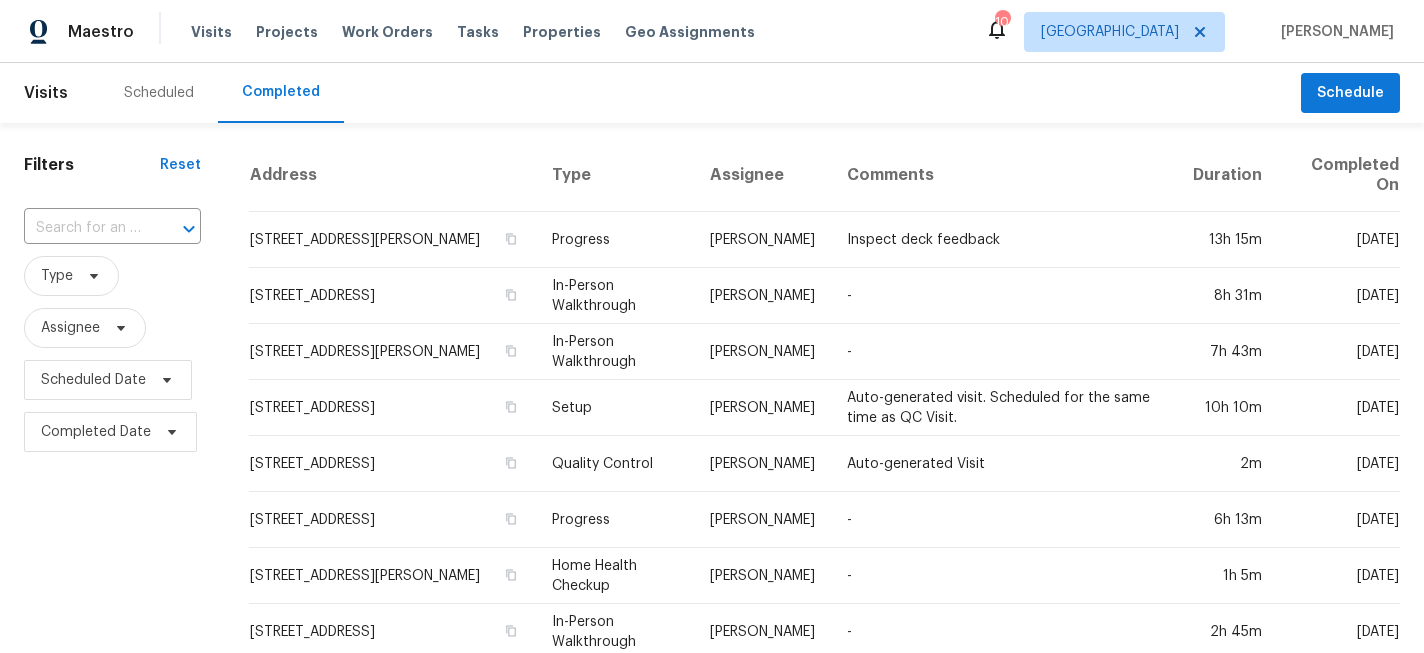 click on "Scheduled" at bounding box center [159, 93] 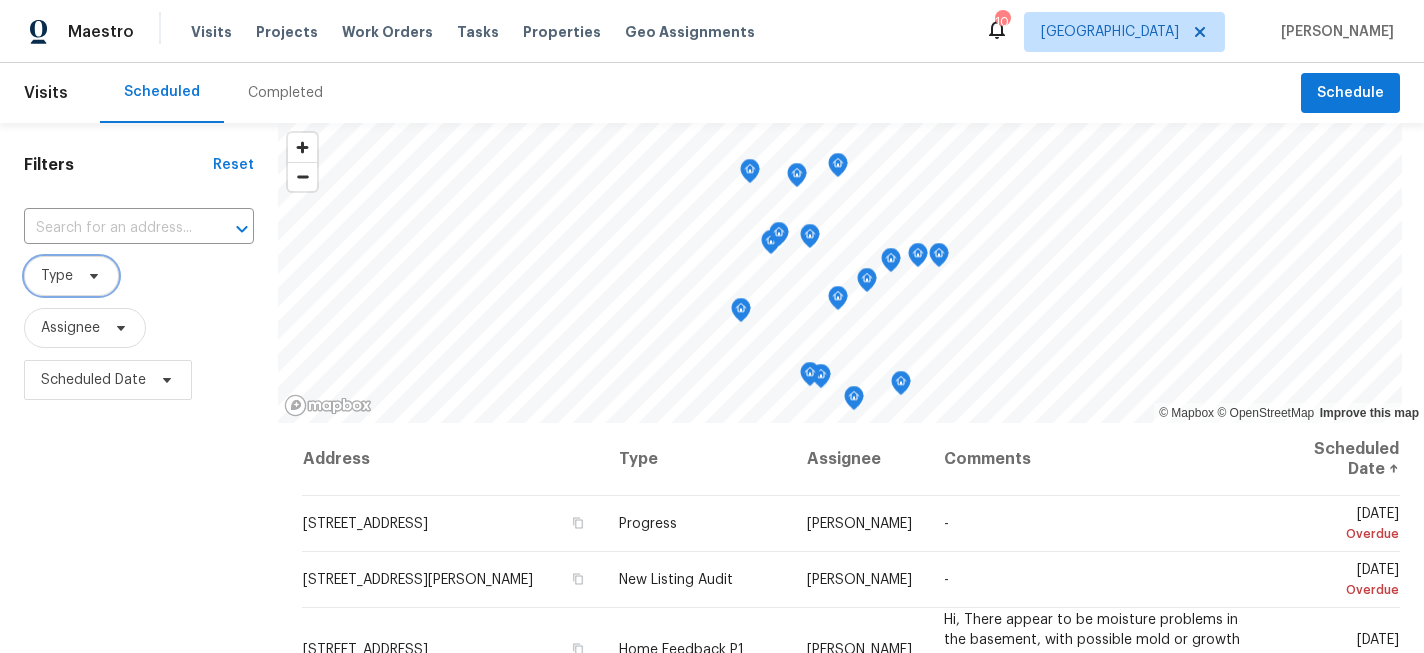 click at bounding box center [91, 276] 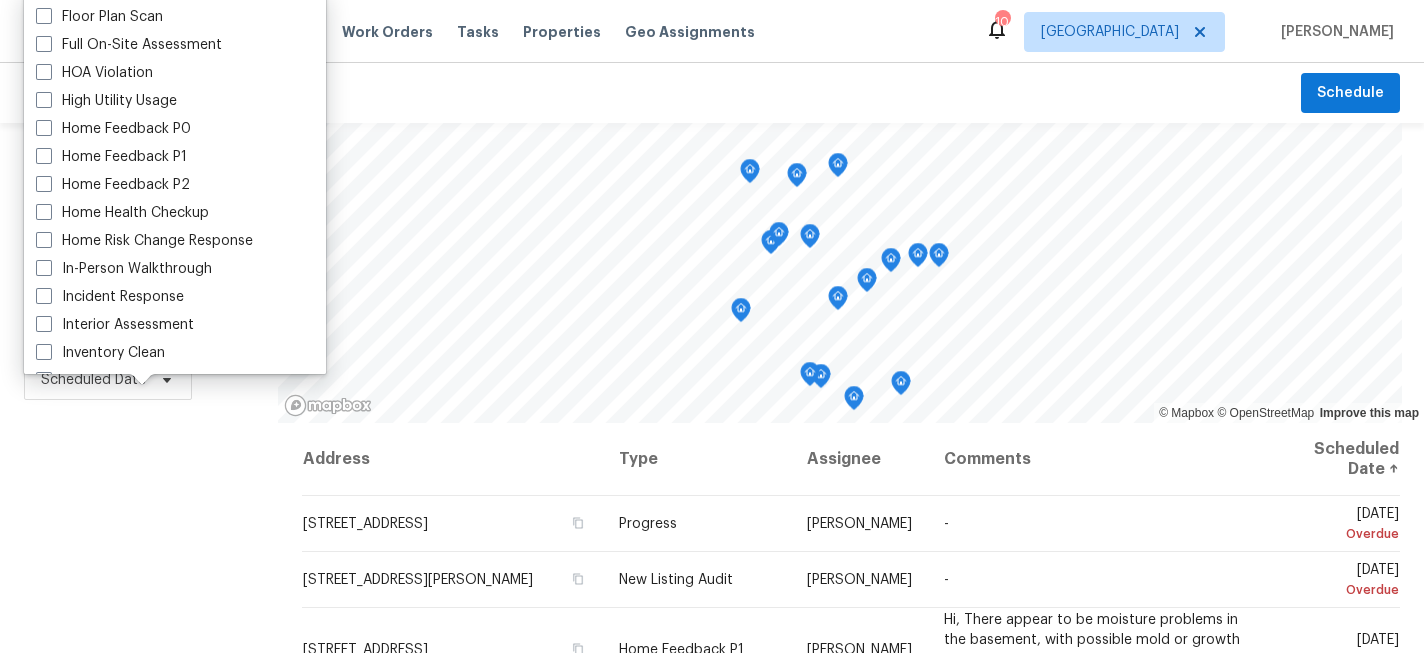 scroll, scrollTop: 662, scrollLeft: 0, axis: vertical 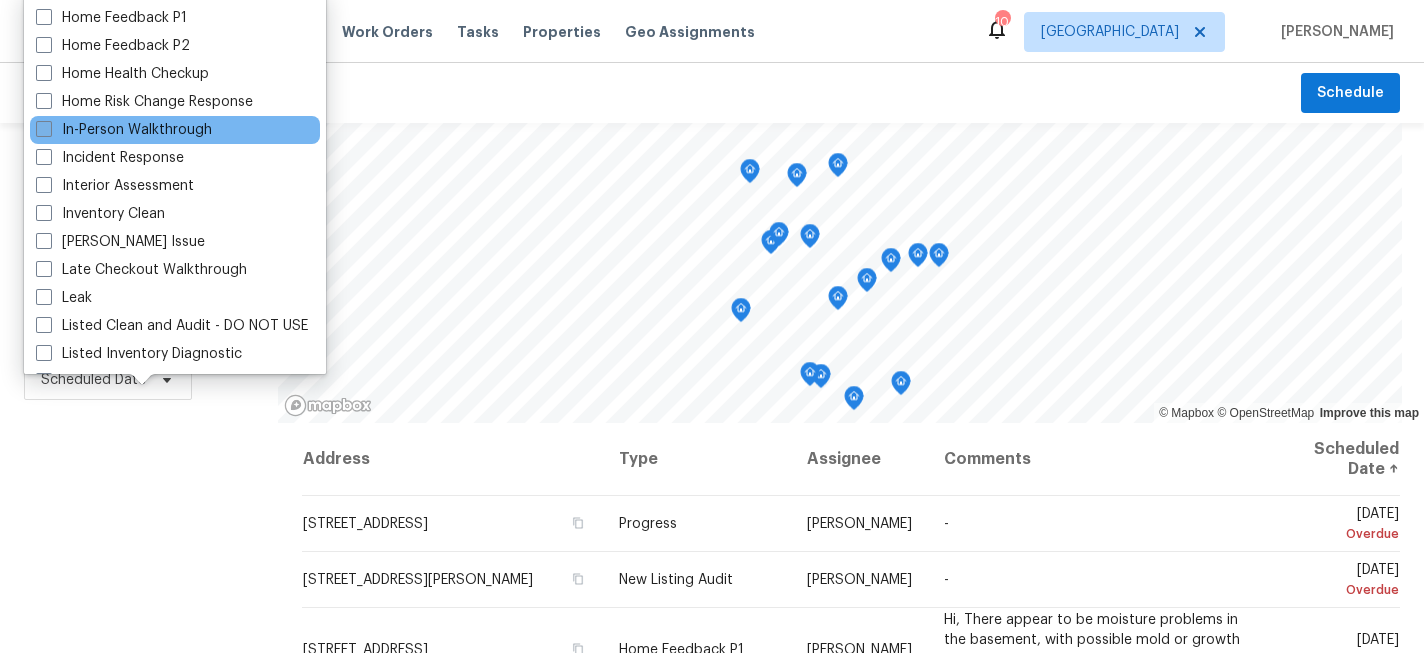 click at bounding box center (44, 129) 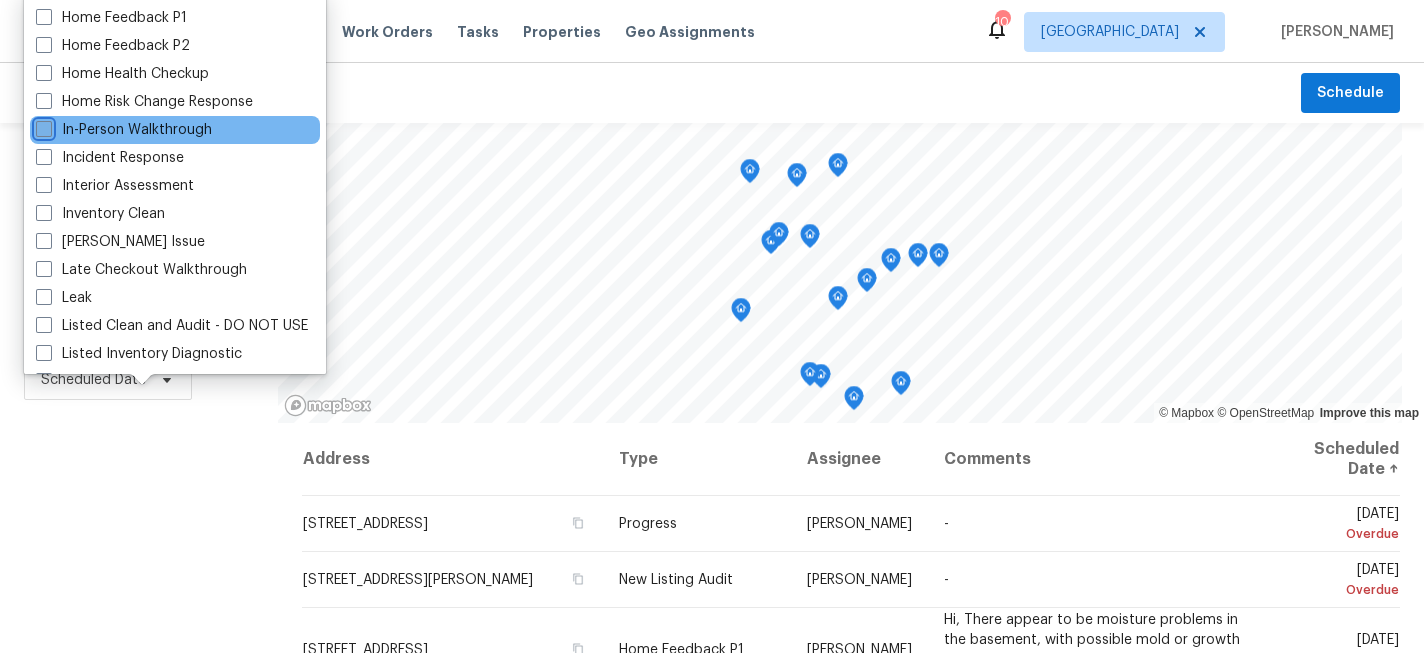 click on "In-Person Walkthrough" at bounding box center (42, 126) 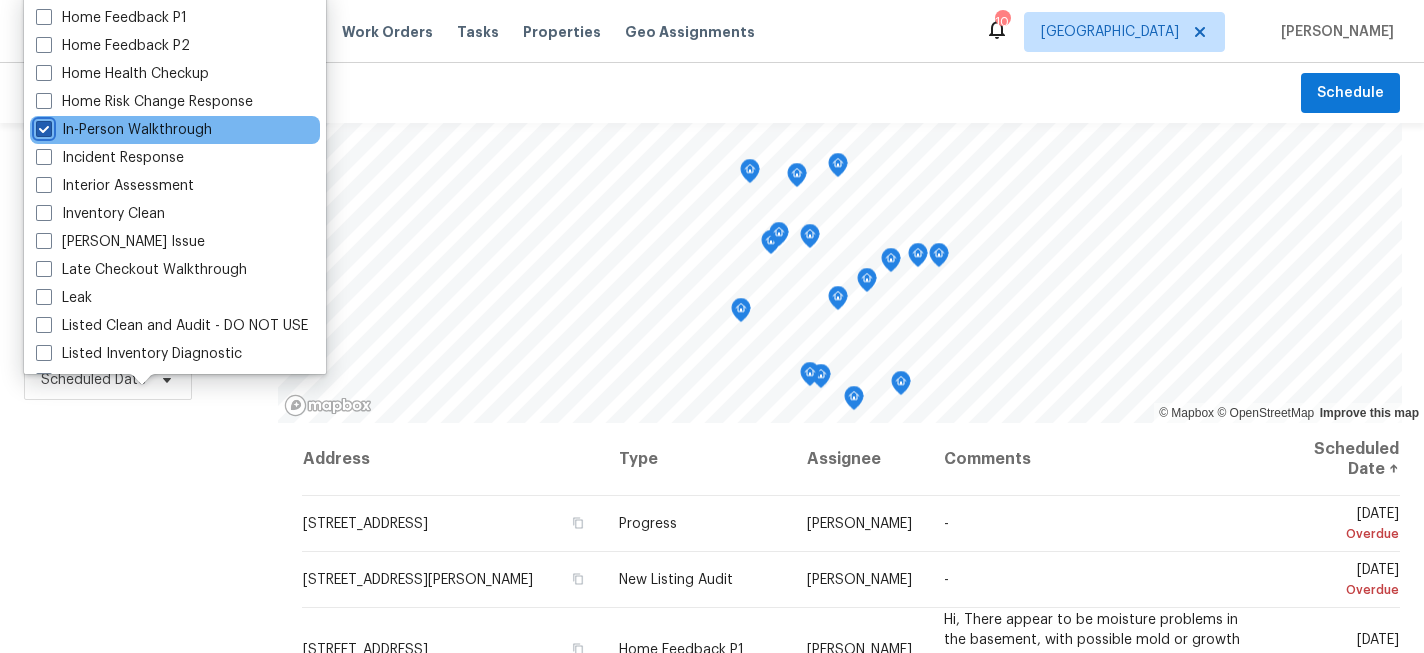 checkbox on "true" 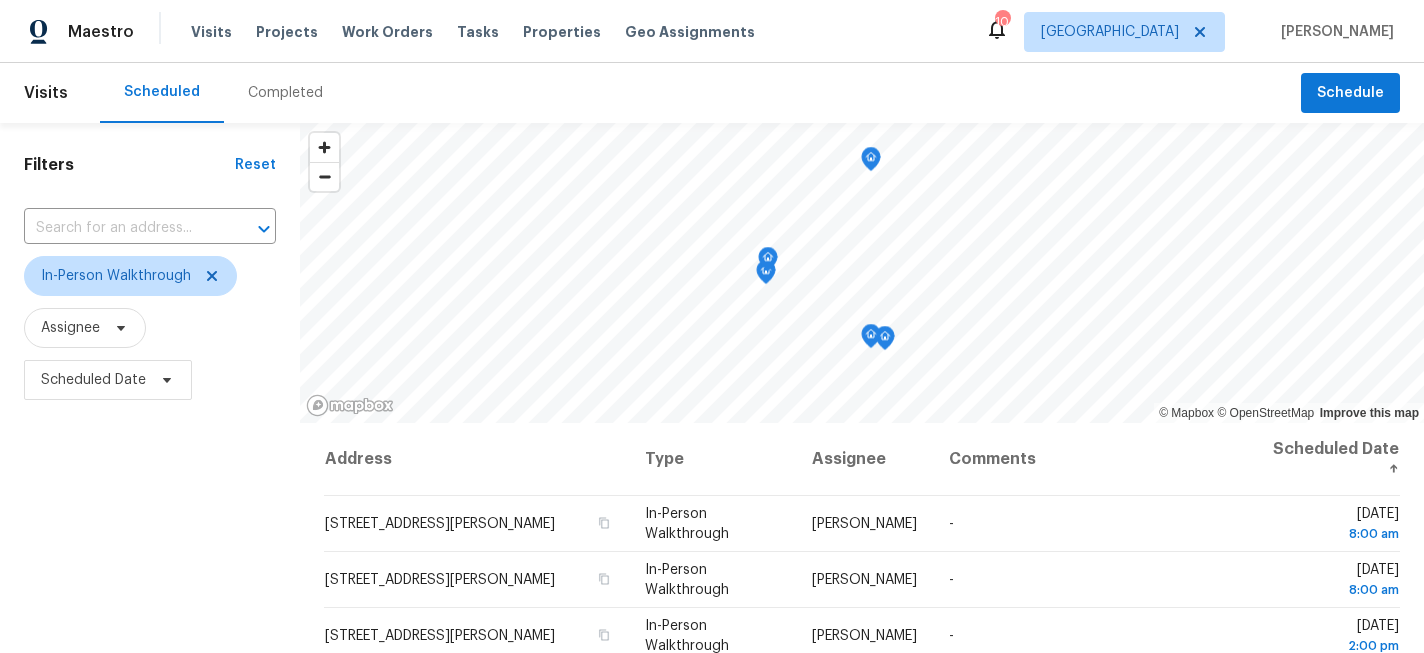 click on "Filters Reset ​ In-Person Walkthrough Assignee Scheduled Date" at bounding box center (150, 534) 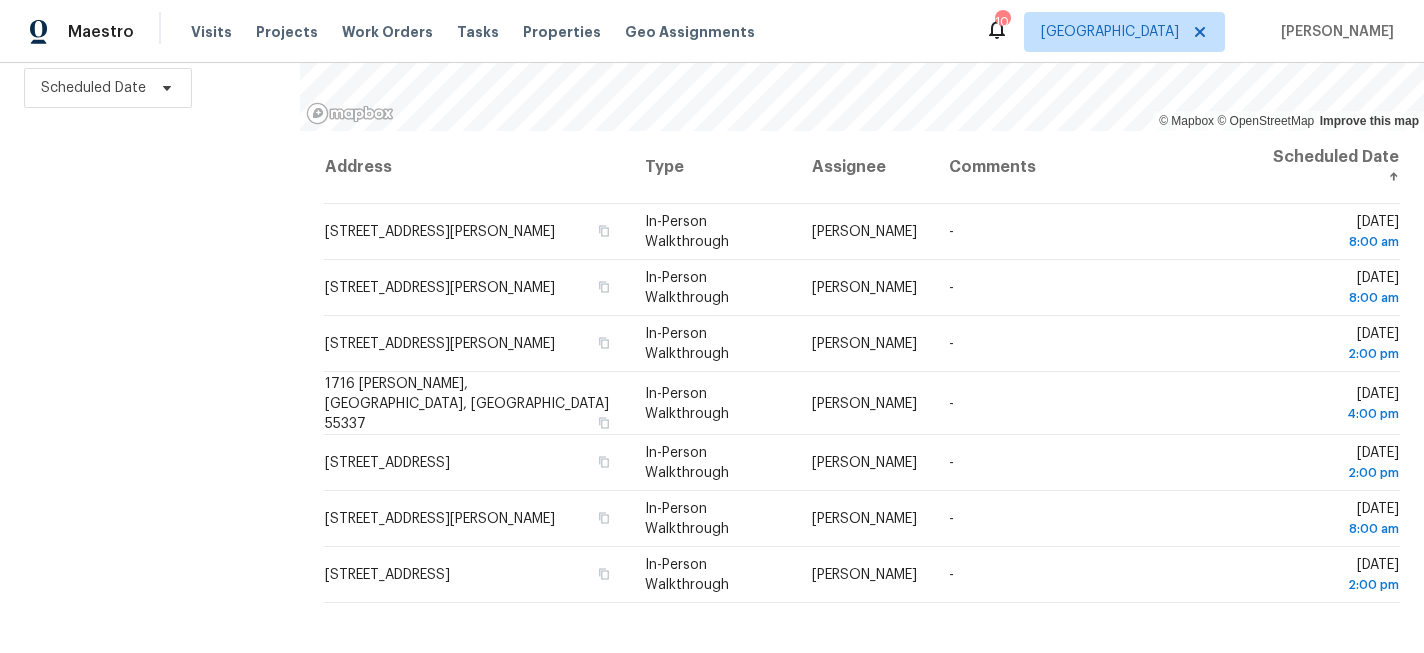 scroll, scrollTop: 0, scrollLeft: 0, axis: both 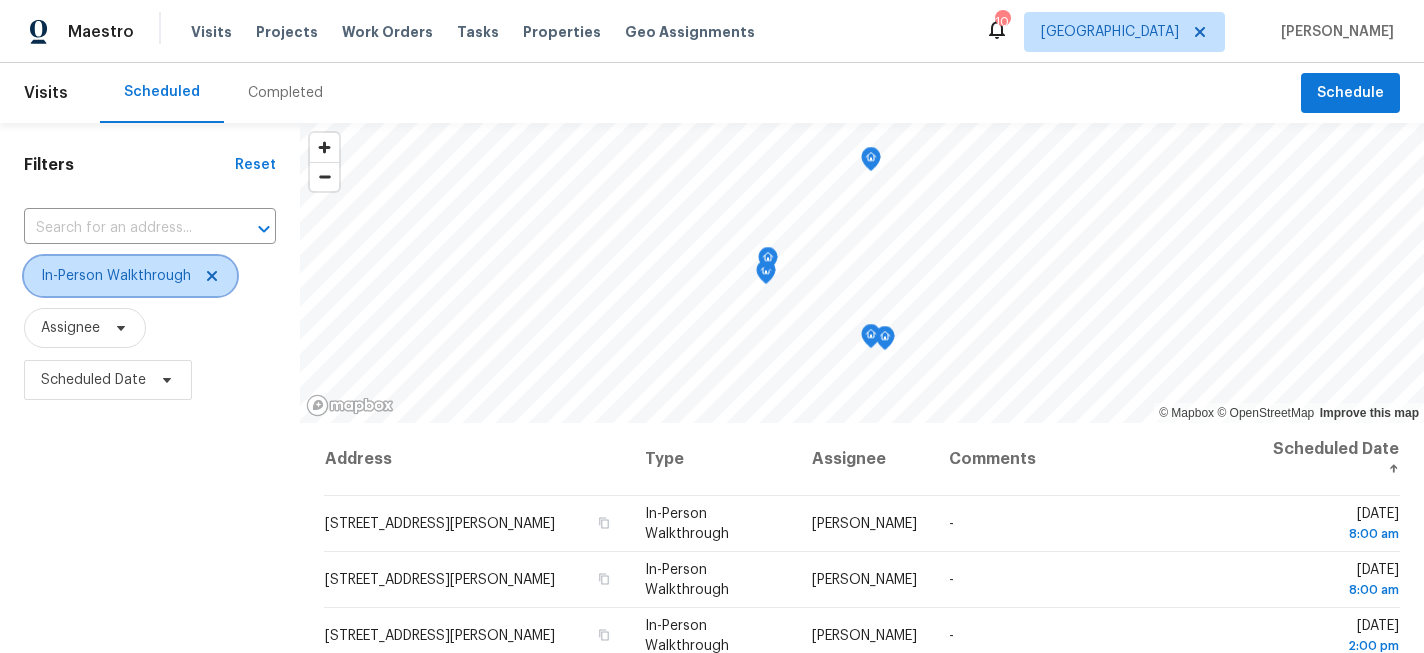 click 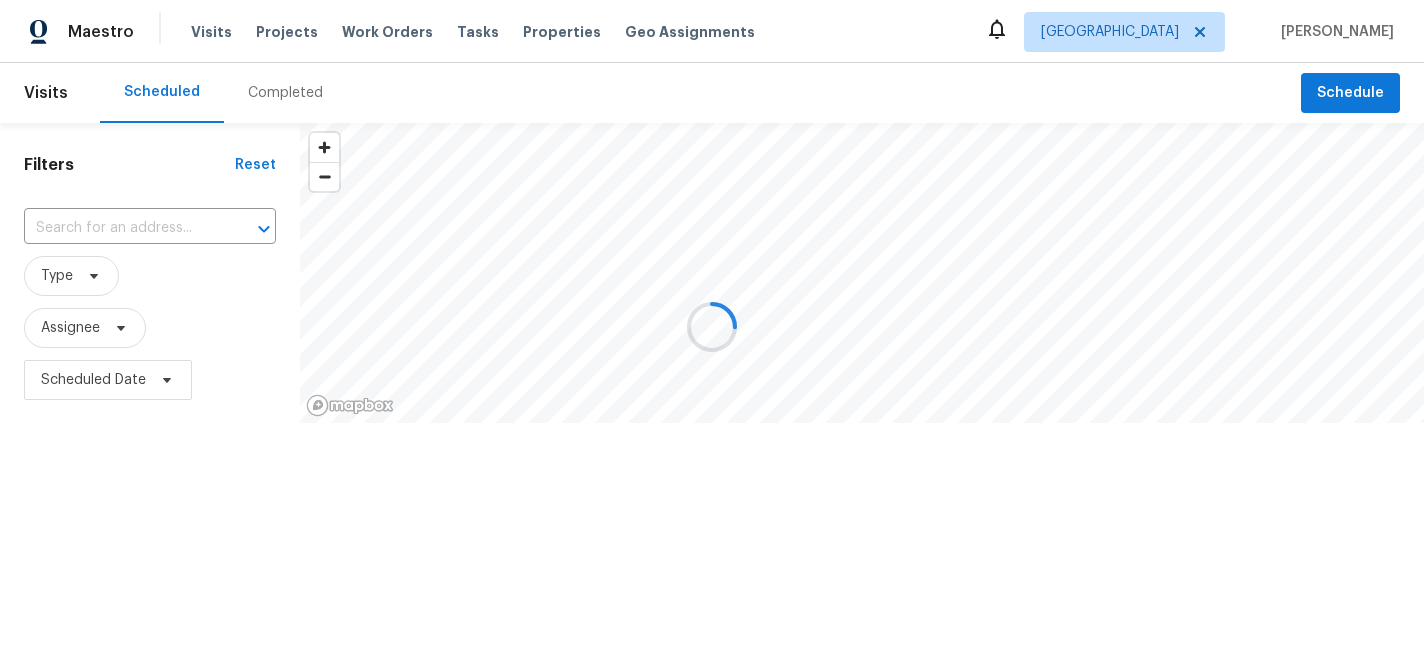 scroll, scrollTop: 0, scrollLeft: 0, axis: both 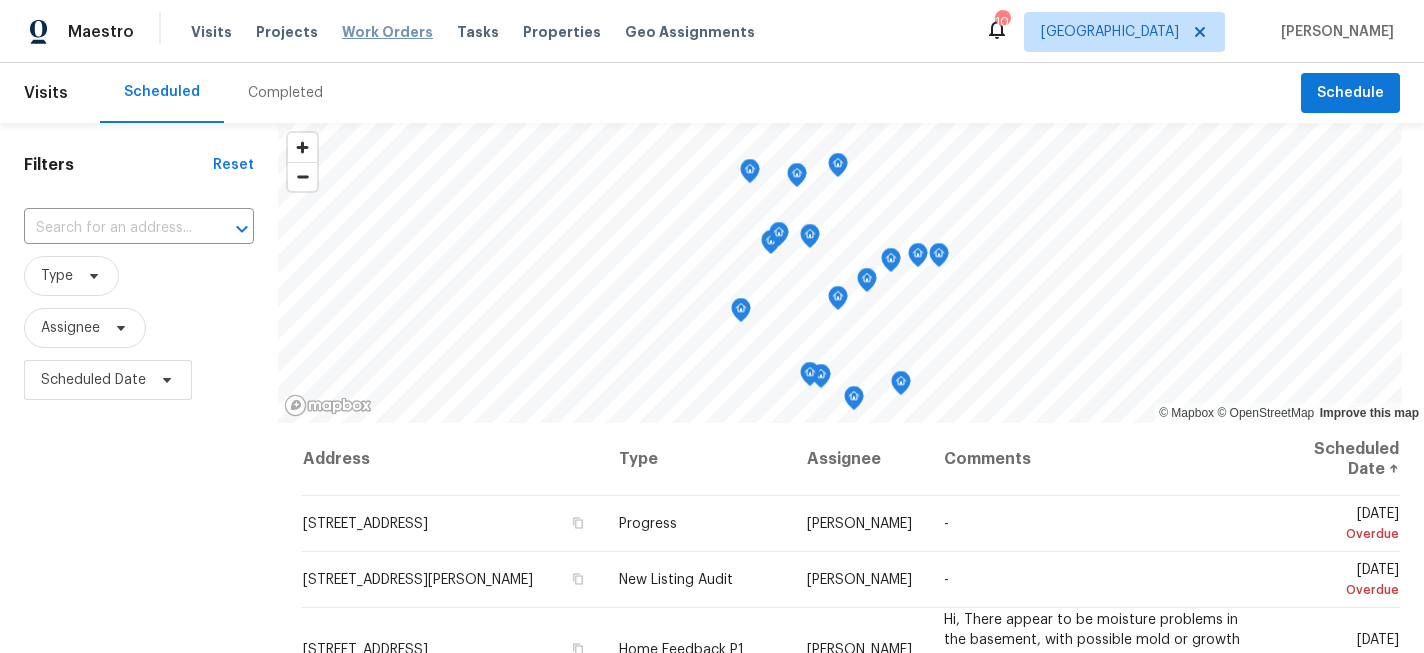 click on "Work Orders" at bounding box center (387, 32) 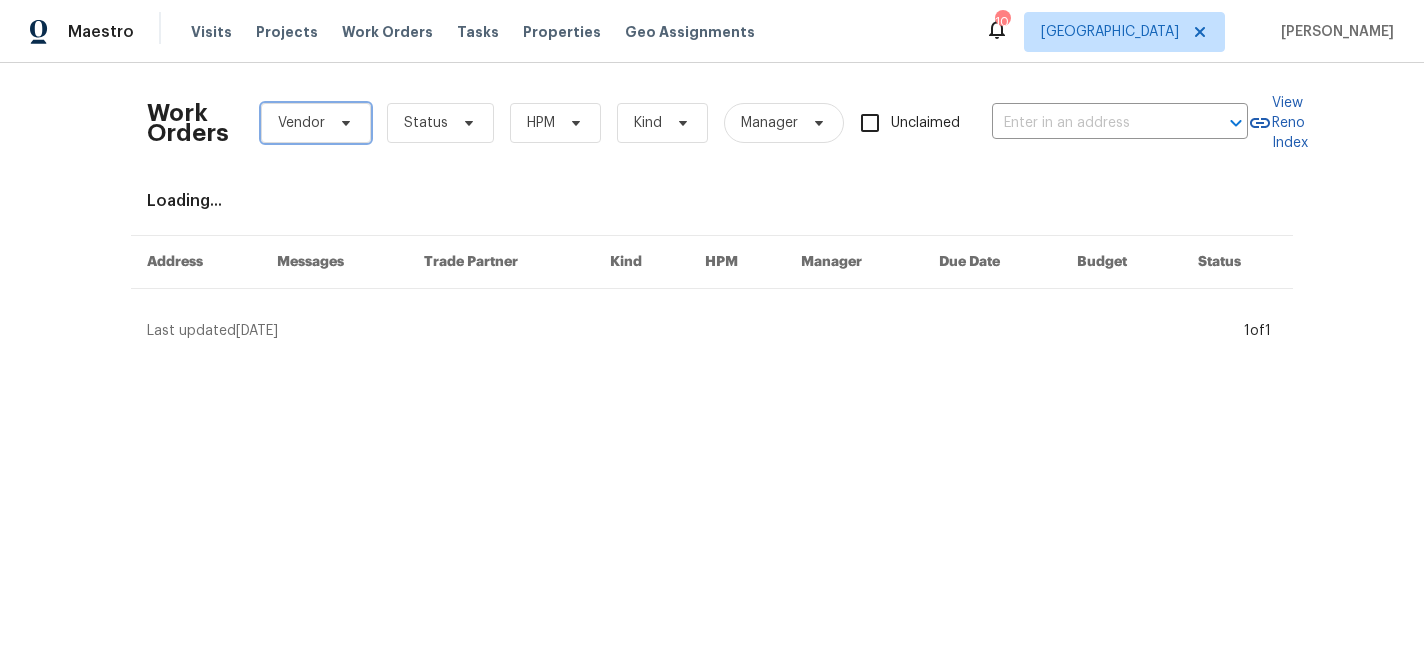 click on "Vendor" at bounding box center (301, 123) 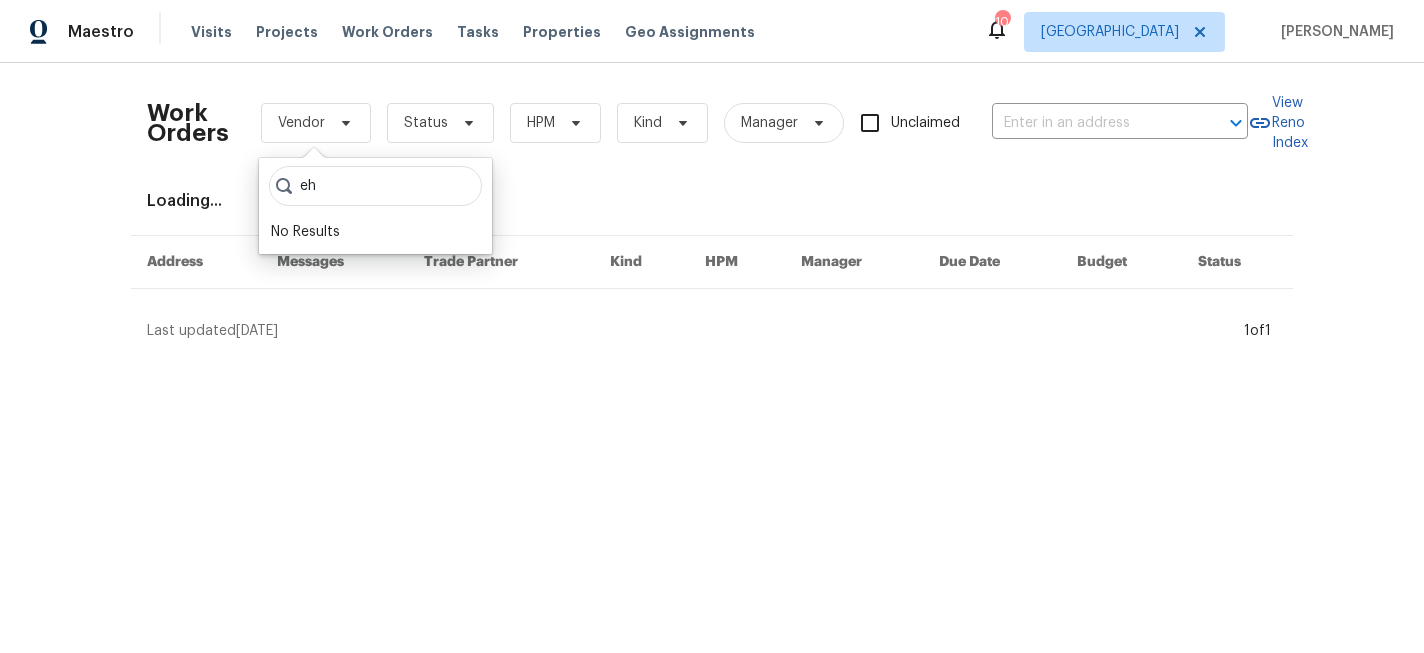 type on "e" 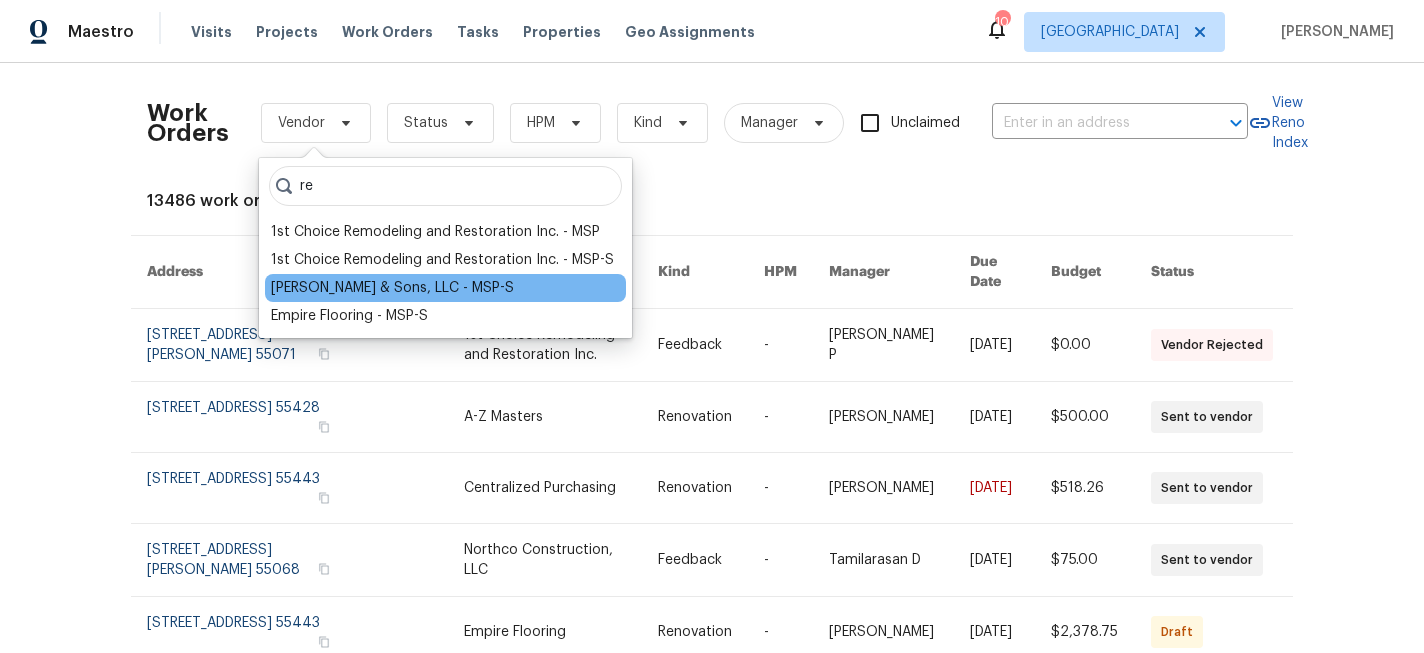 type on "re" 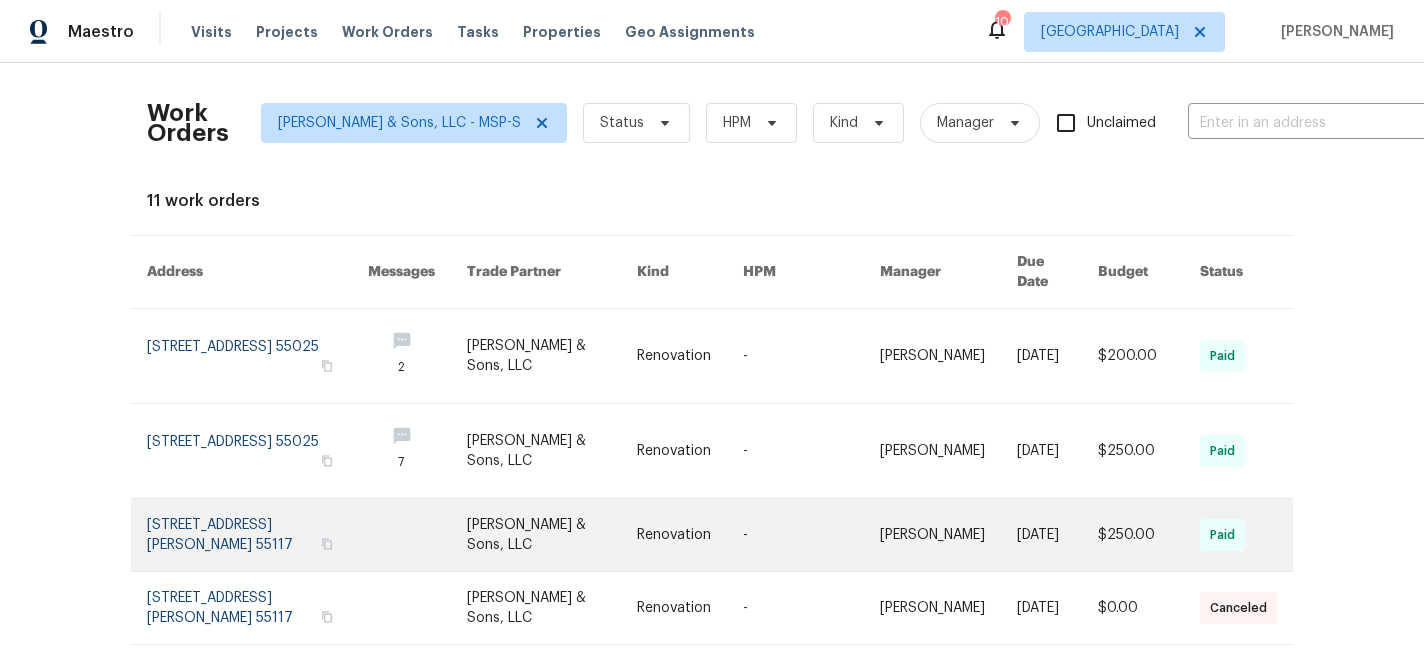 scroll, scrollTop: 87, scrollLeft: 0, axis: vertical 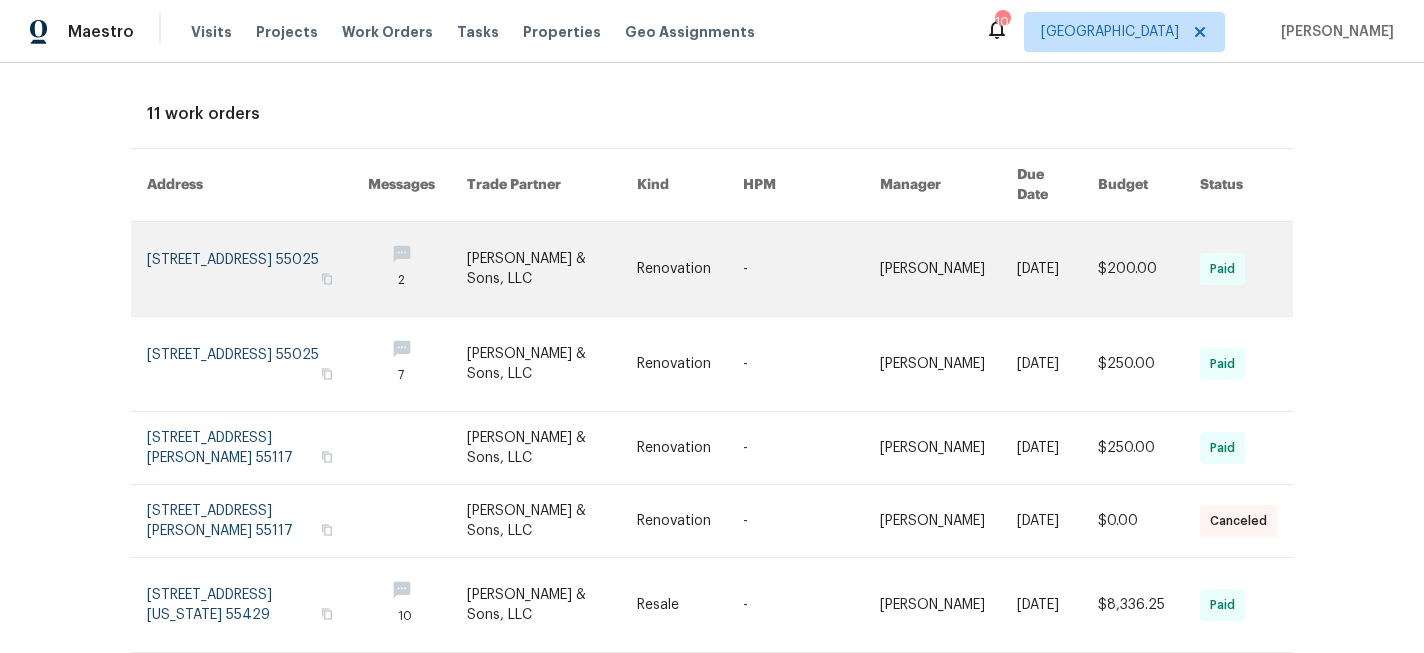 click at bounding box center (257, 269) 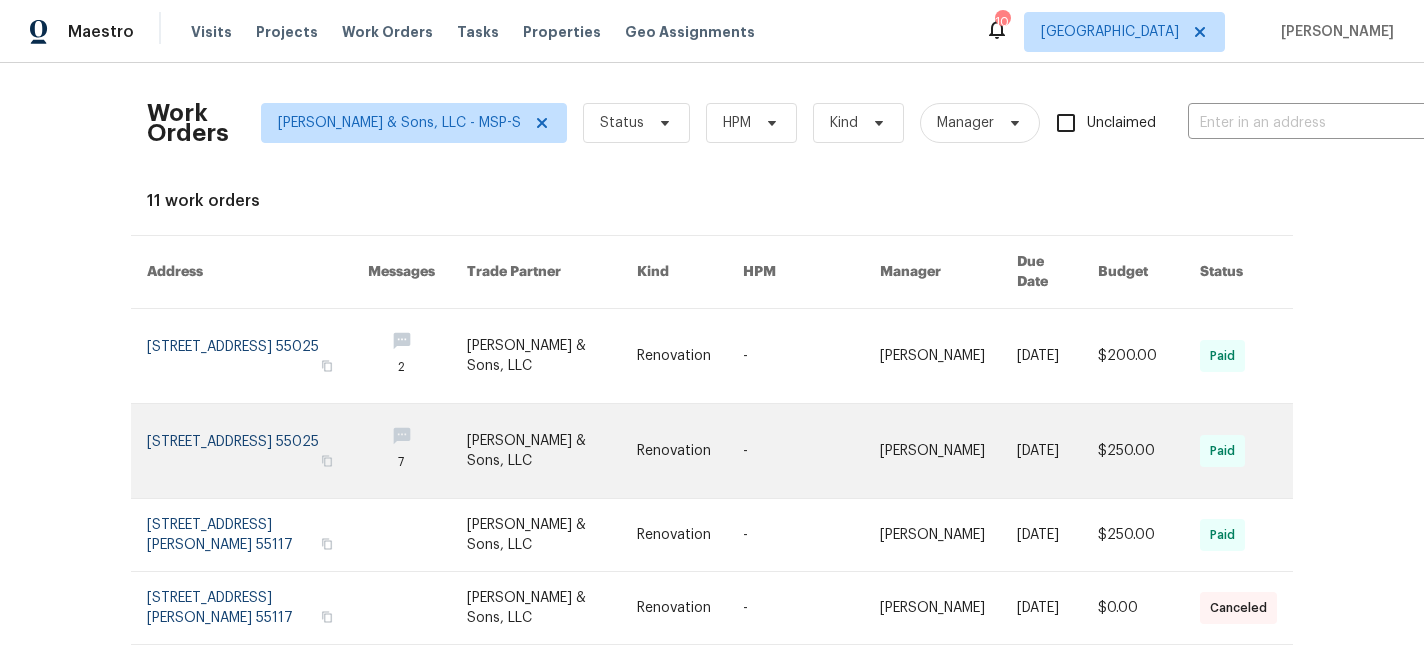 click at bounding box center (257, 451) 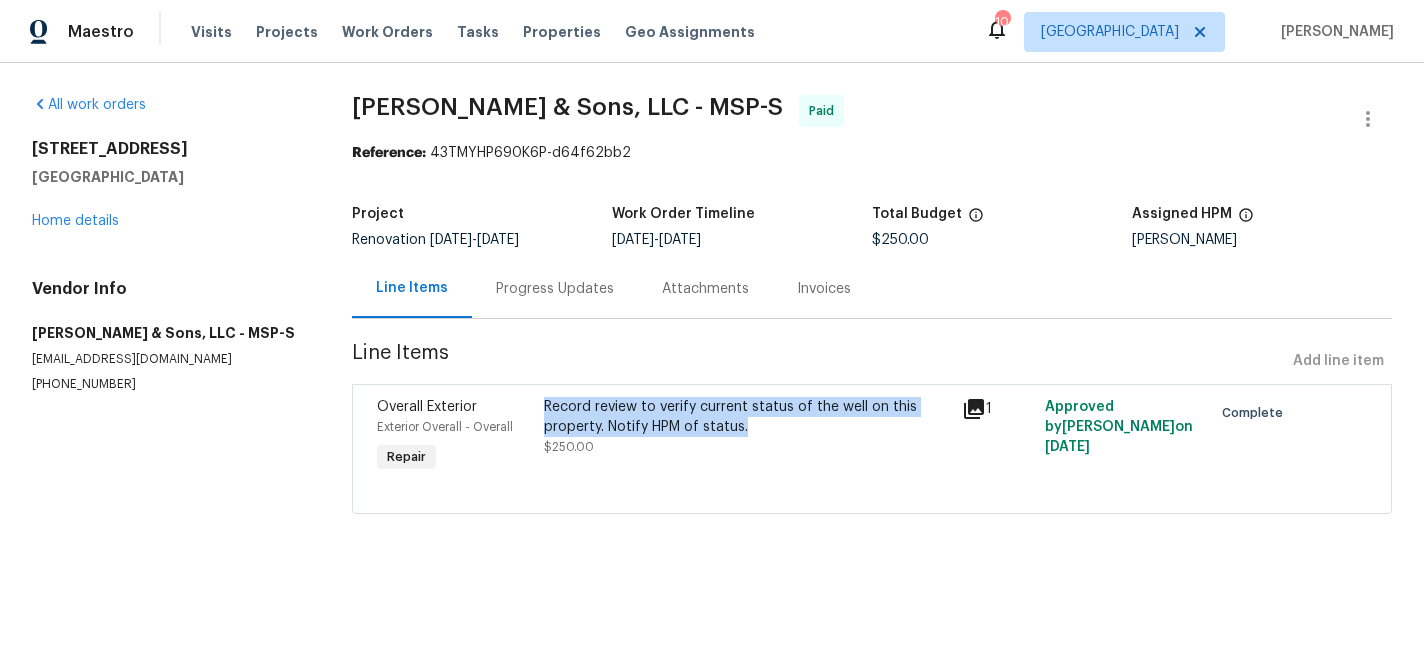 drag, startPoint x: 753, startPoint y: 427, endPoint x: 549, endPoint y: 405, distance: 205.18285 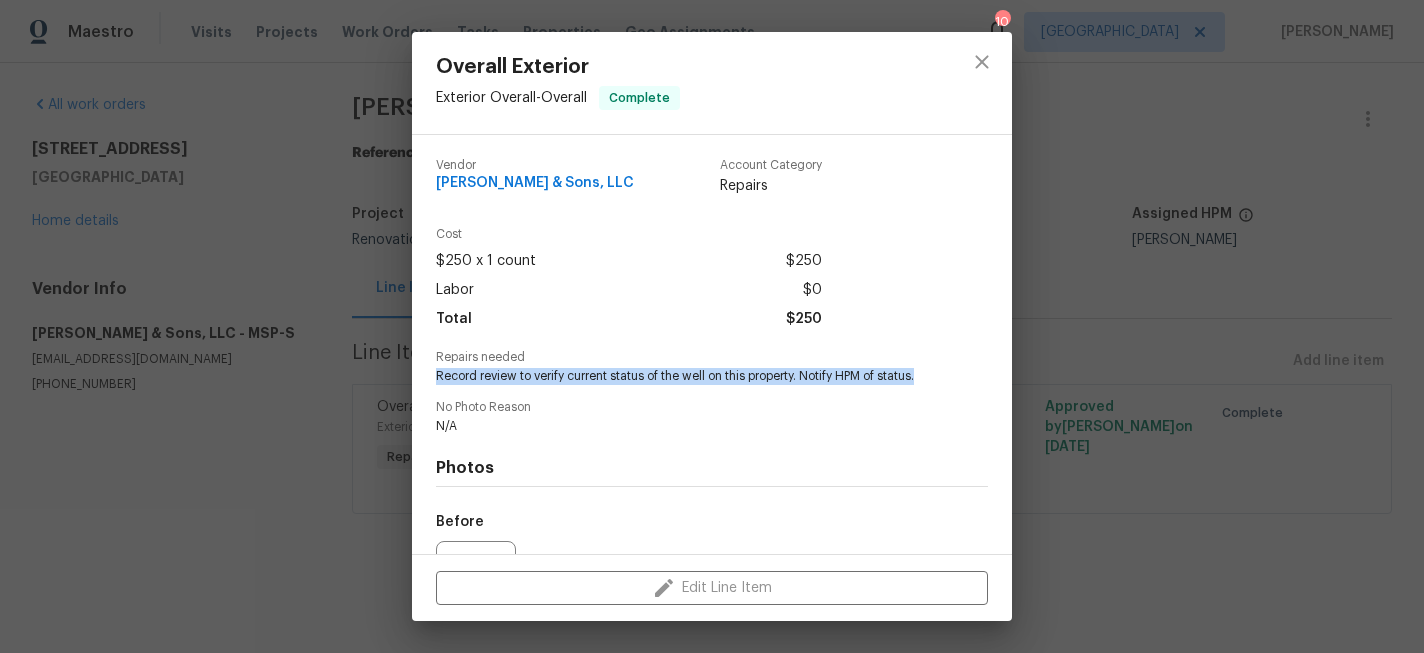 drag, startPoint x: 929, startPoint y: 374, endPoint x: 434, endPoint y: 374, distance: 495 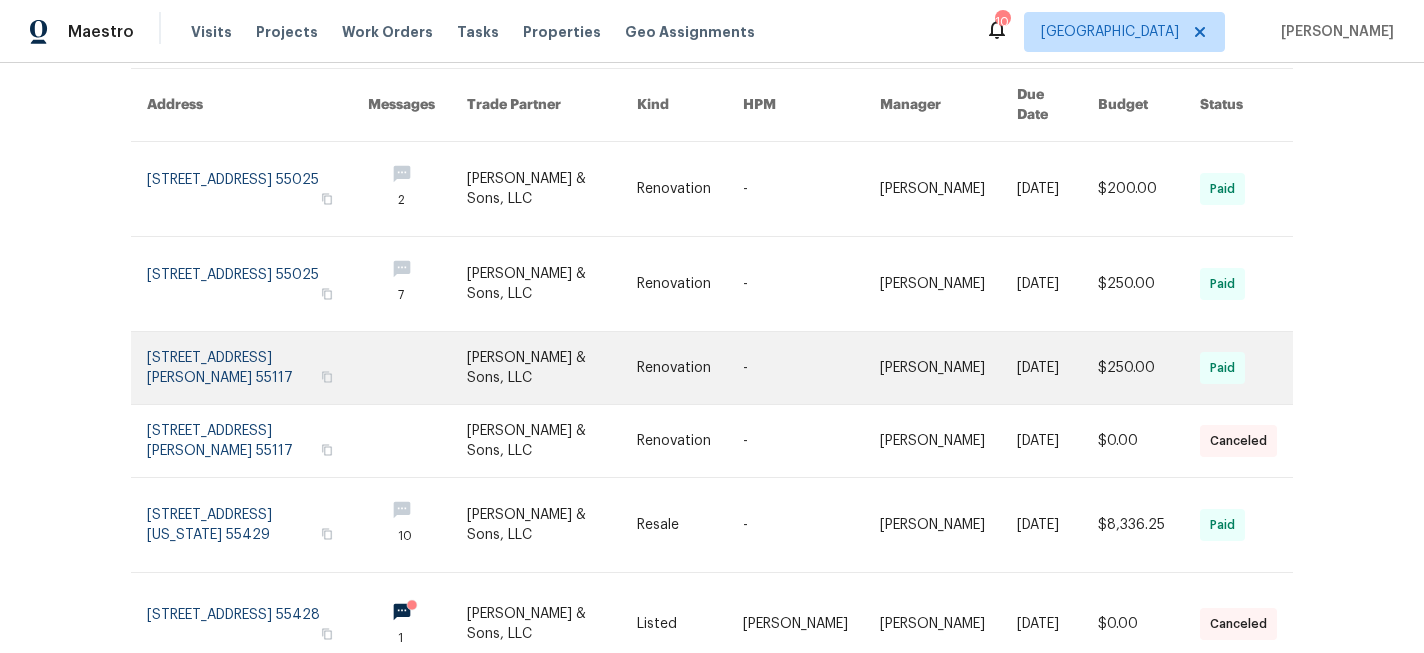 scroll, scrollTop: 168, scrollLeft: 0, axis: vertical 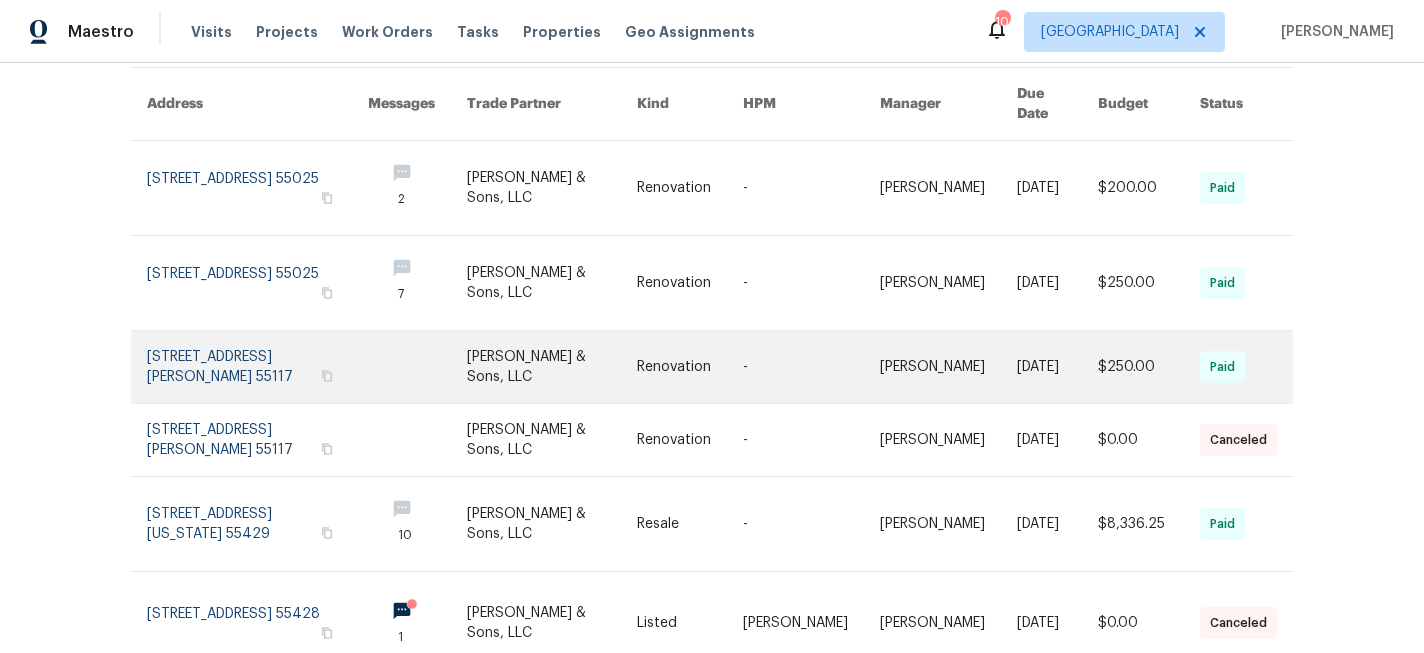 click at bounding box center [257, 367] 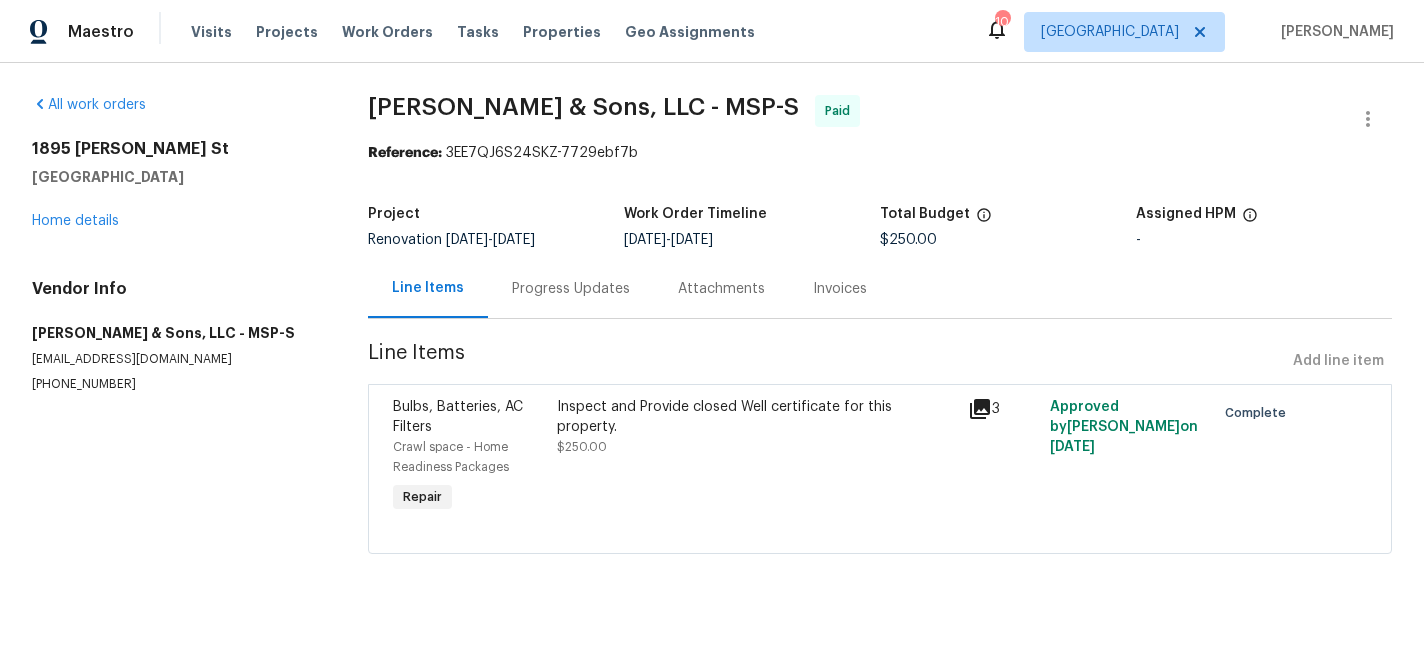 click on "Inspect and Provide closed Well certificate for this property." at bounding box center (756, 417) 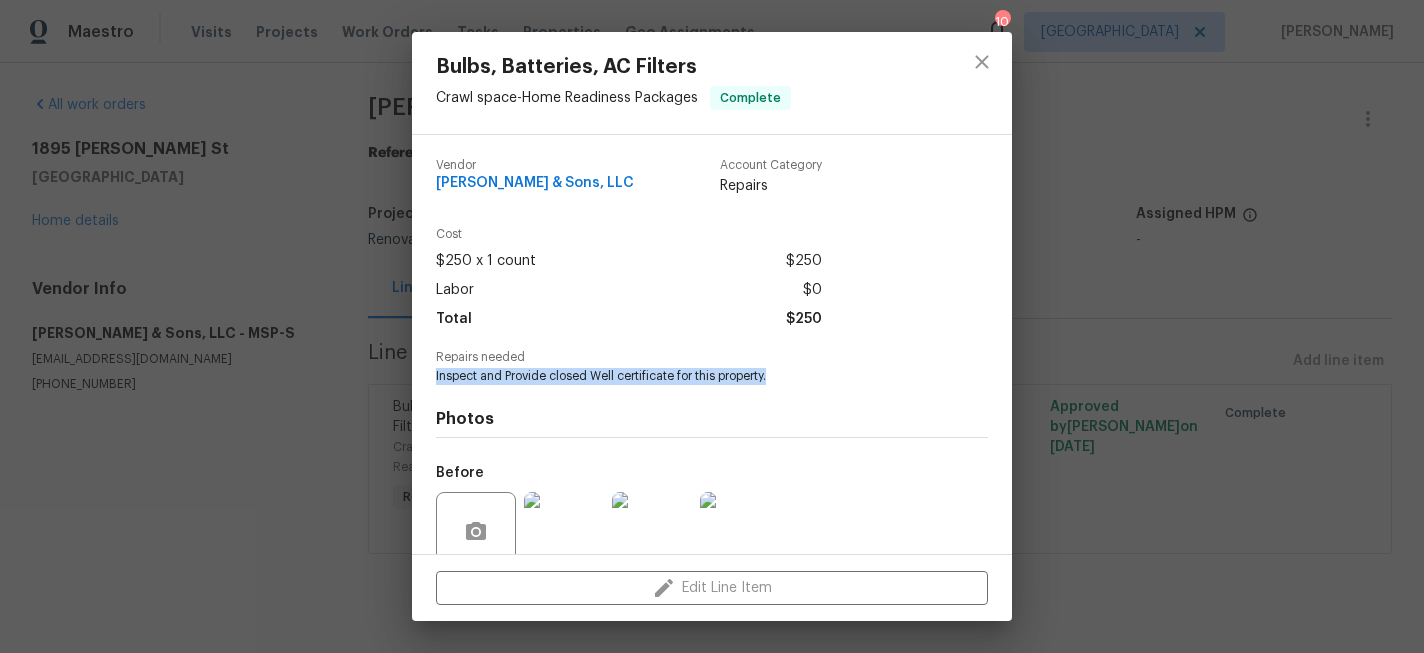 drag, startPoint x: 772, startPoint y: 376, endPoint x: 428, endPoint y: 371, distance: 344.03635 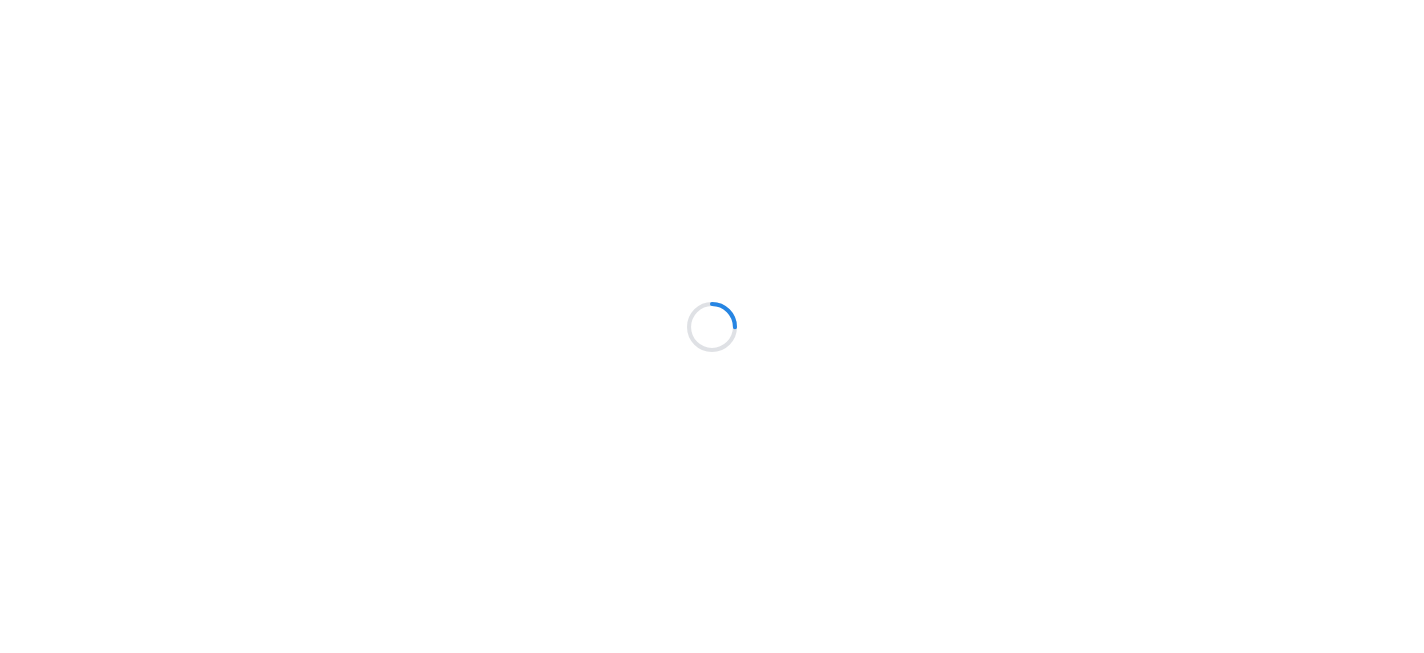 scroll, scrollTop: 0, scrollLeft: 0, axis: both 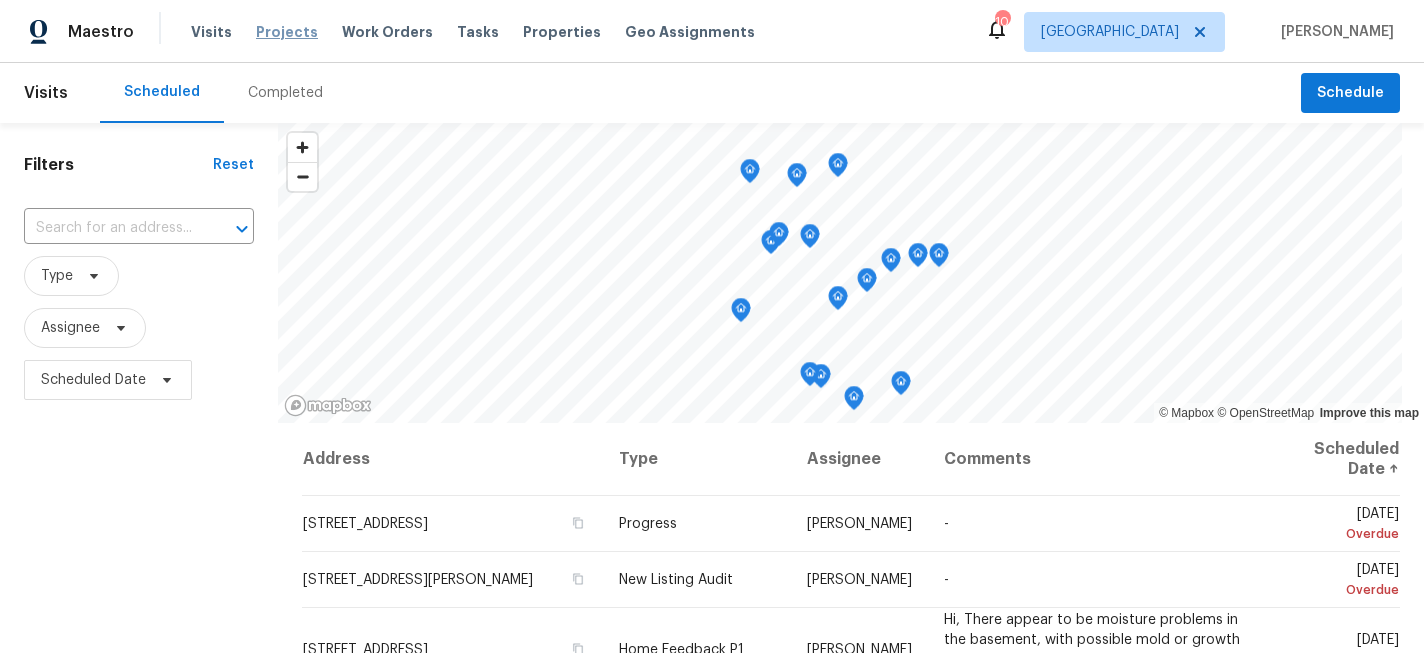 click on "Projects" at bounding box center [287, 32] 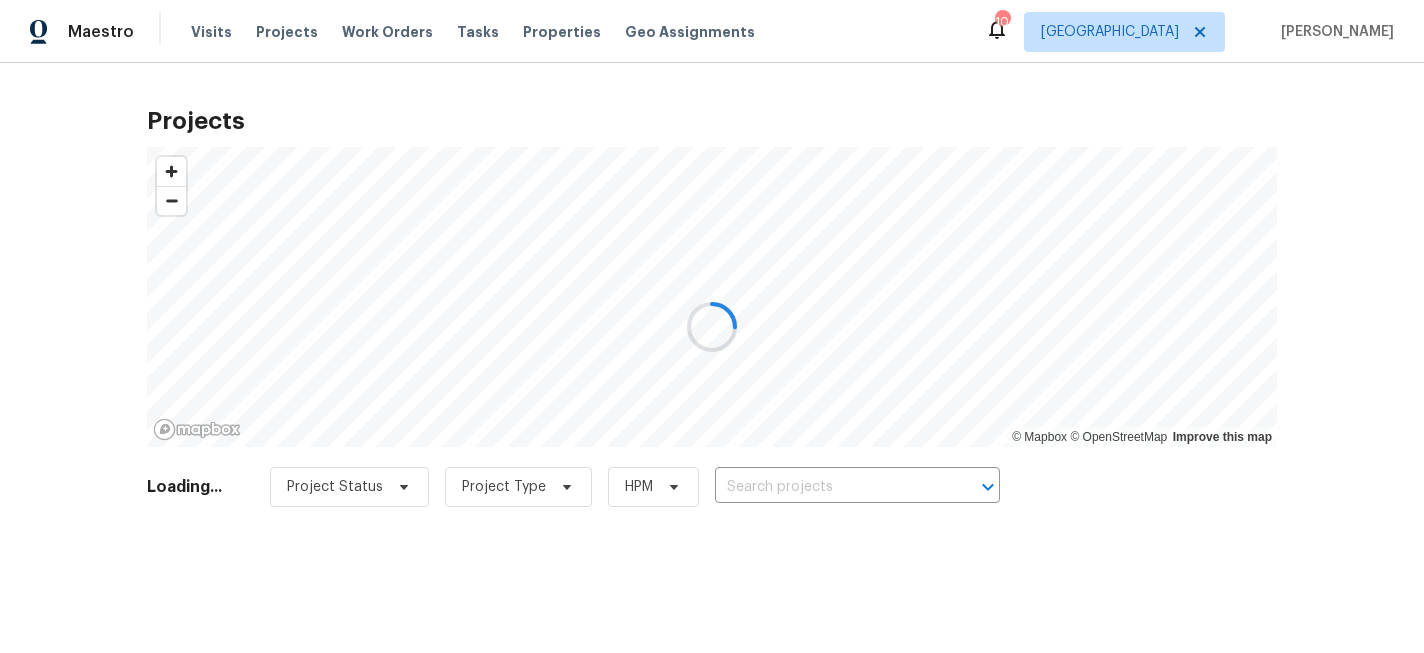 click at bounding box center [712, 326] 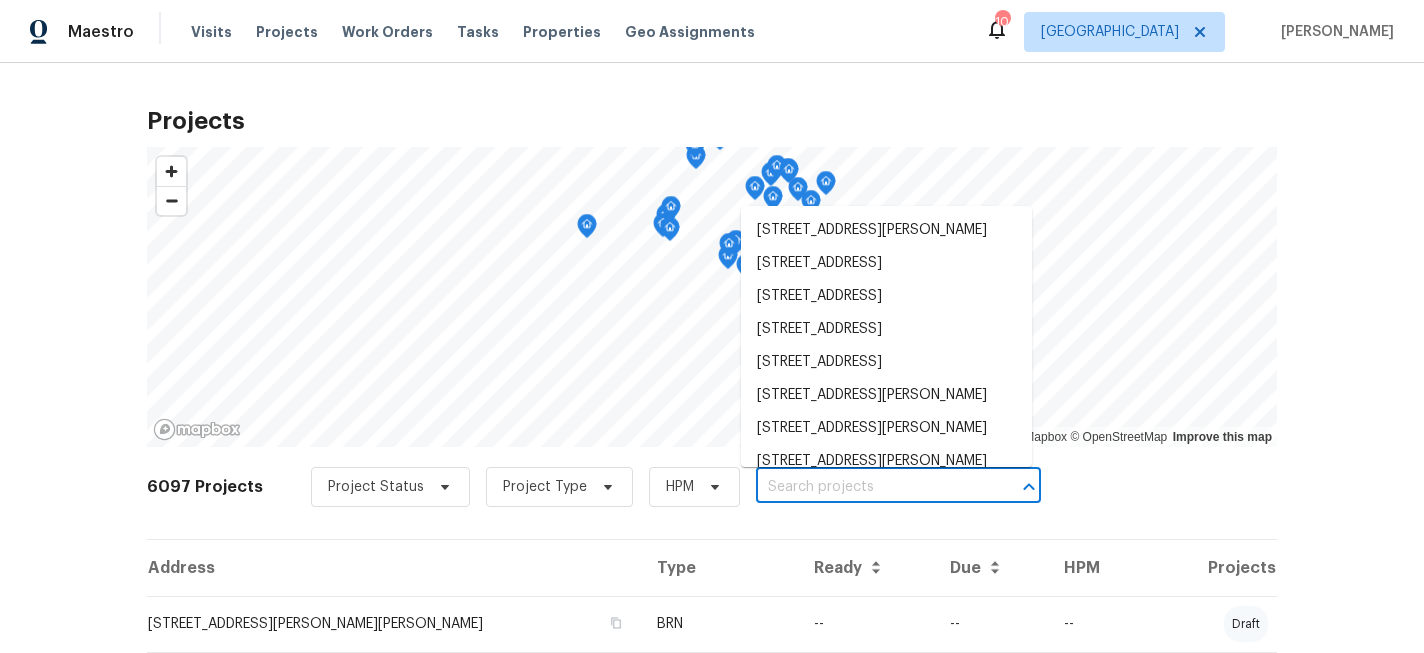 click at bounding box center (870, 487) 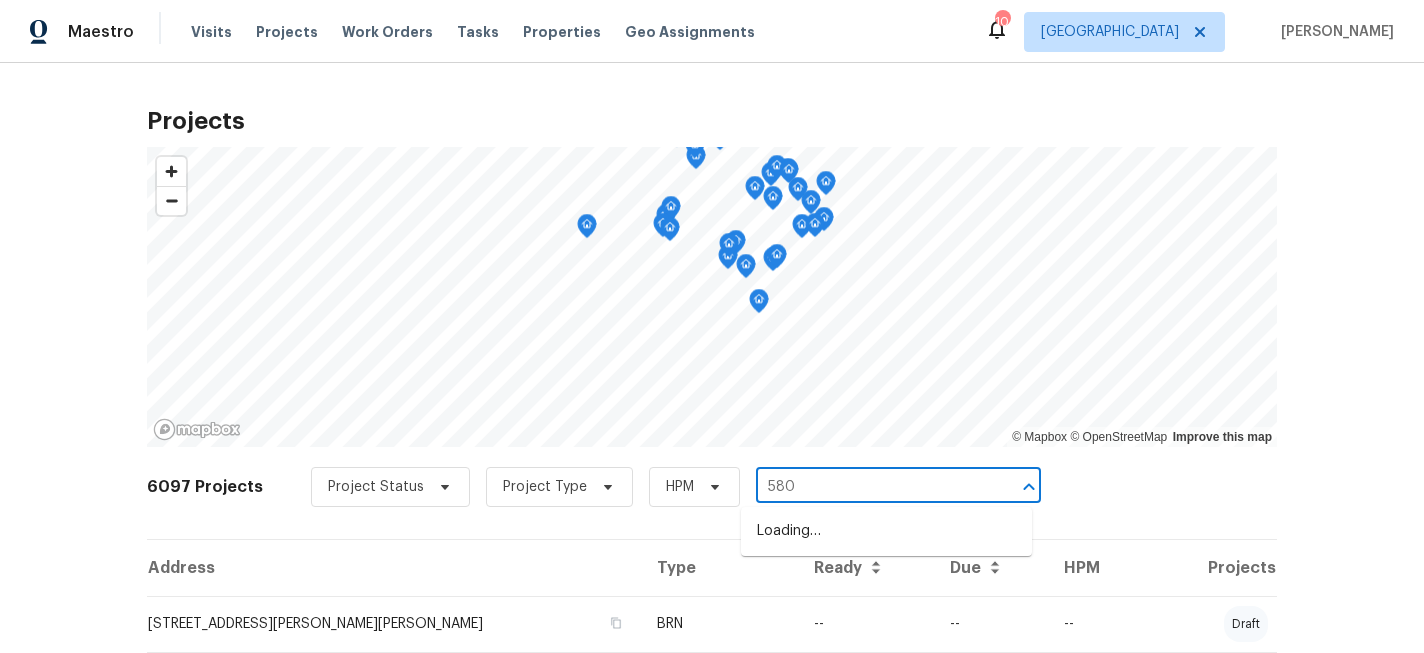 type on "5808" 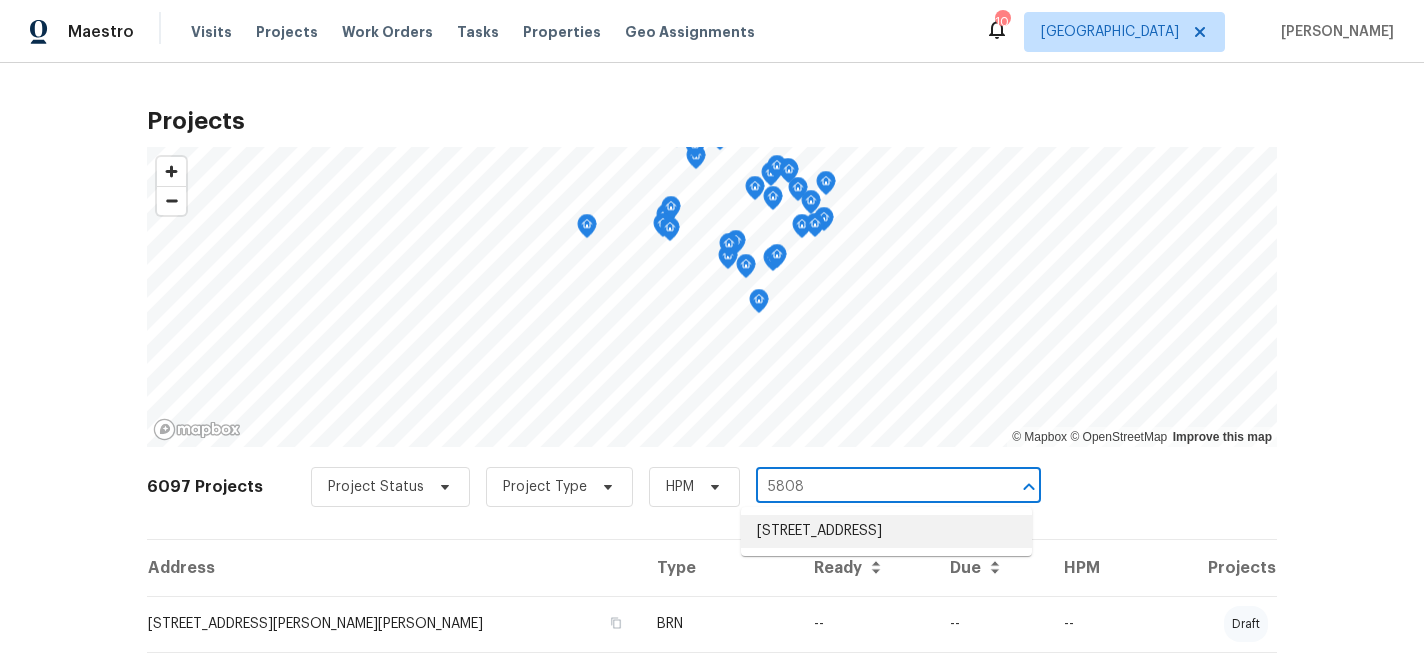click on "[STREET_ADDRESS]" at bounding box center [886, 531] 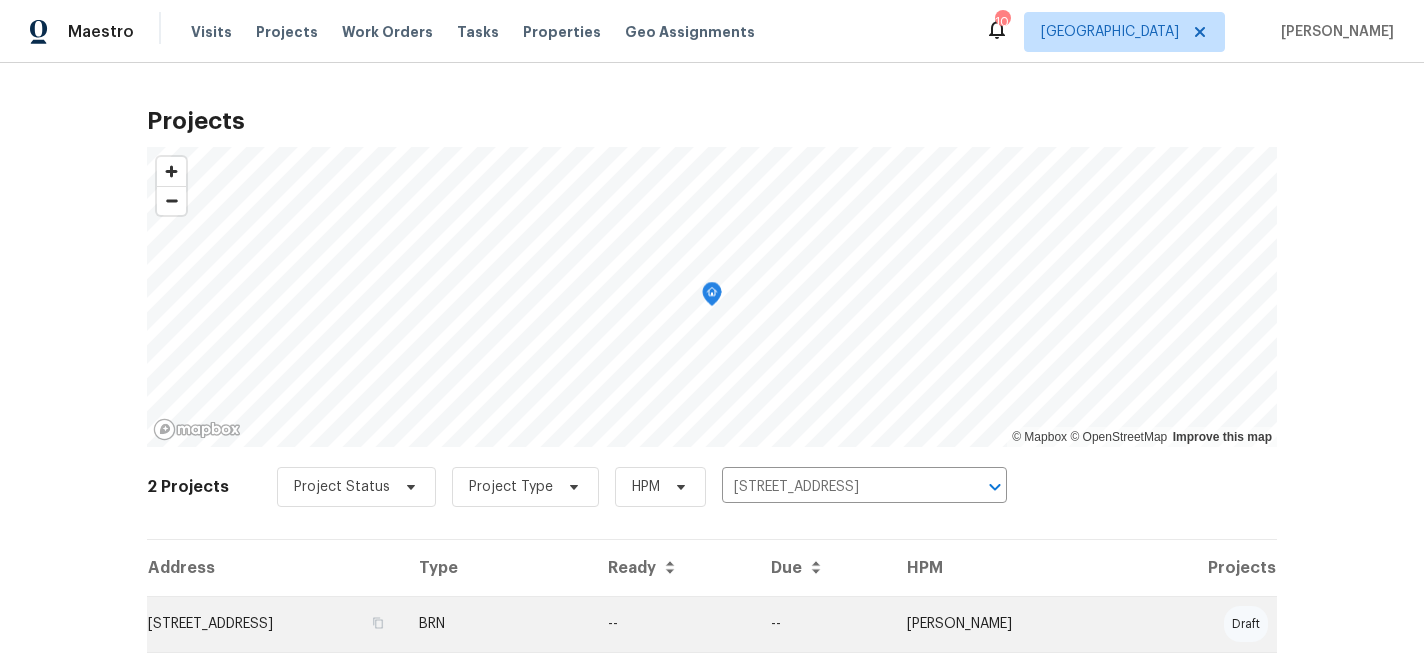 click on "[STREET_ADDRESS]" at bounding box center (275, 624) 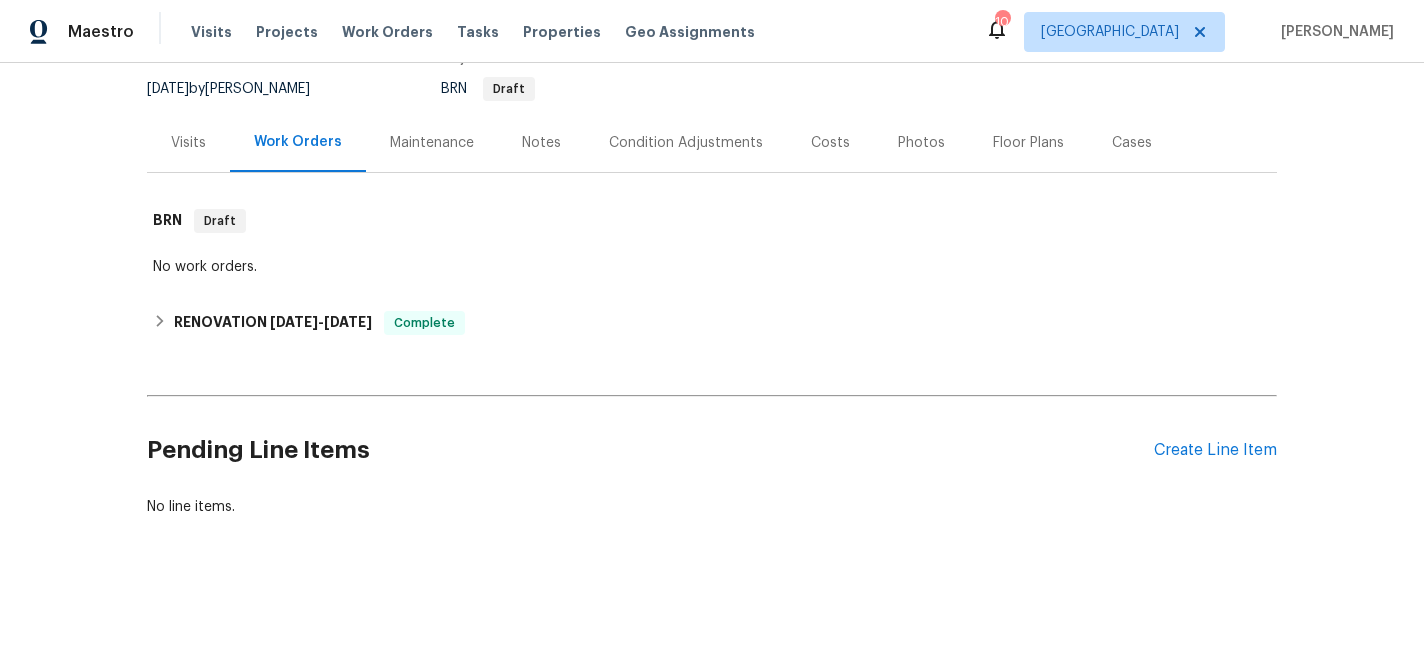 scroll, scrollTop: 149, scrollLeft: 0, axis: vertical 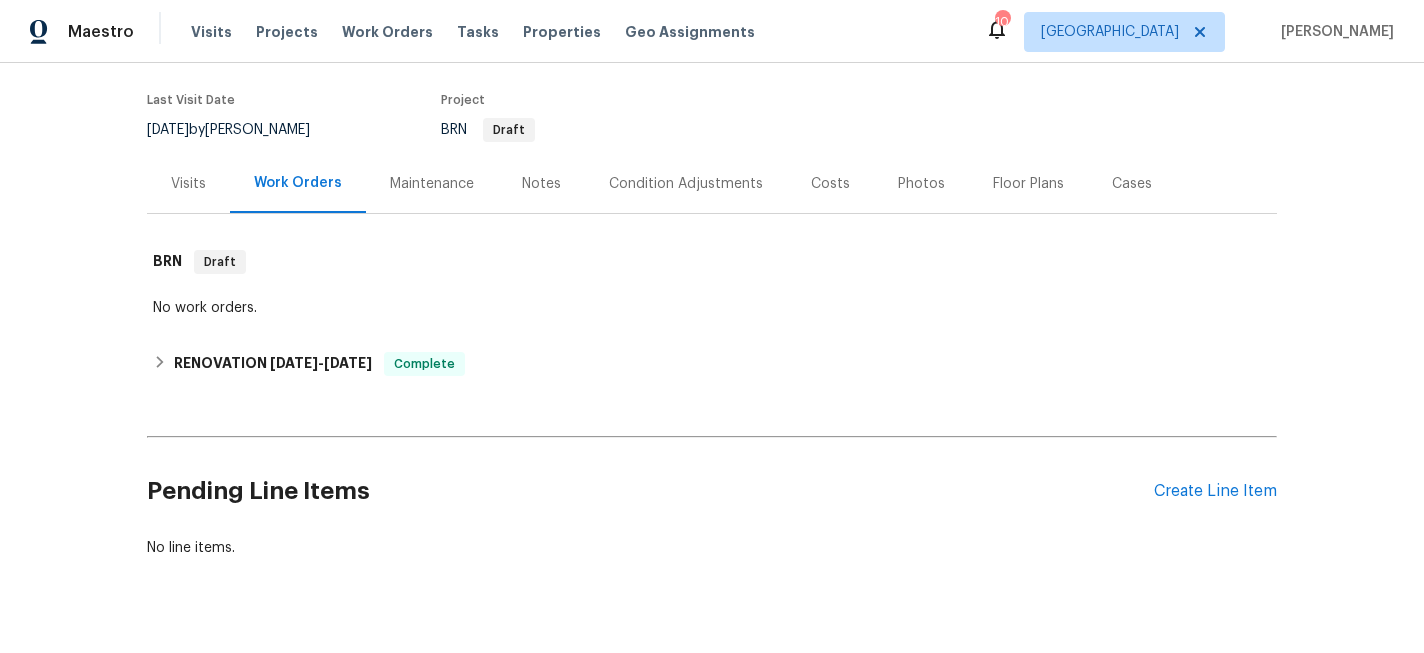 click on "Pending Line Items Create Line Item" at bounding box center (712, 491) 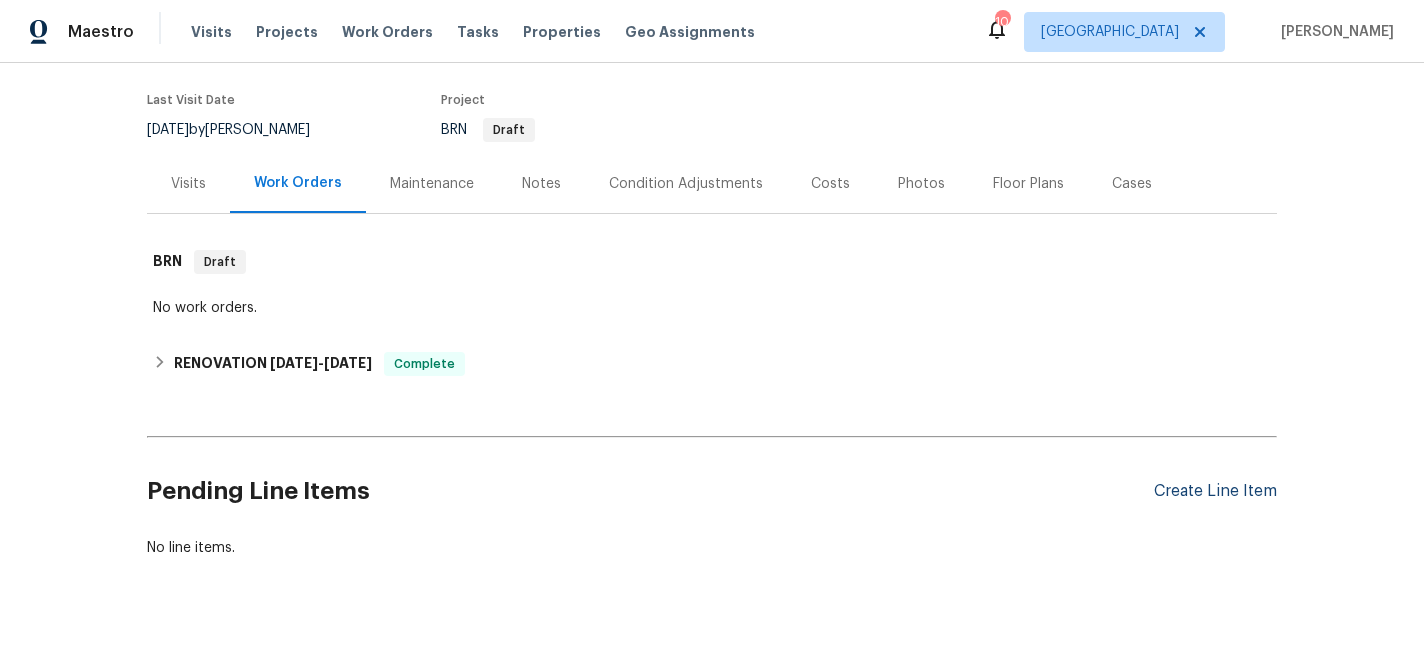 click on "Create Line Item" at bounding box center [1215, 491] 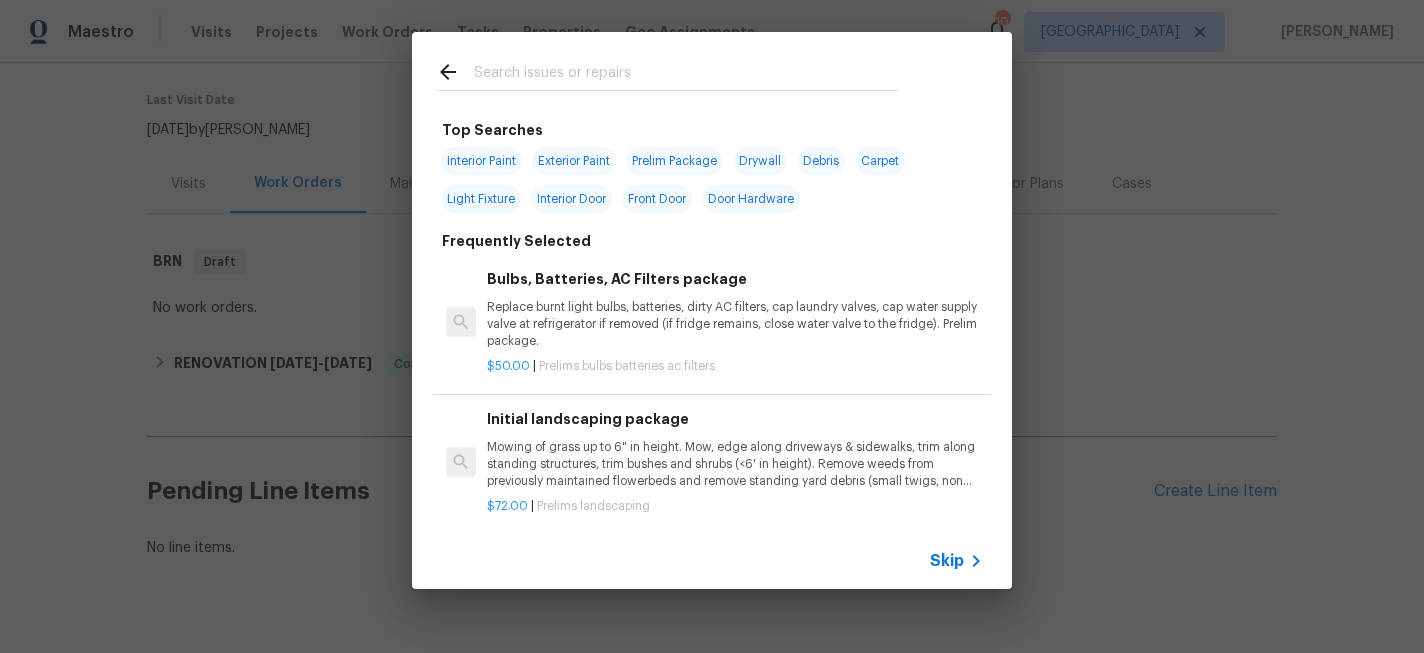 click at bounding box center (686, 75) 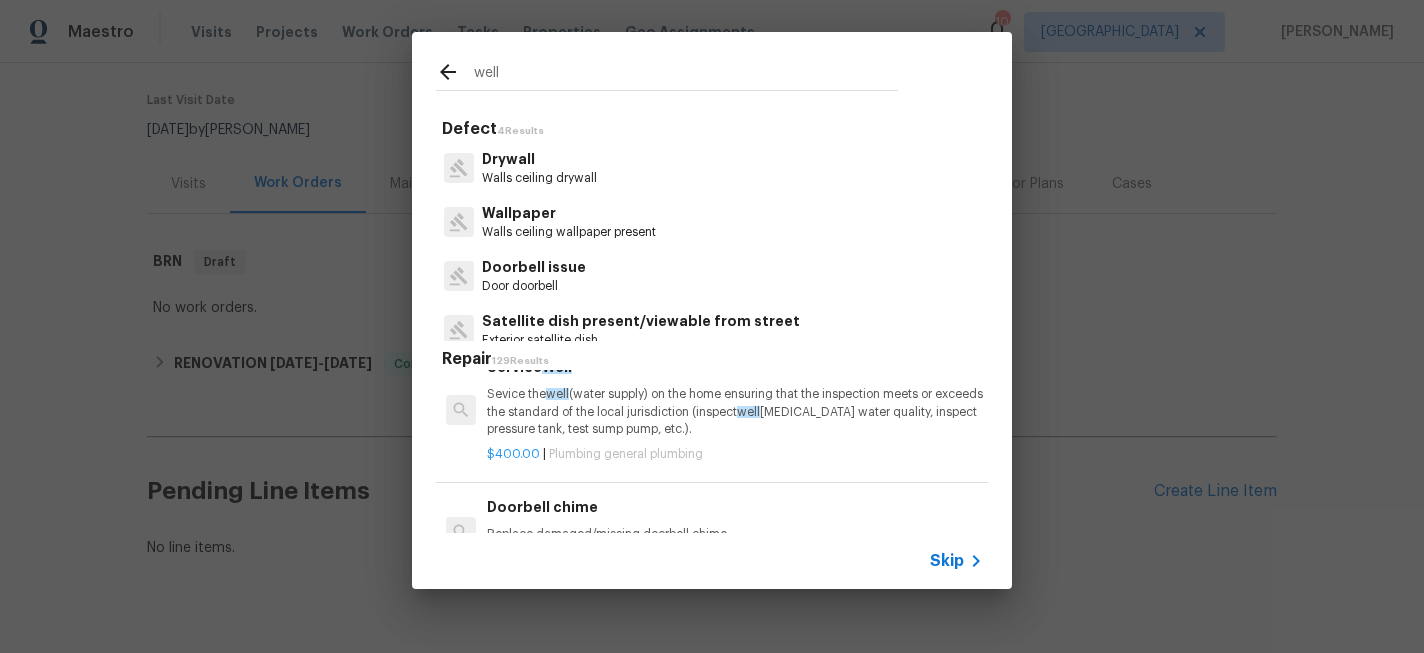 scroll, scrollTop: 0, scrollLeft: 0, axis: both 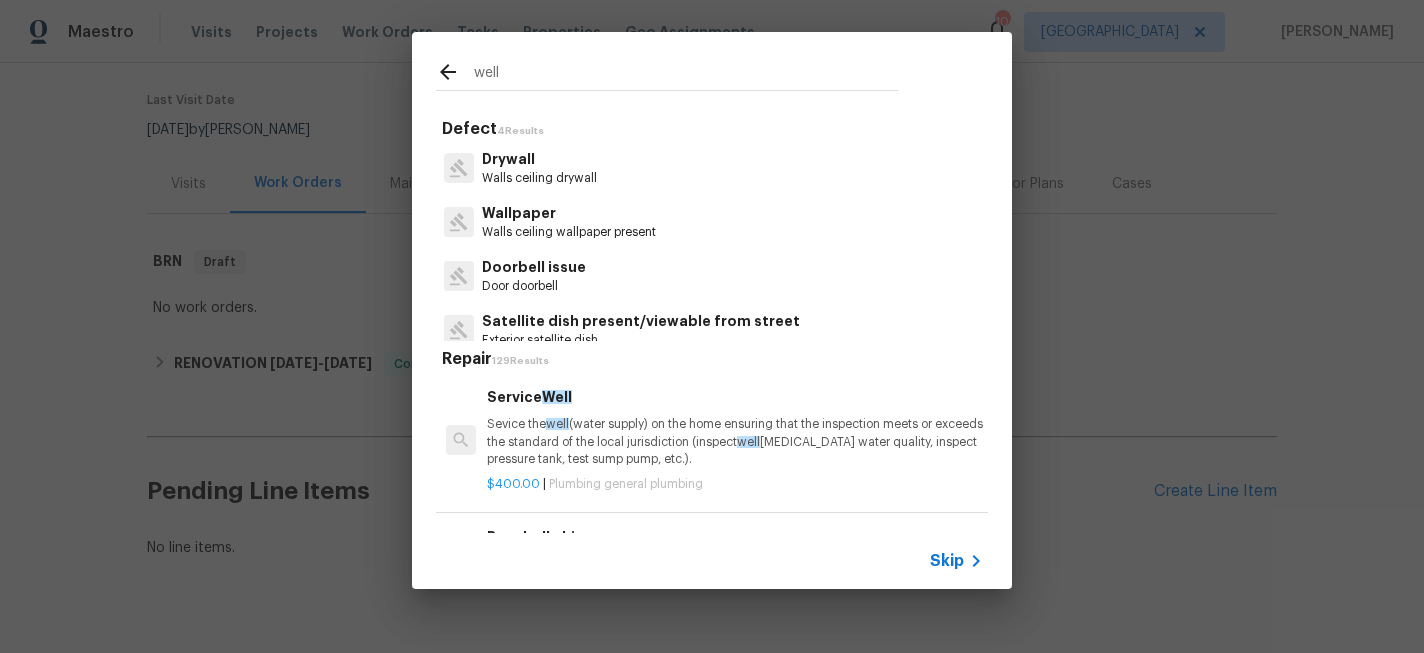 type on "well" 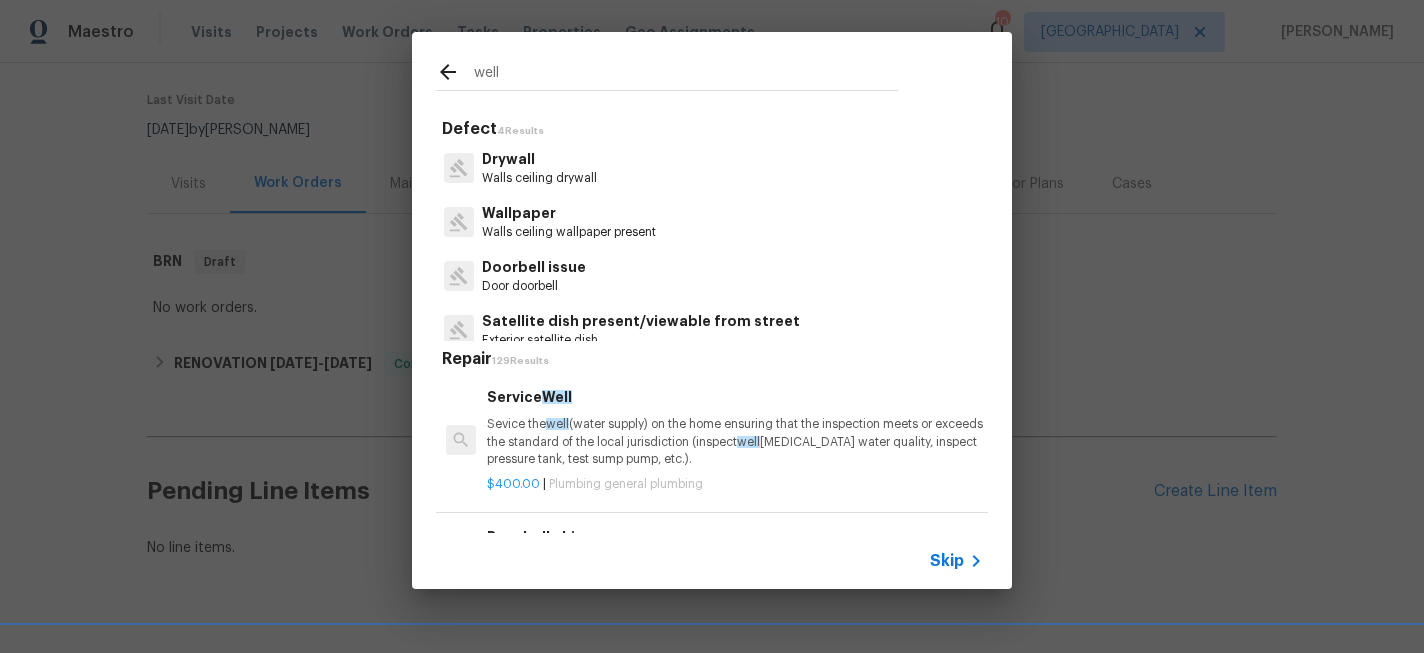 click on "Sevice the  well  (water supply) on the home ensuring that the inspection meets or exceeds the standard of the local jurisdiction (inspect  well  [MEDICAL_DATA] water quality, inspect pressure tank, test sump pump, etc.)." at bounding box center [735, 441] 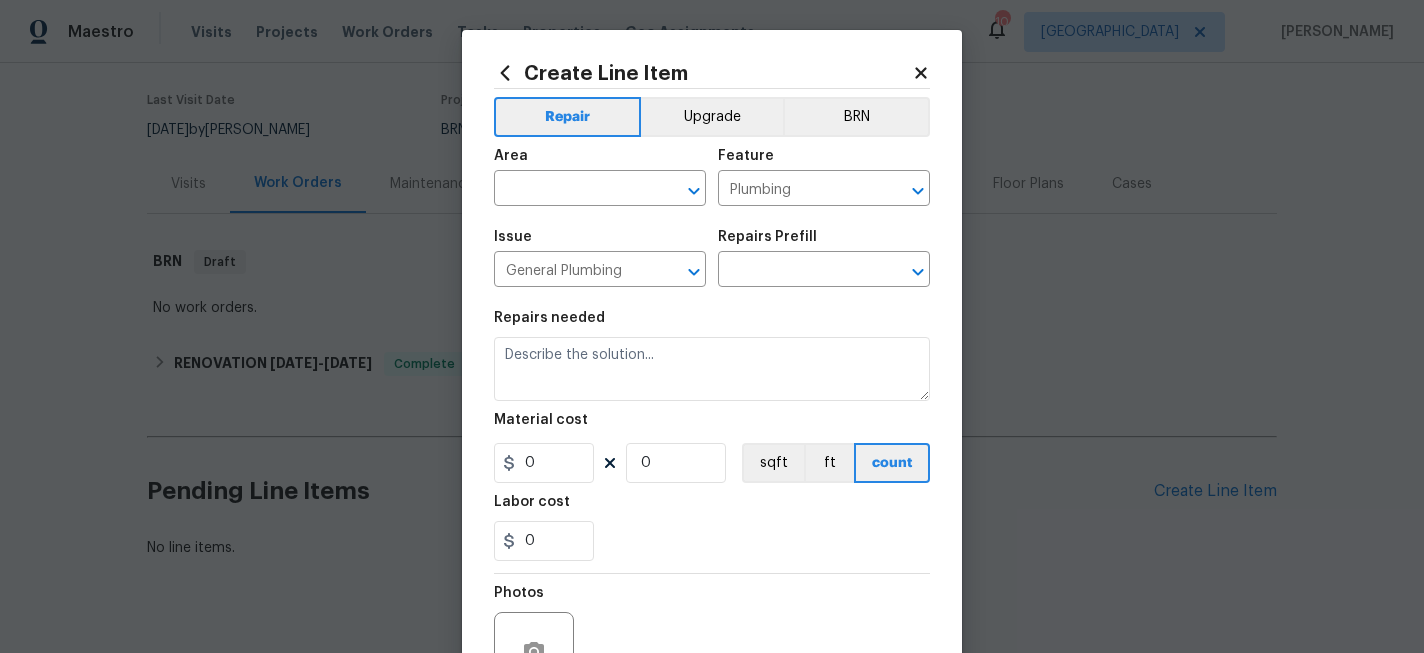 type on "Service Well $400.00" 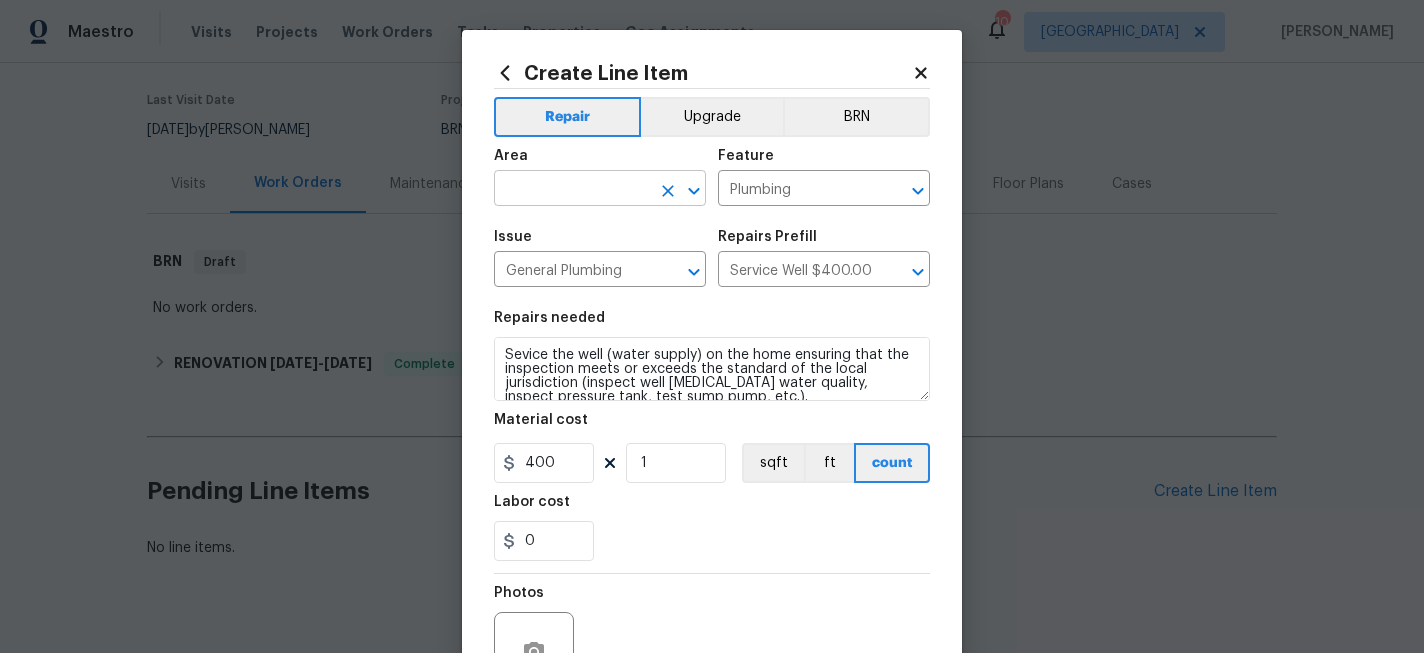 click at bounding box center [572, 190] 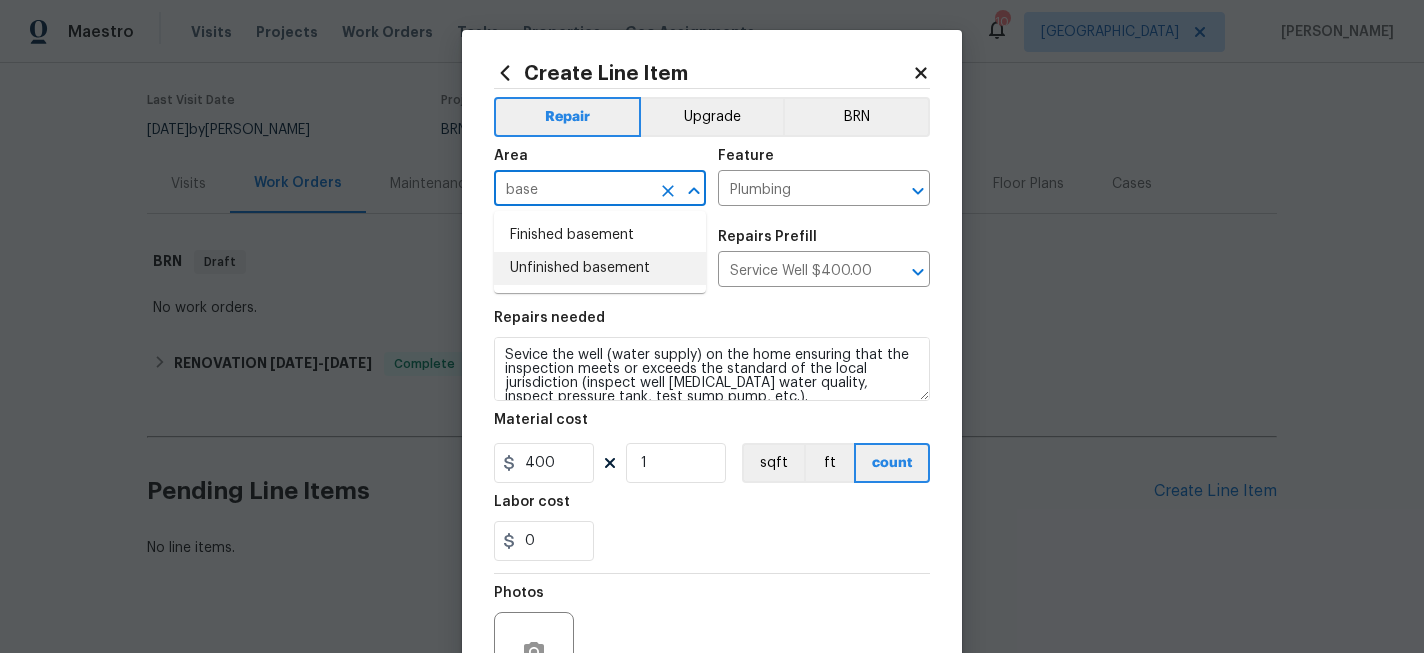 click on "Unfinished basement" at bounding box center [600, 268] 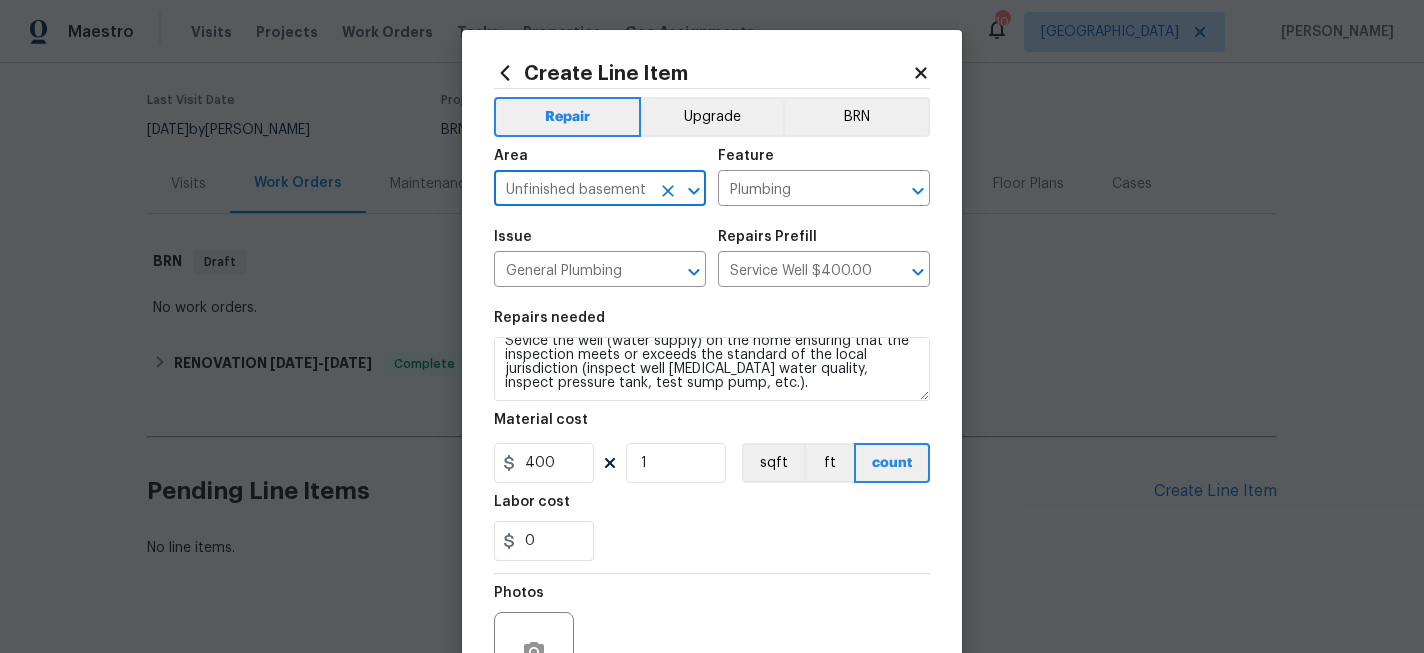 scroll, scrollTop: 10, scrollLeft: 0, axis: vertical 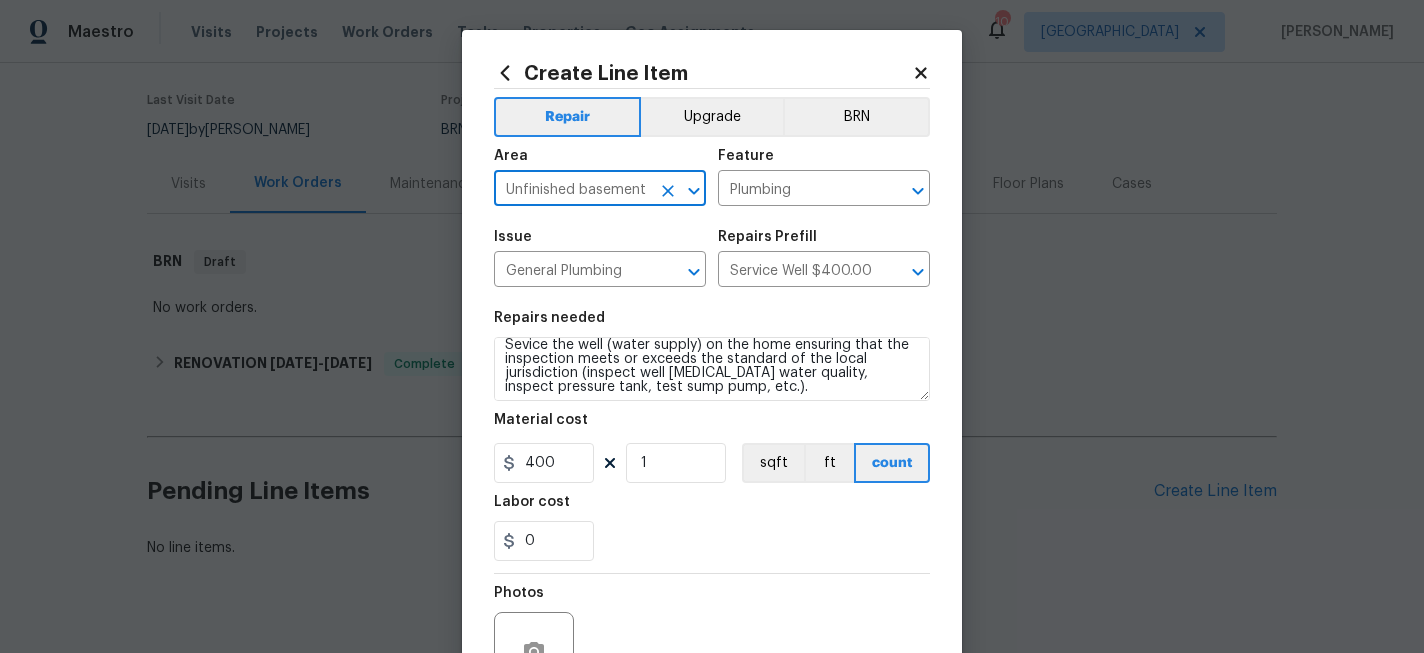 type on "Unfinished basement" 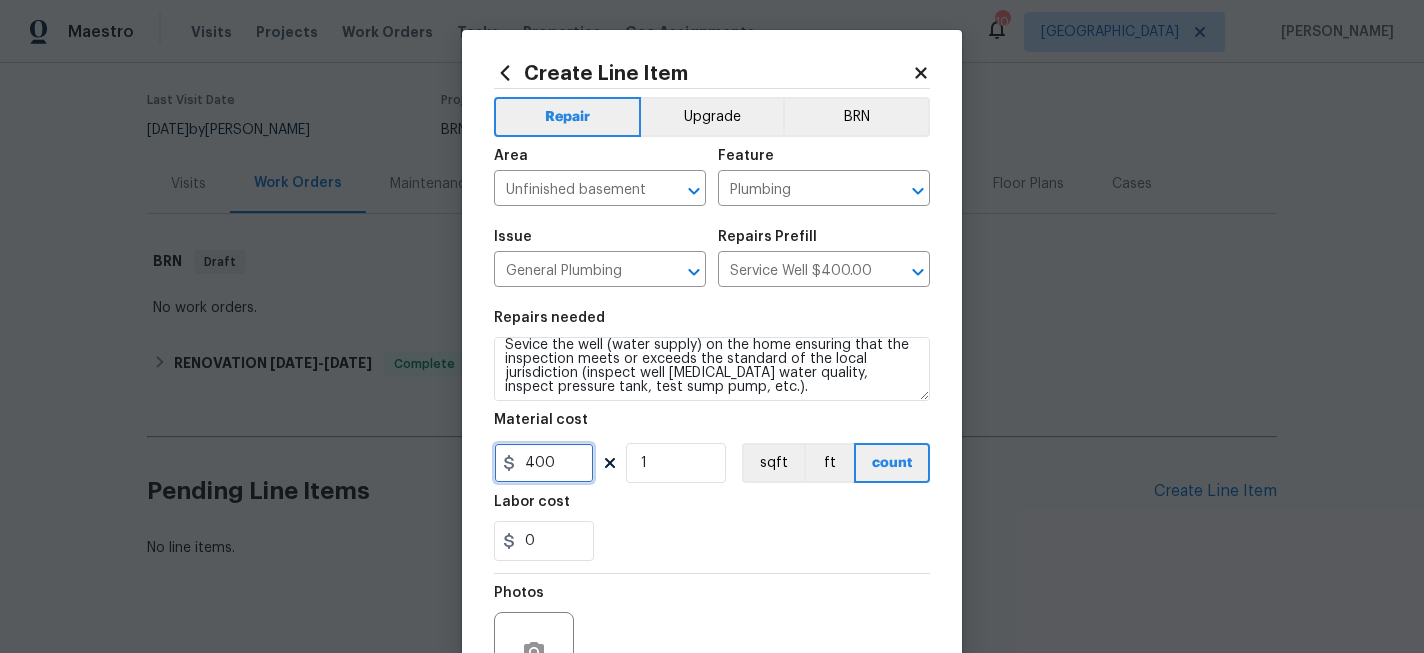 drag, startPoint x: 571, startPoint y: 460, endPoint x: 473, endPoint y: 460, distance: 98 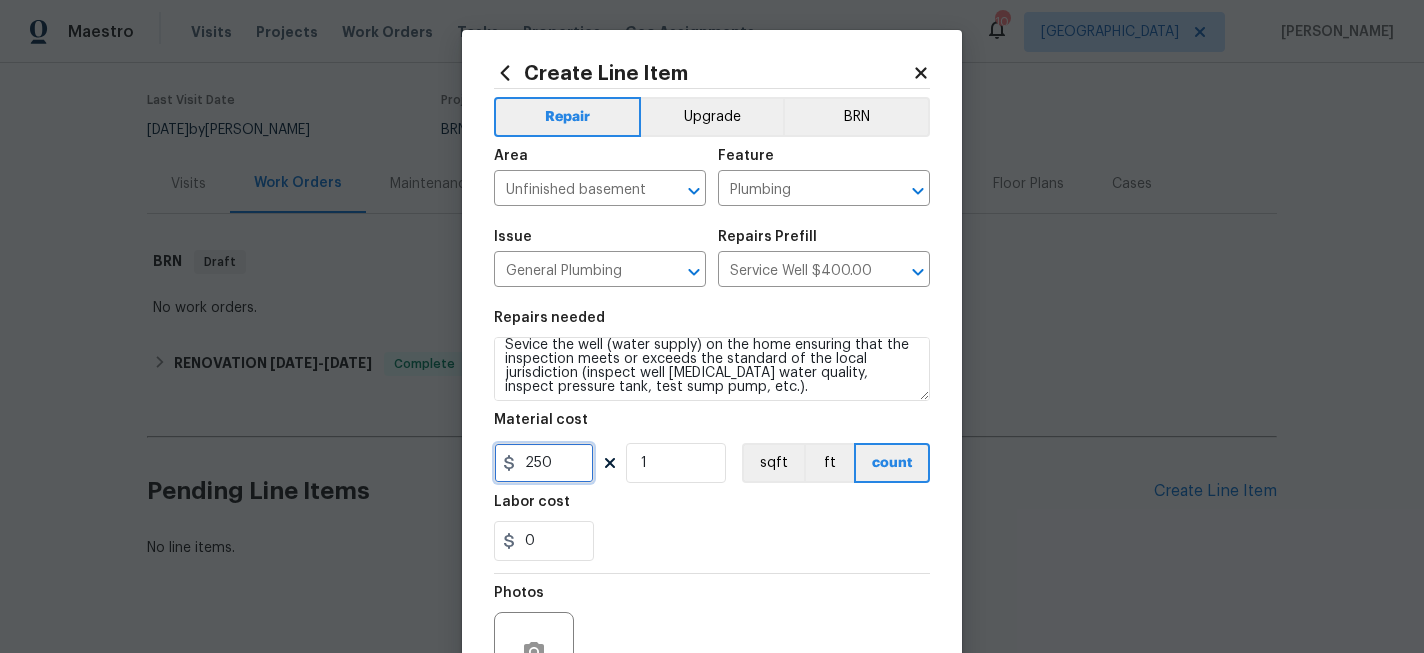 type on "250" 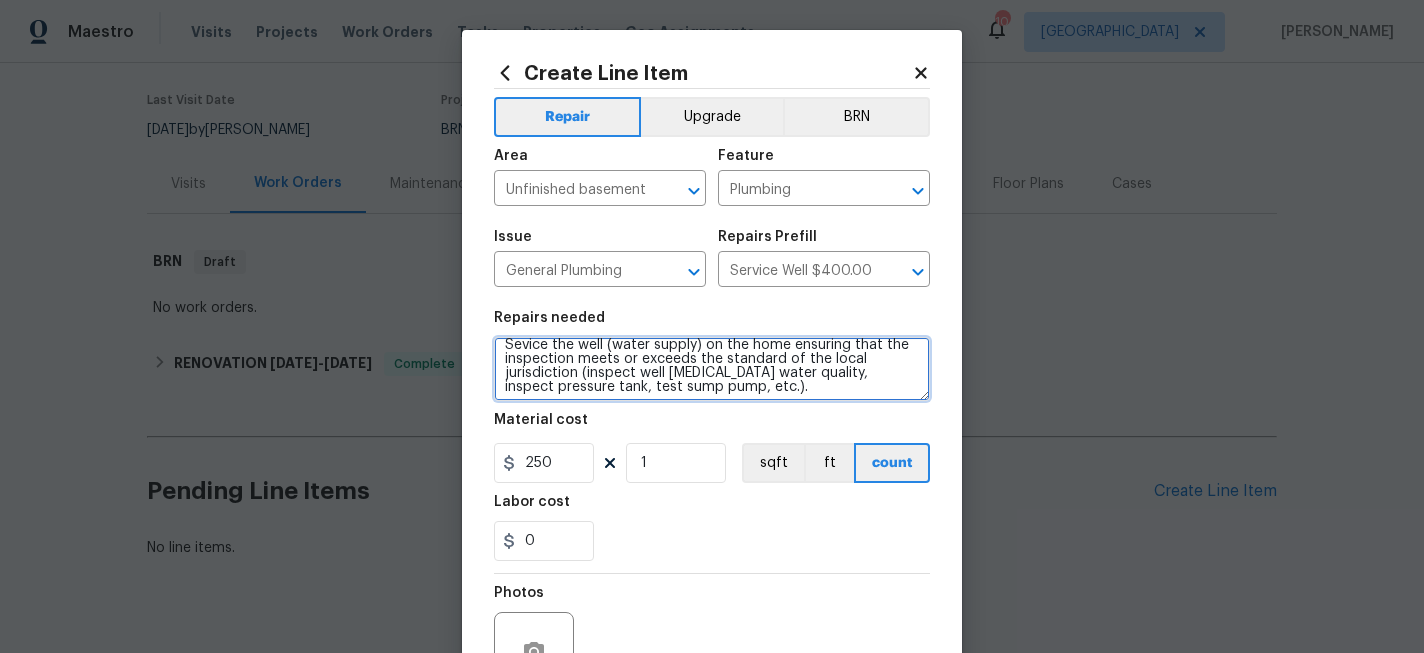 click on "Sevice the well (water supply) on the home ensuring that the inspection meets or exceeds the standard of the local jurisdiction (inspect well [MEDICAL_DATA] water quality, inspect pressure tank, test sump pump, etc.)." at bounding box center (712, 369) 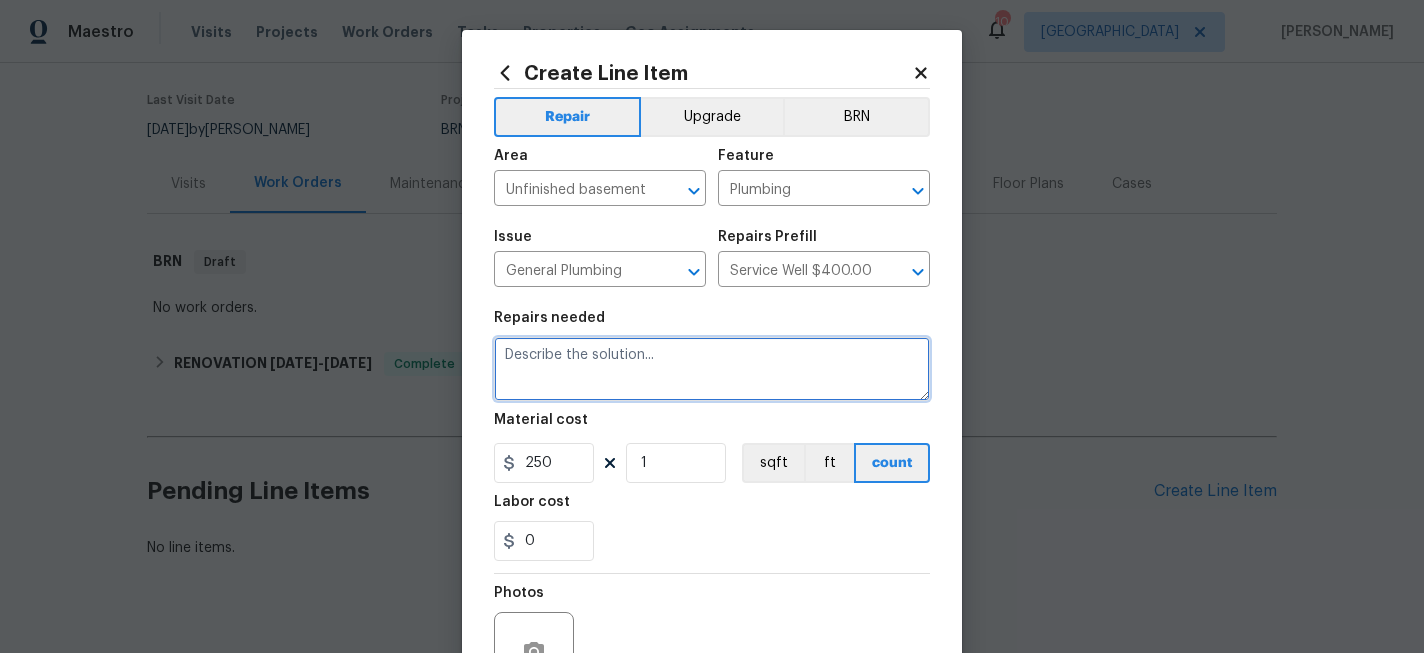scroll, scrollTop: 0, scrollLeft: 0, axis: both 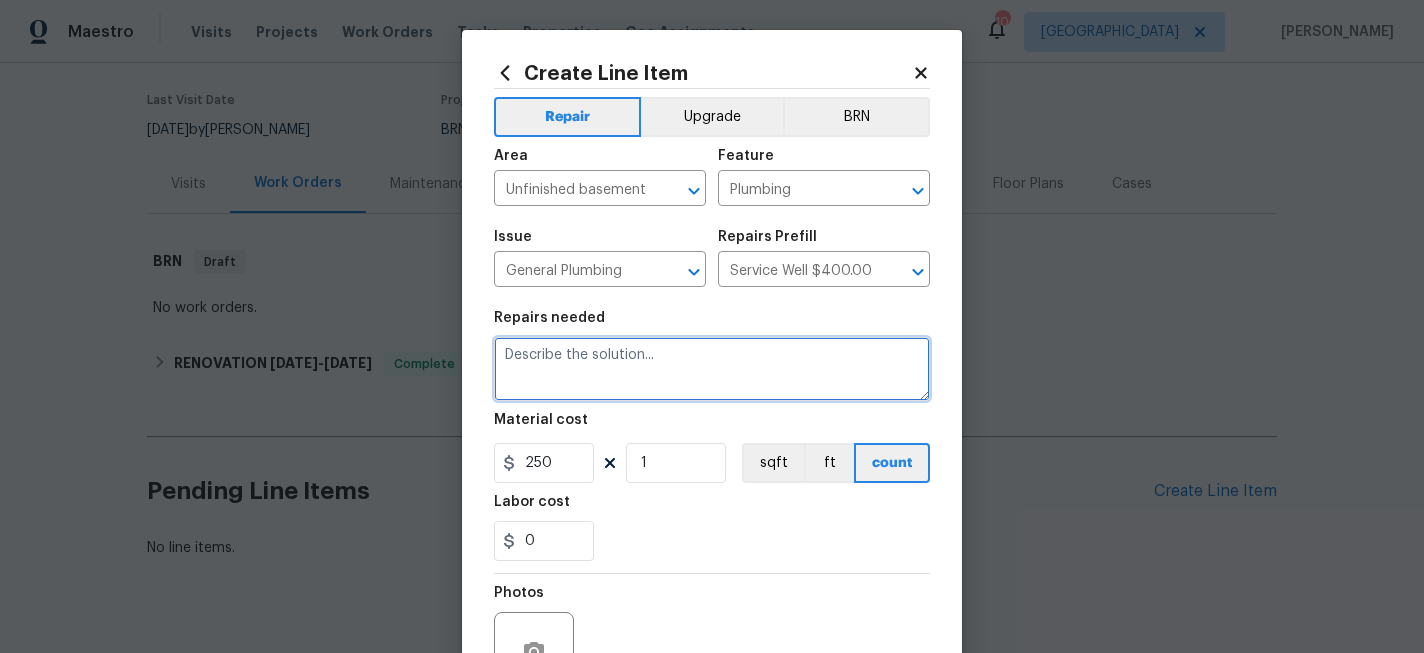 paste on "Record review to verify current status of the well on this property. Notify HPM of status." 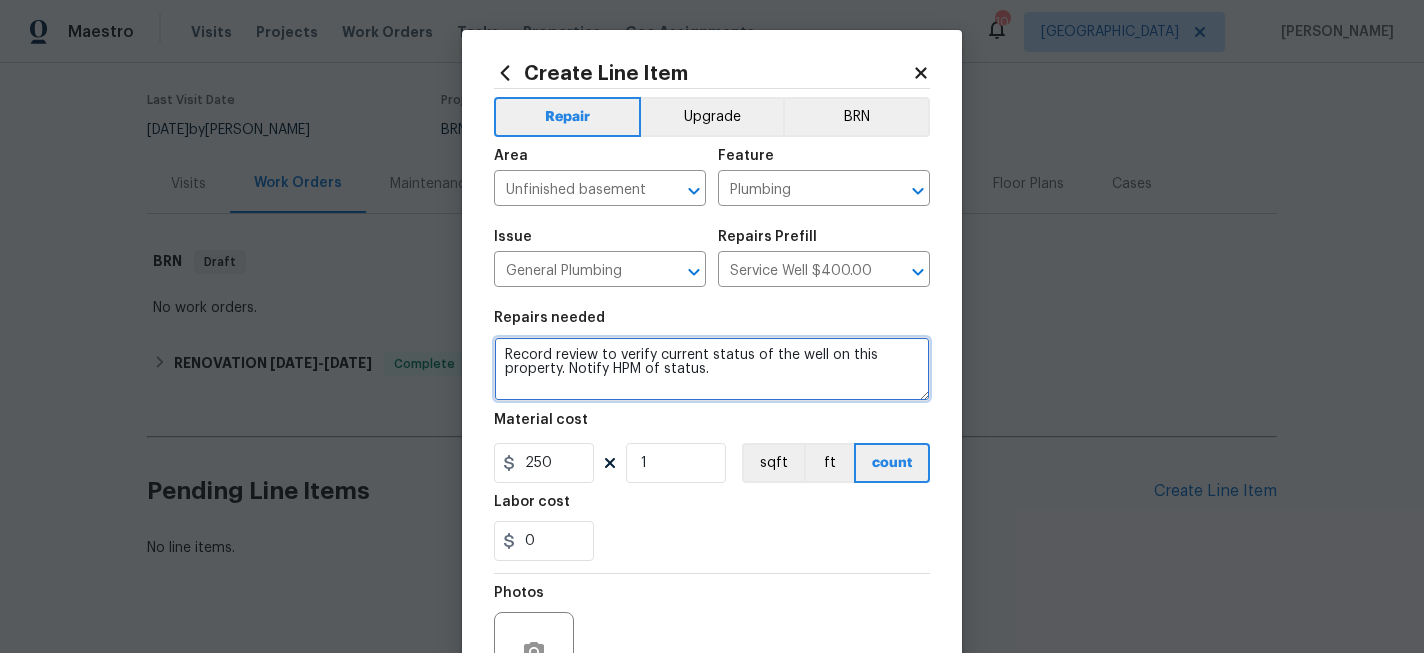drag, startPoint x: 727, startPoint y: 371, endPoint x: 564, endPoint y: 366, distance: 163.07668 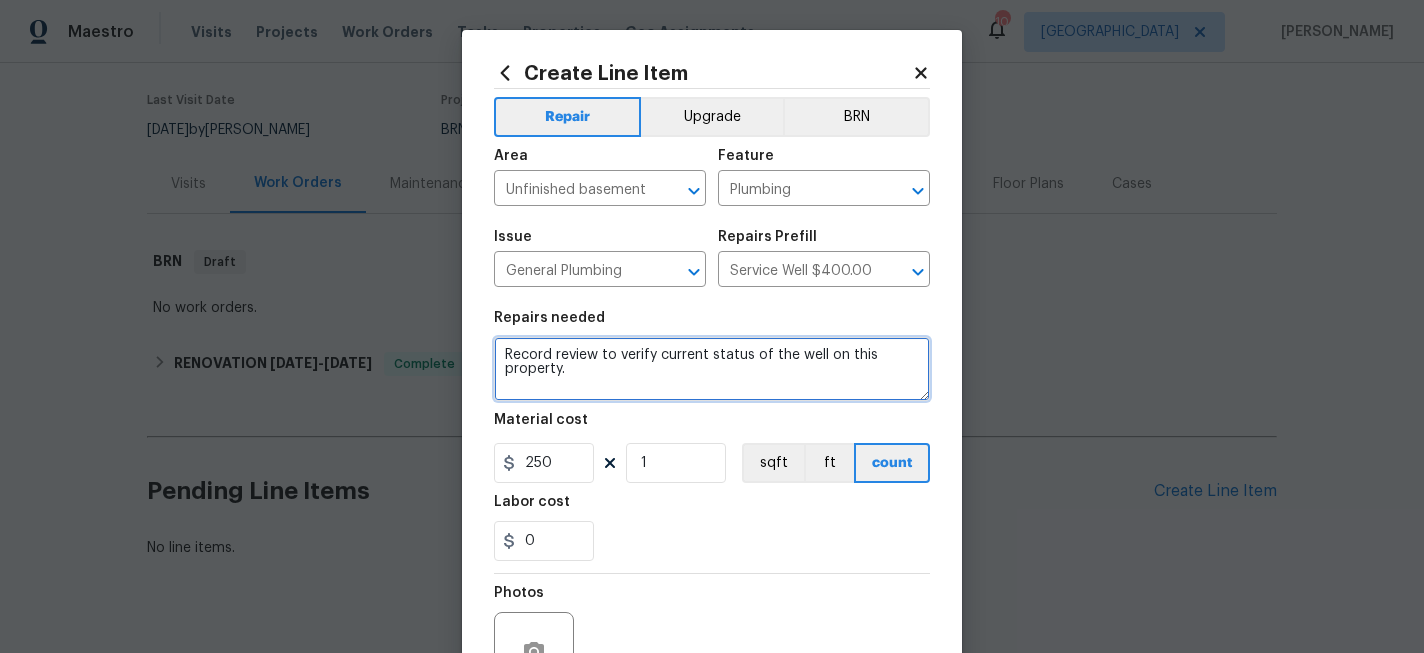 paste on "Inspect and Provide closed Well certificate for this property." 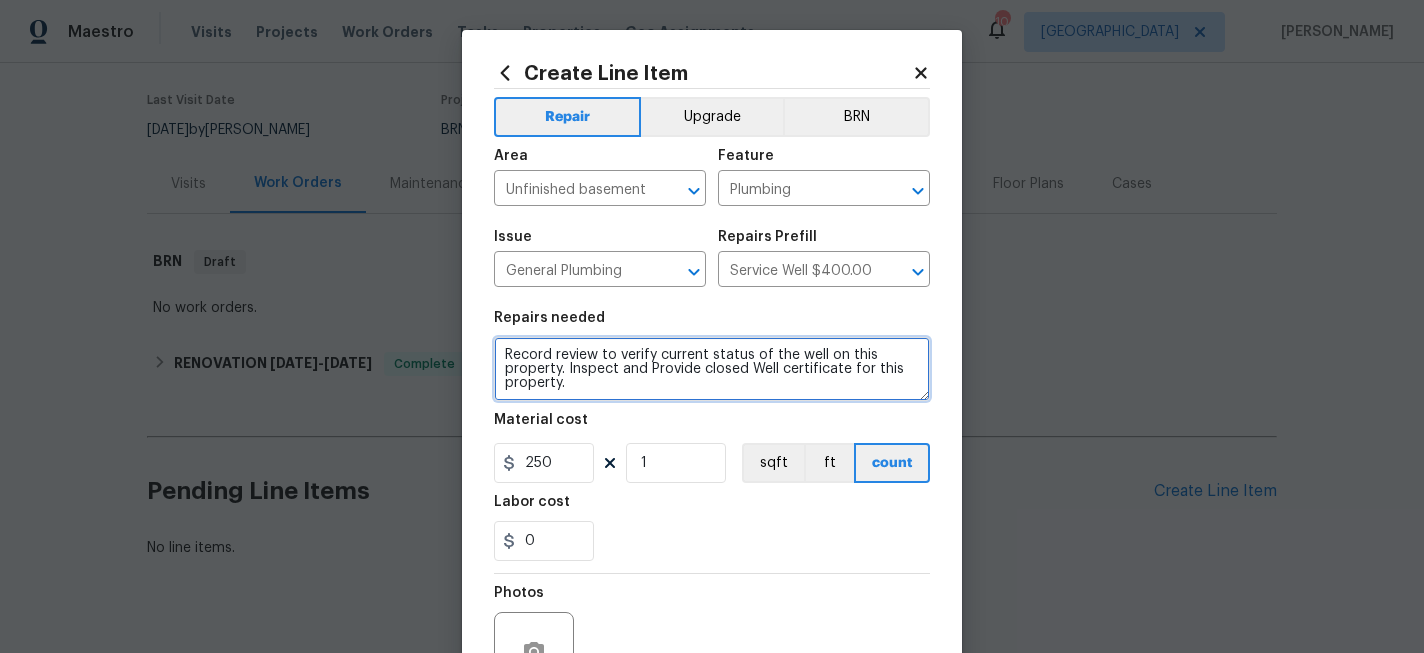 click on "Record review to verify current status of the well on this property. Inspect and Provide closed Well certificate for this property." at bounding box center [712, 369] 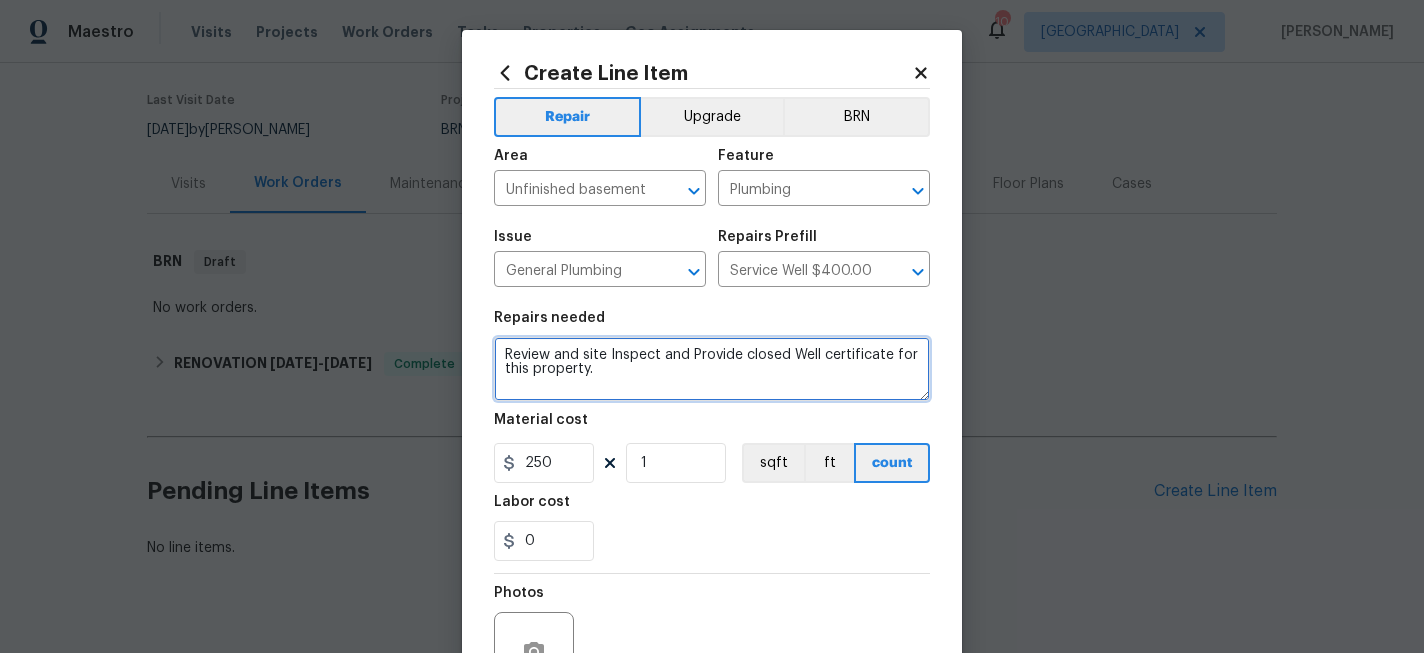 click on "Review and site Inspect and Provide closed Well certificate for this property." at bounding box center [712, 369] 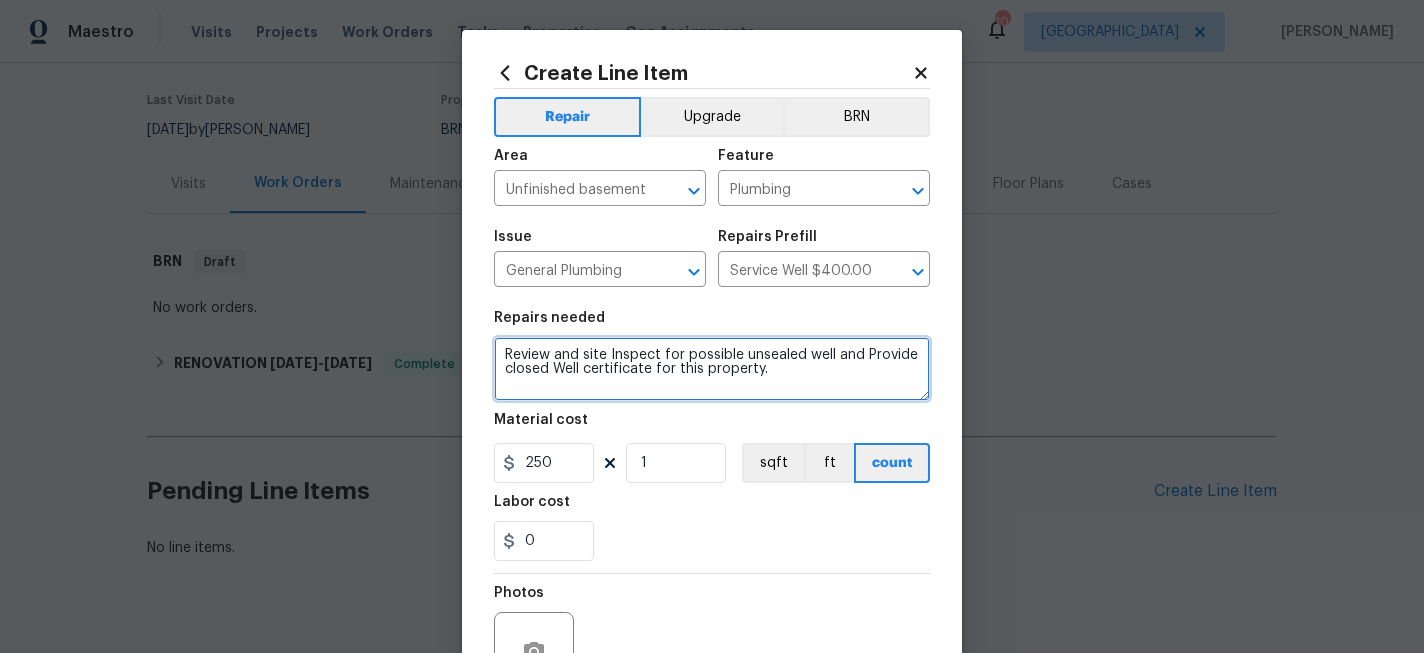 click on "Review and site Inspect for possible unsealed well and Provide closed Well certificate for this property." at bounding box center [712, 369] 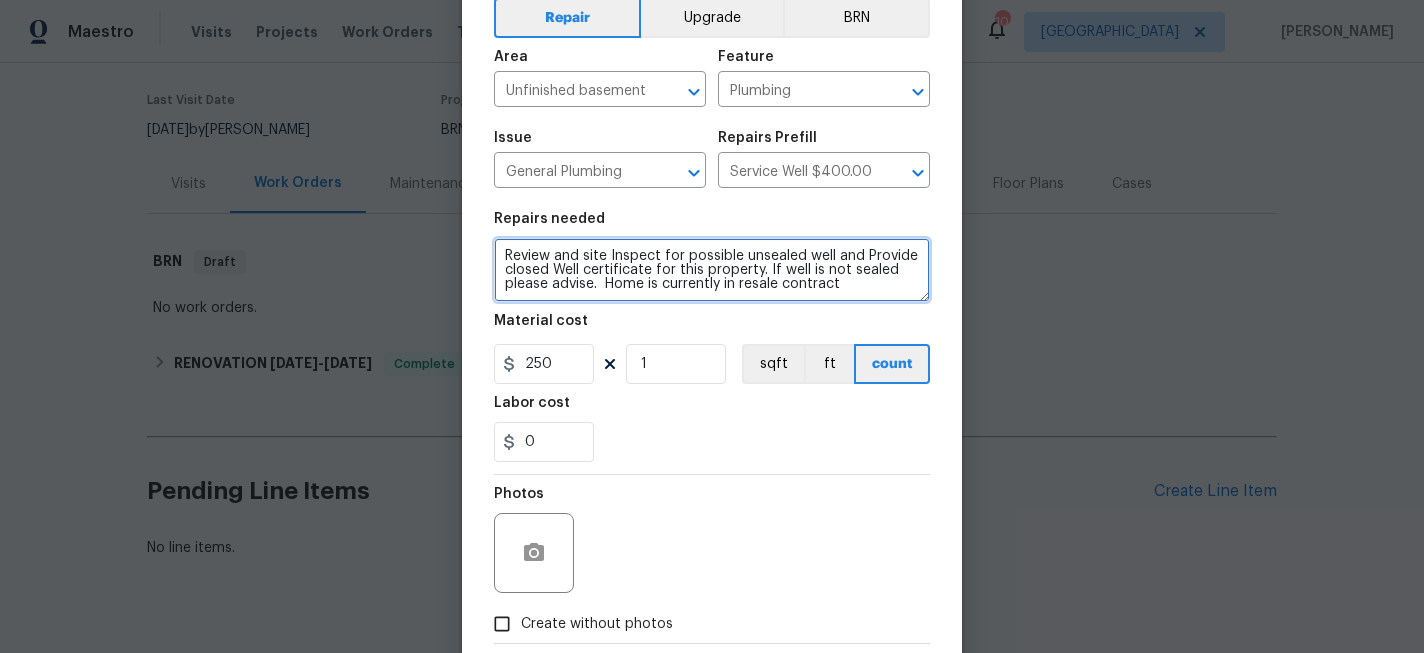 scroll, scrollTop: 209, scrollLeft: 0, axis: vertical 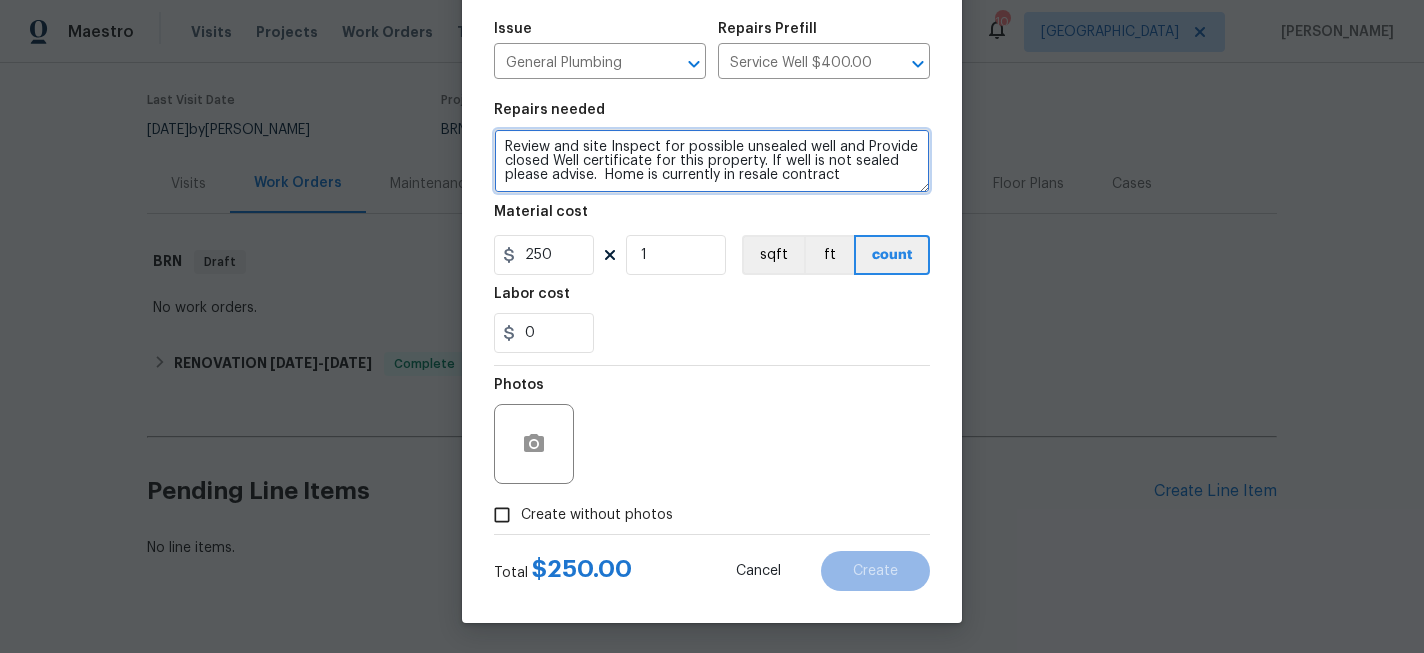 type on "Review and site Inspect for possible unsealed well and Provide closed Well certificate for this property. If well is not sealed please advise.  Home is currently in resale contract" 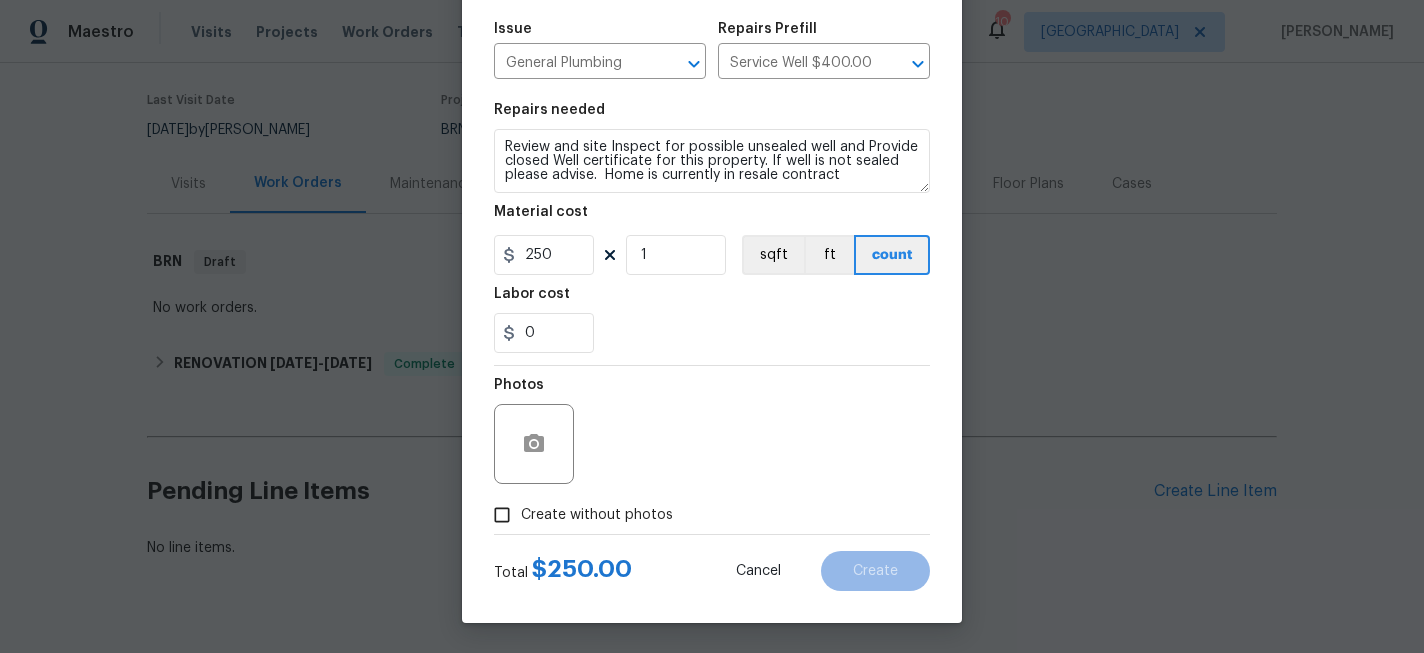 click on "Create without photos" at bounding box center [597, 515] 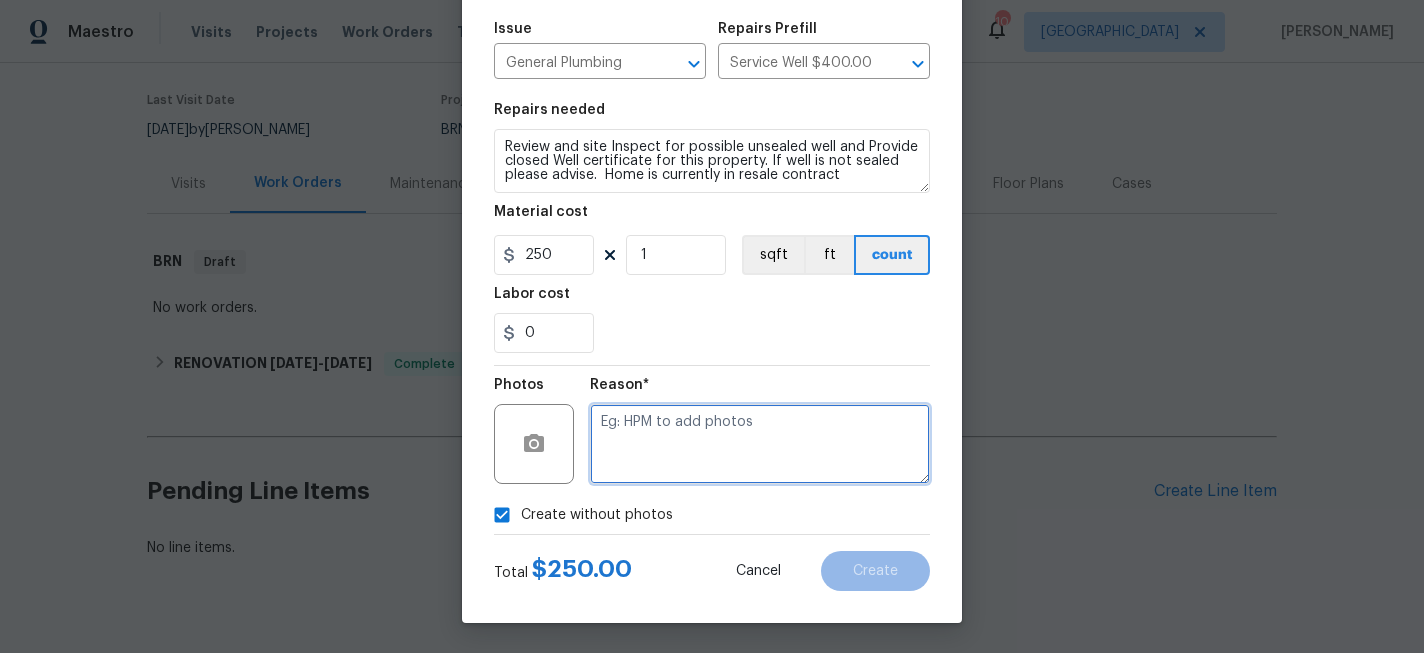 click at bounding box center [760, 444] 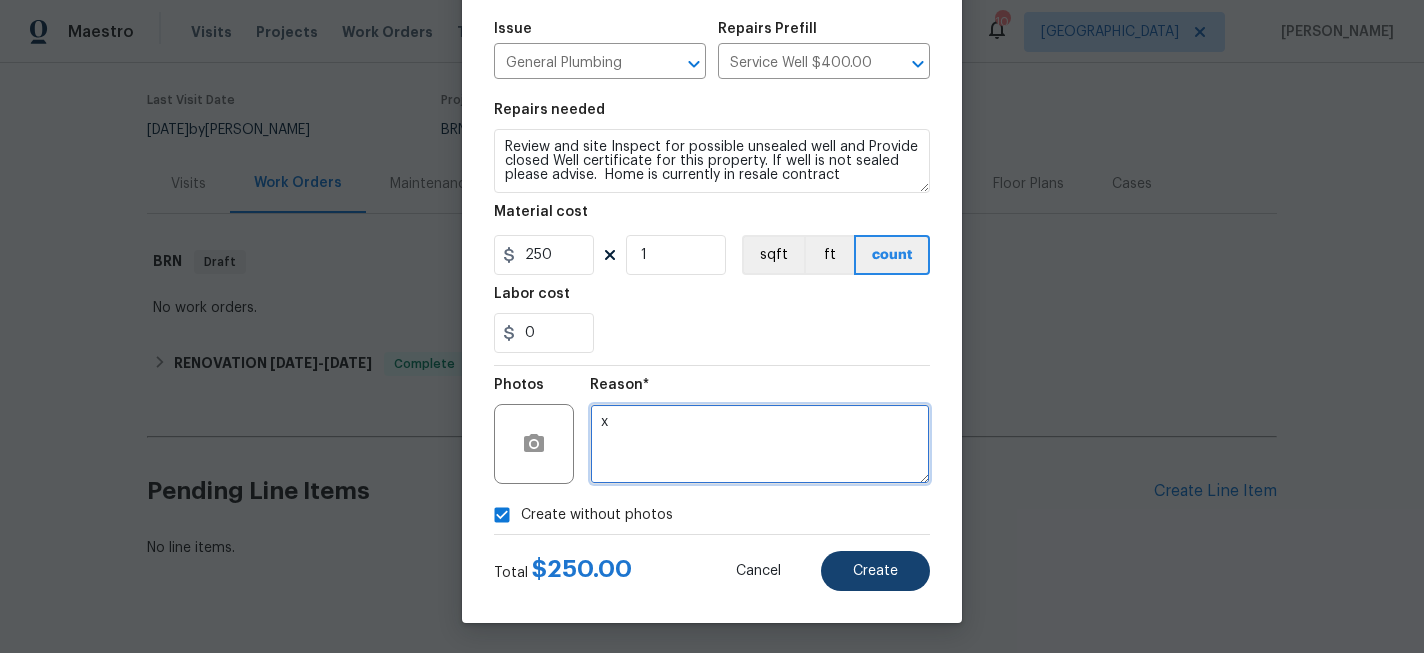 type on "x" 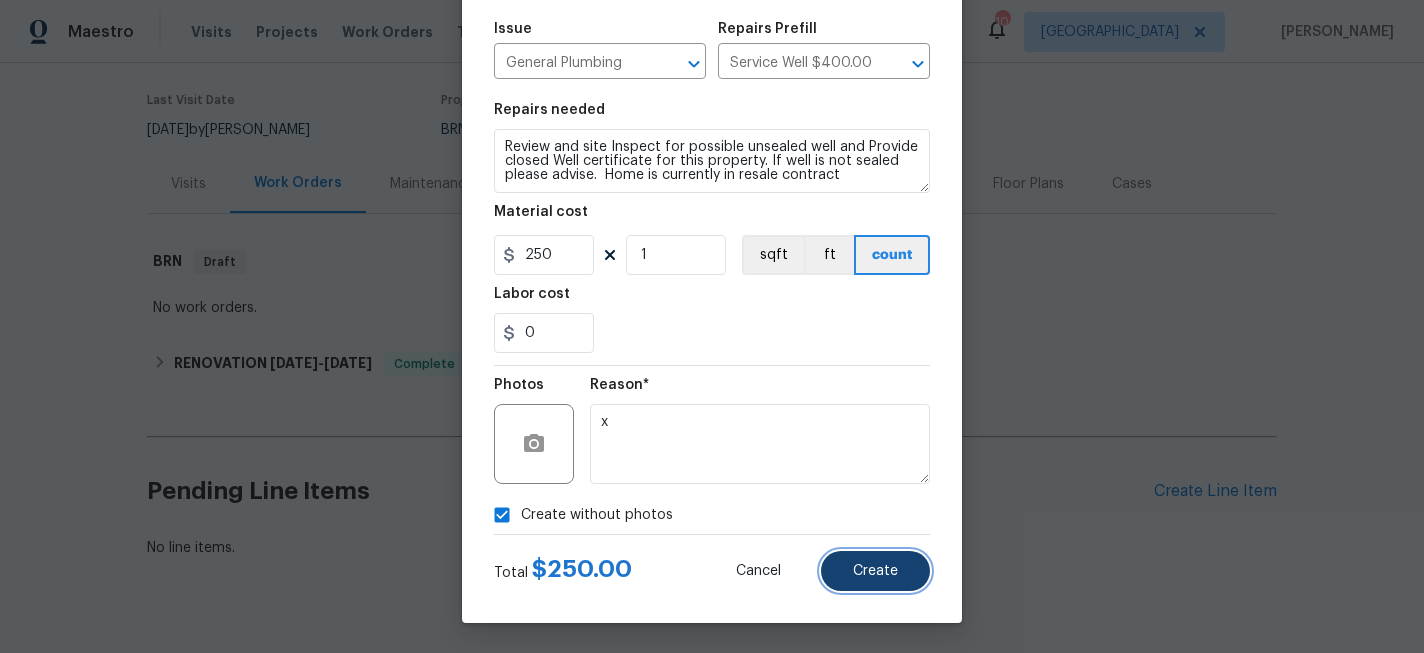 click on "Create" at bounding box center [875, 571] 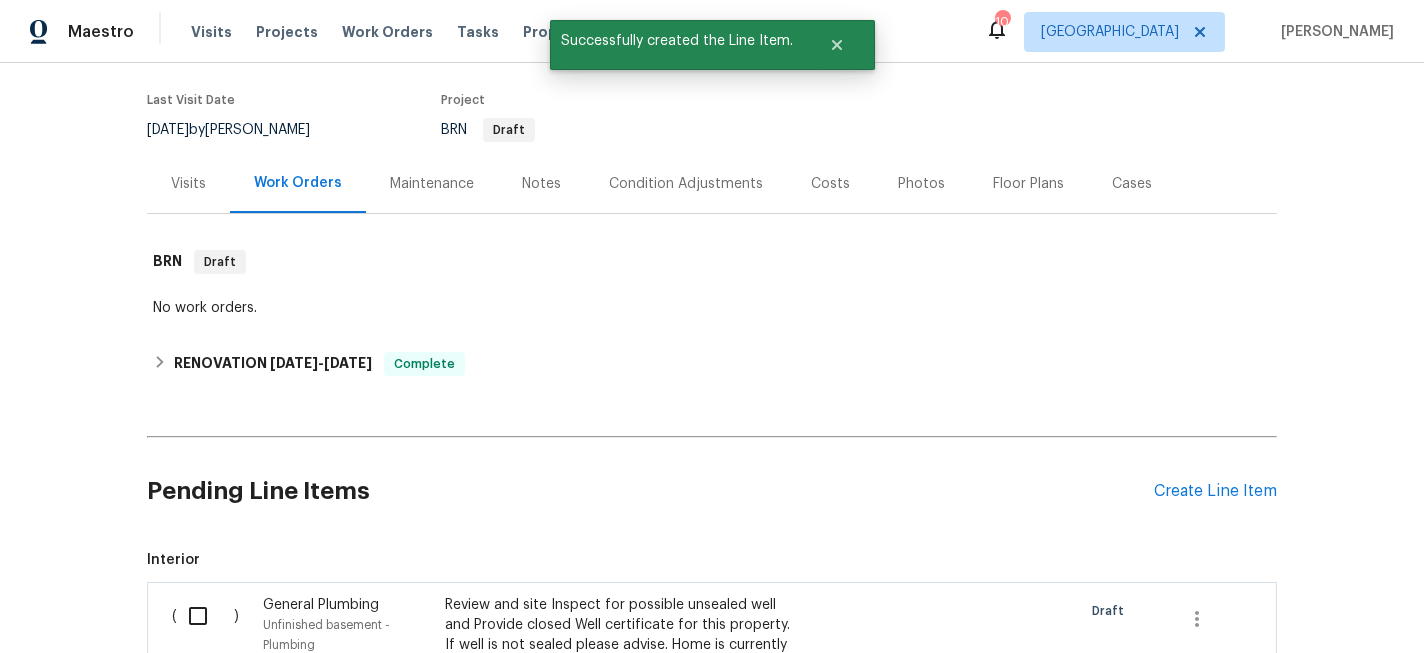 scroll, scrollTop: 378, scrollLeft: 0, axis: vertical 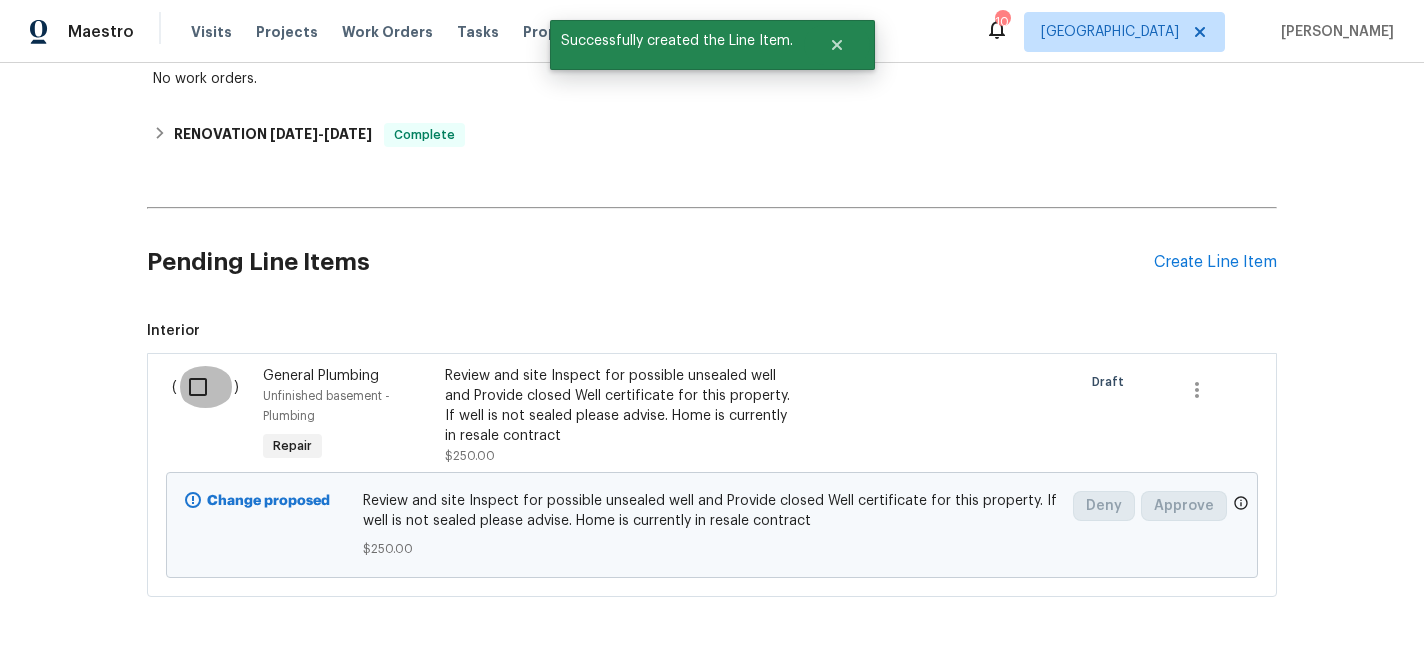 click at bounding box center (205, 387) 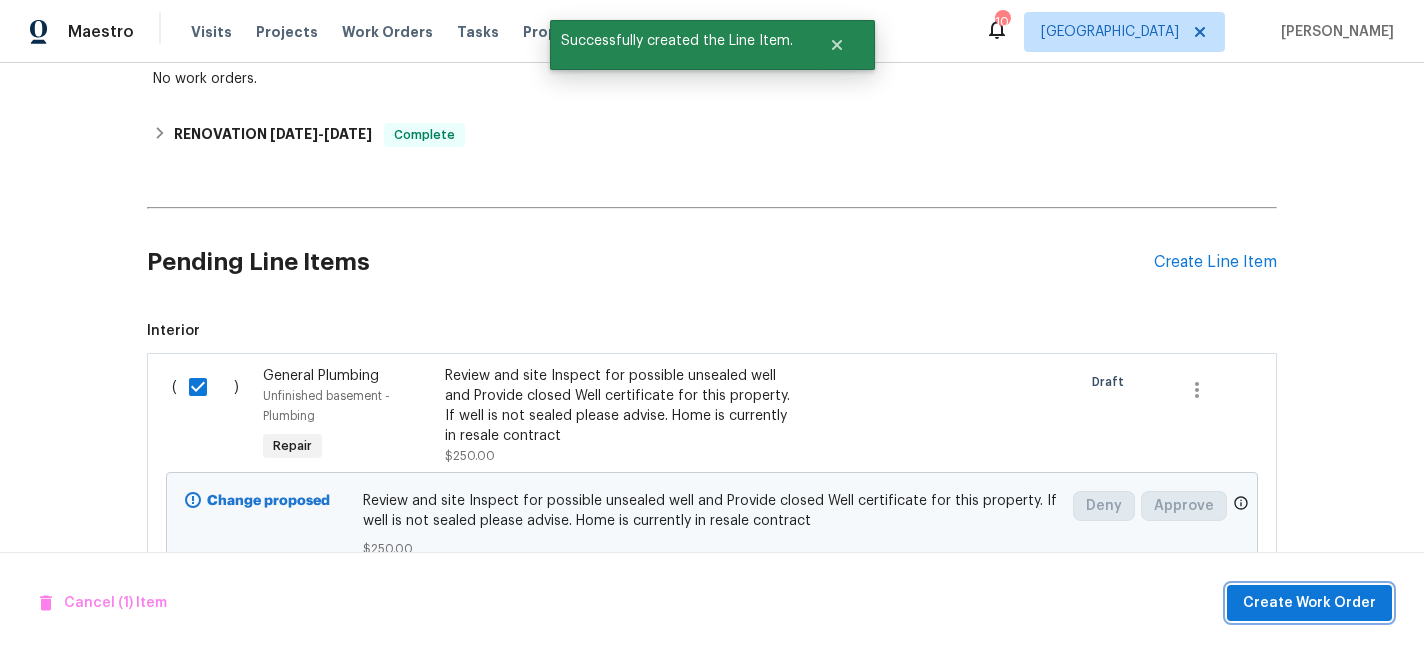 click on "Create Work Order" at bounding box center (1309, 603) 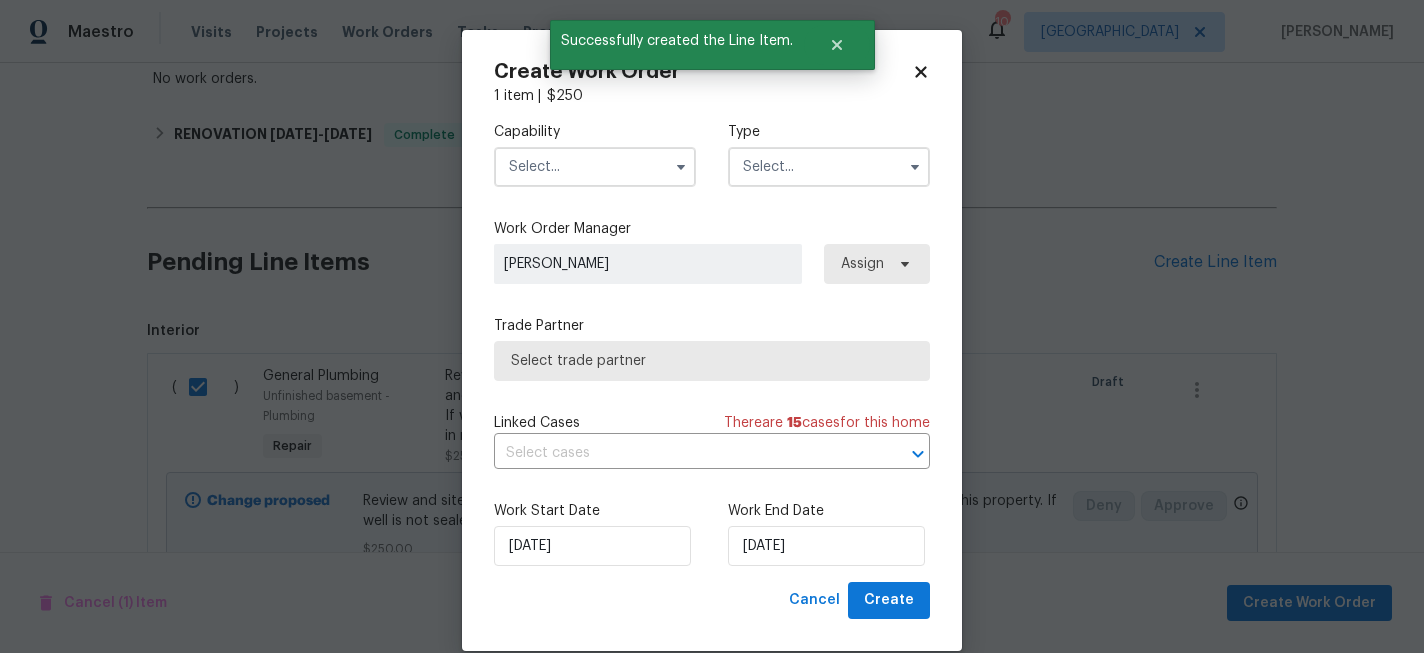 click at bounding box center [595, 167] 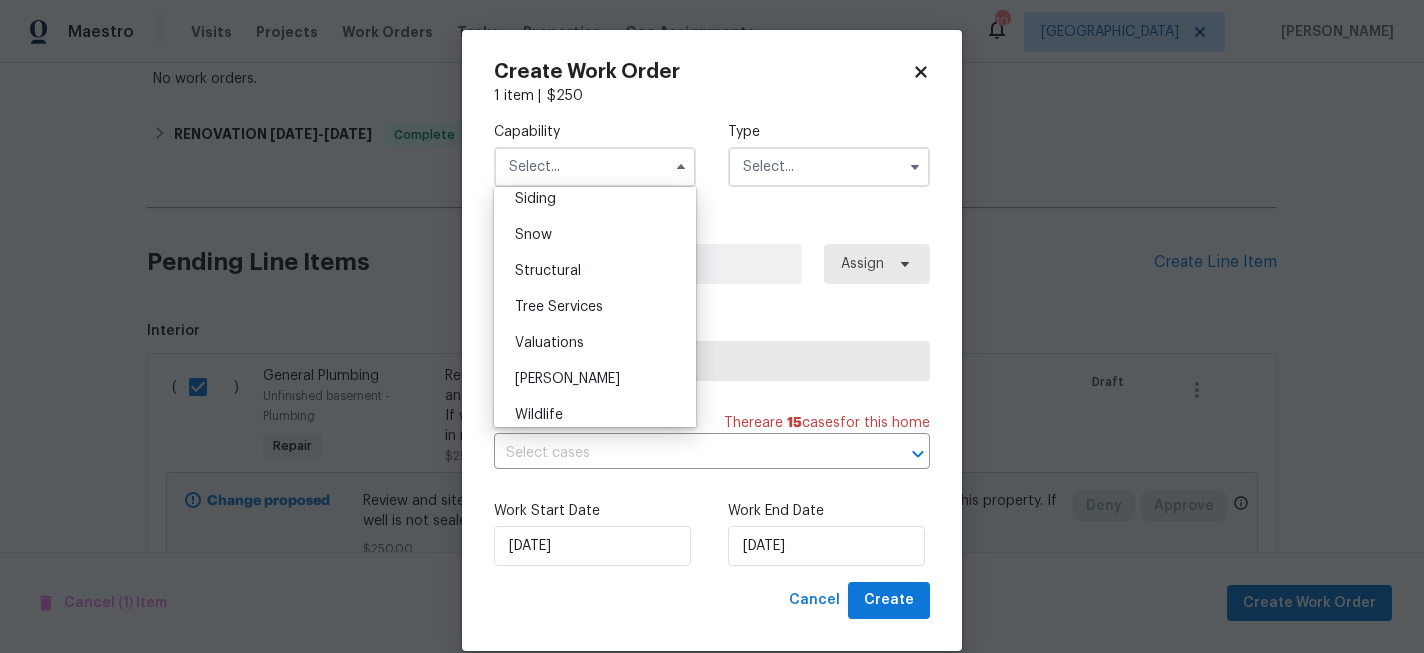 scroll, scrollTop: 2226, scrollLeft: 0, axis: vertical 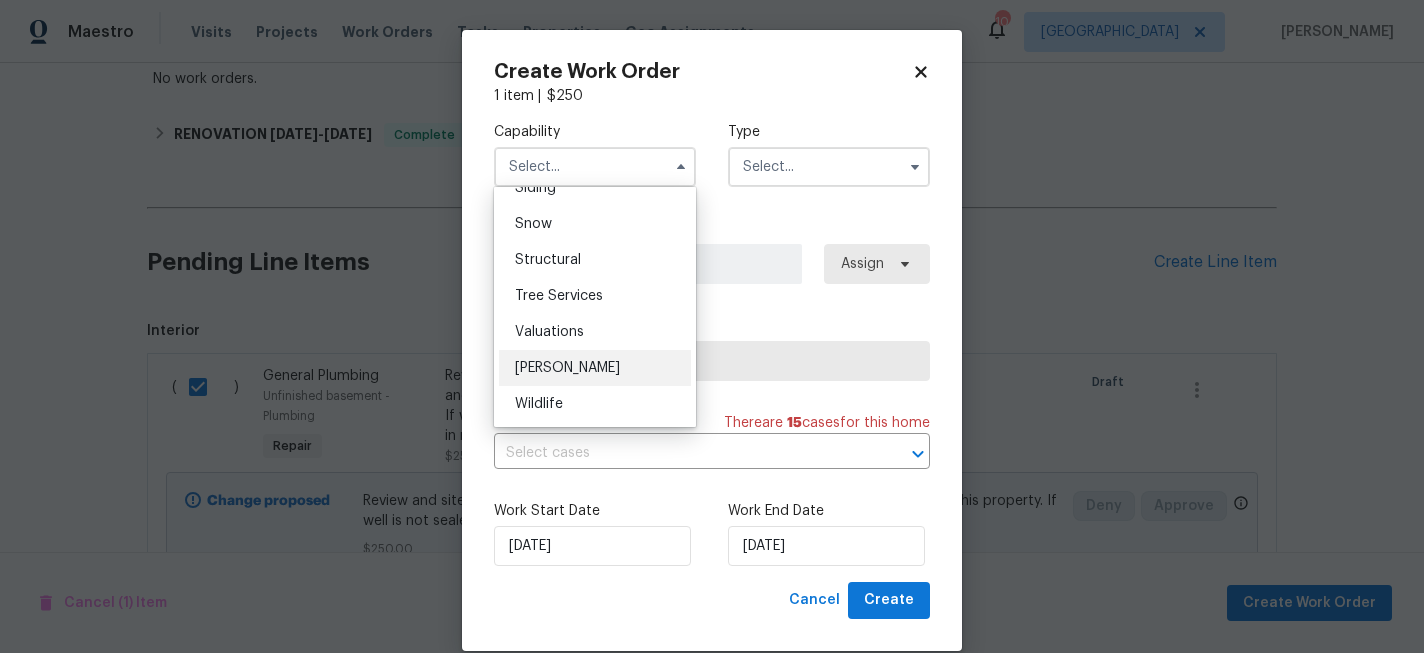 click on "[PERSON_NAME]" at bounding box center [567, 368] 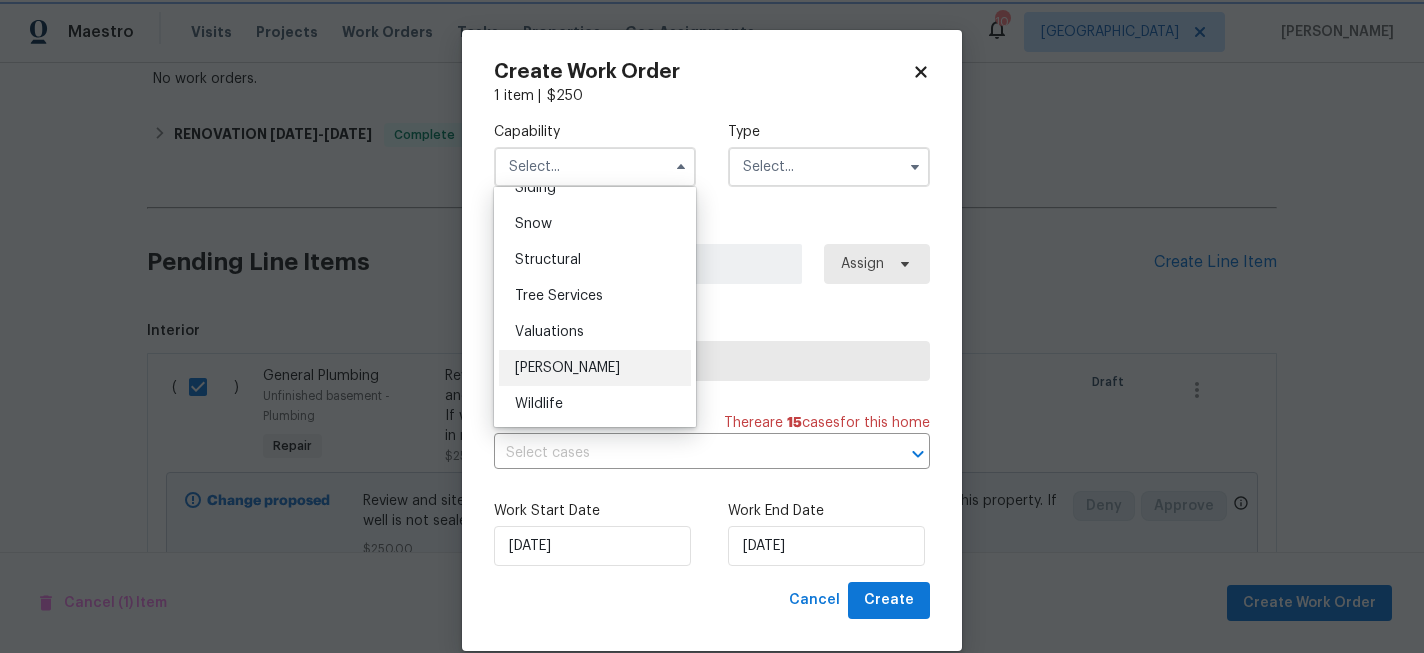 type on "[PERSON_NAME]" 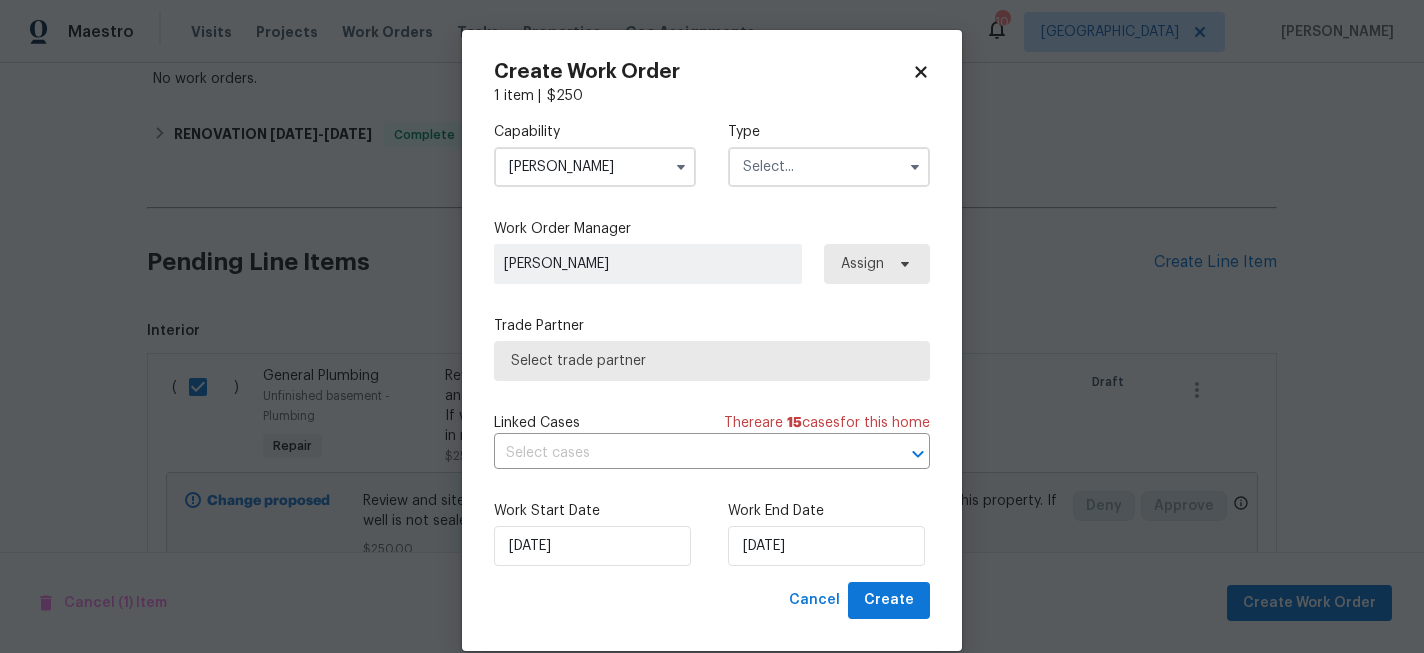click at bounding box center (829, 167) 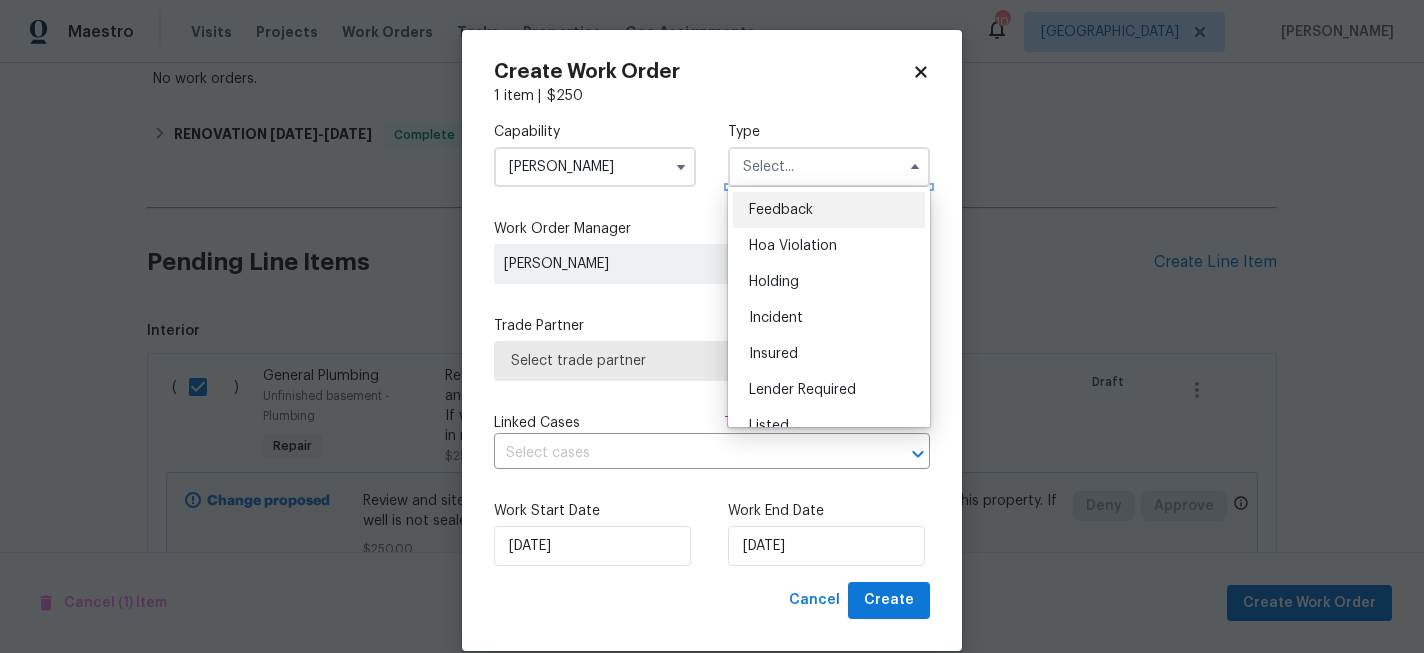 click at bounding box center (829, 167) 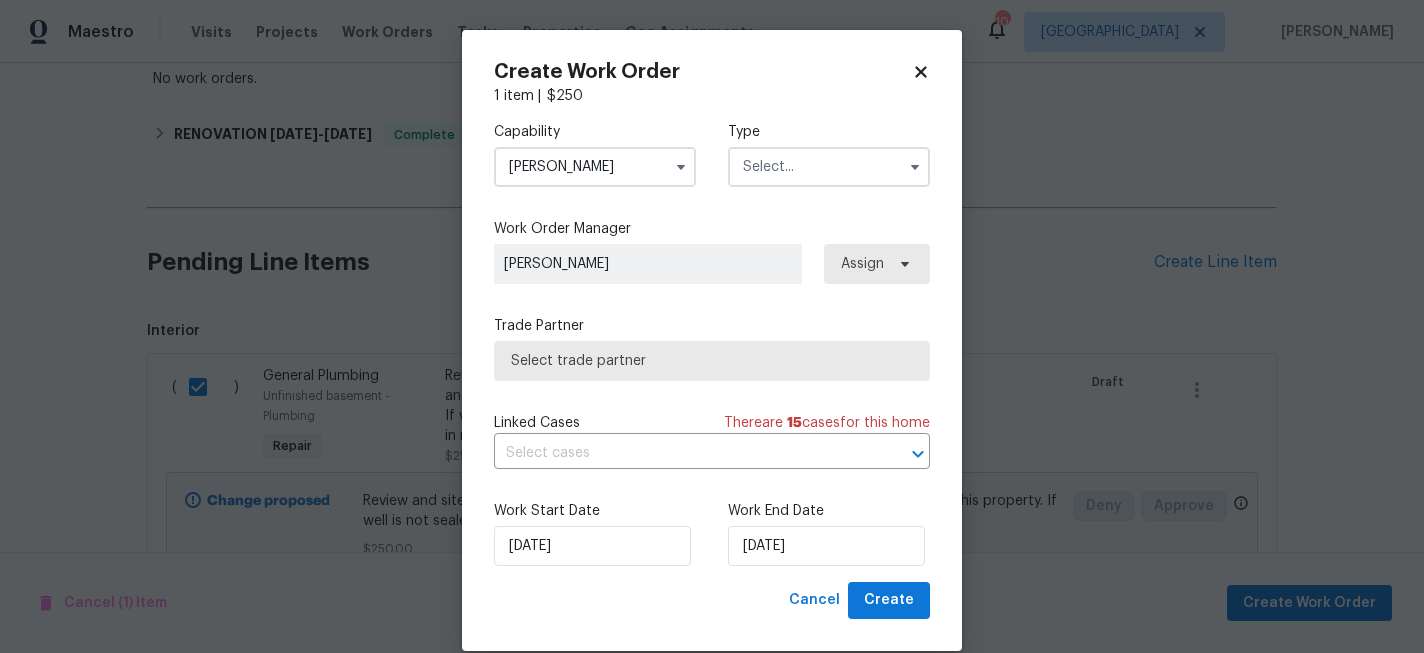 click at bounding box center (829, 167) 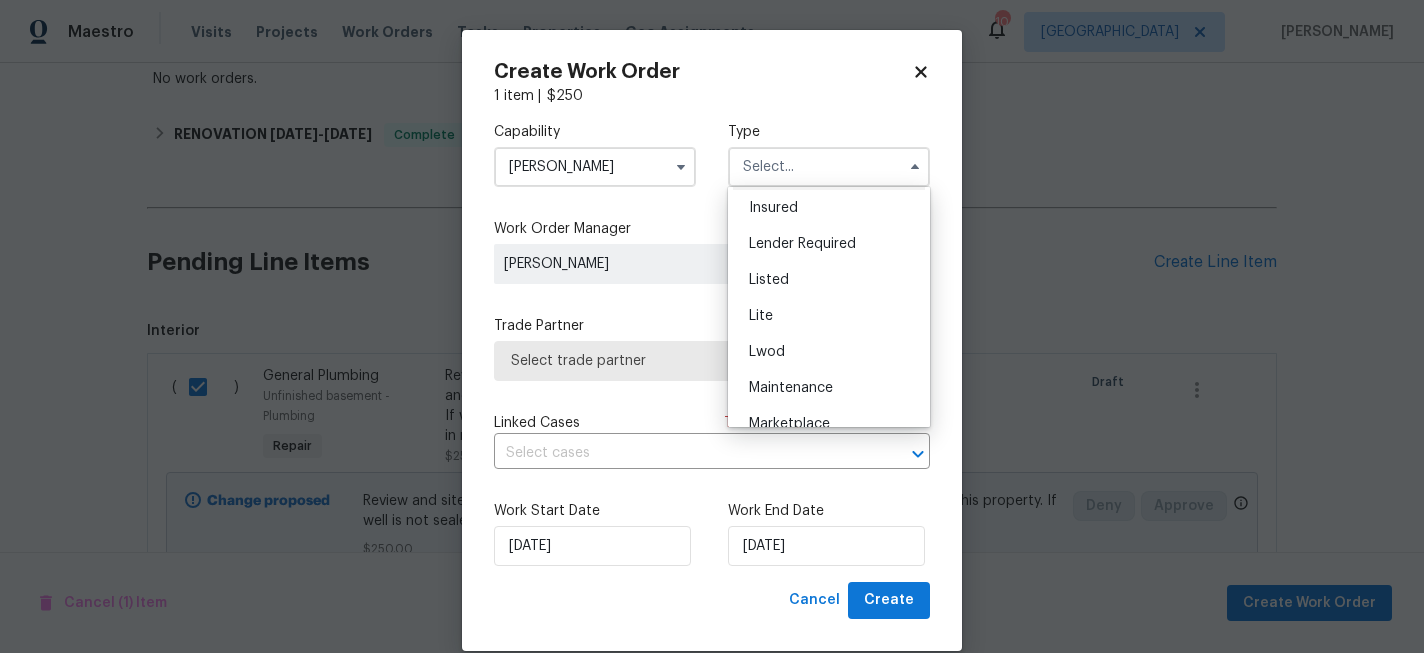 scroll, scrollTop: 149, scrollLeft: 0, axis: vertical 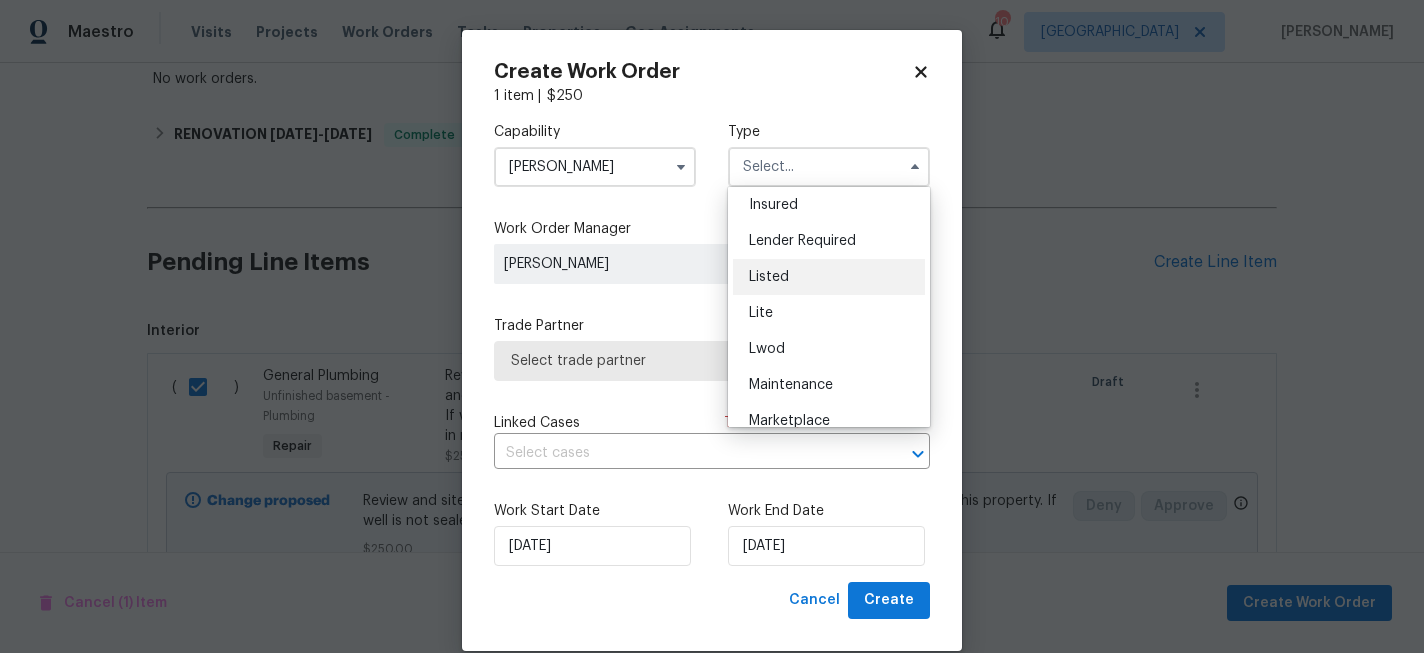 click on "Listed" at bounding box center [769, 277] 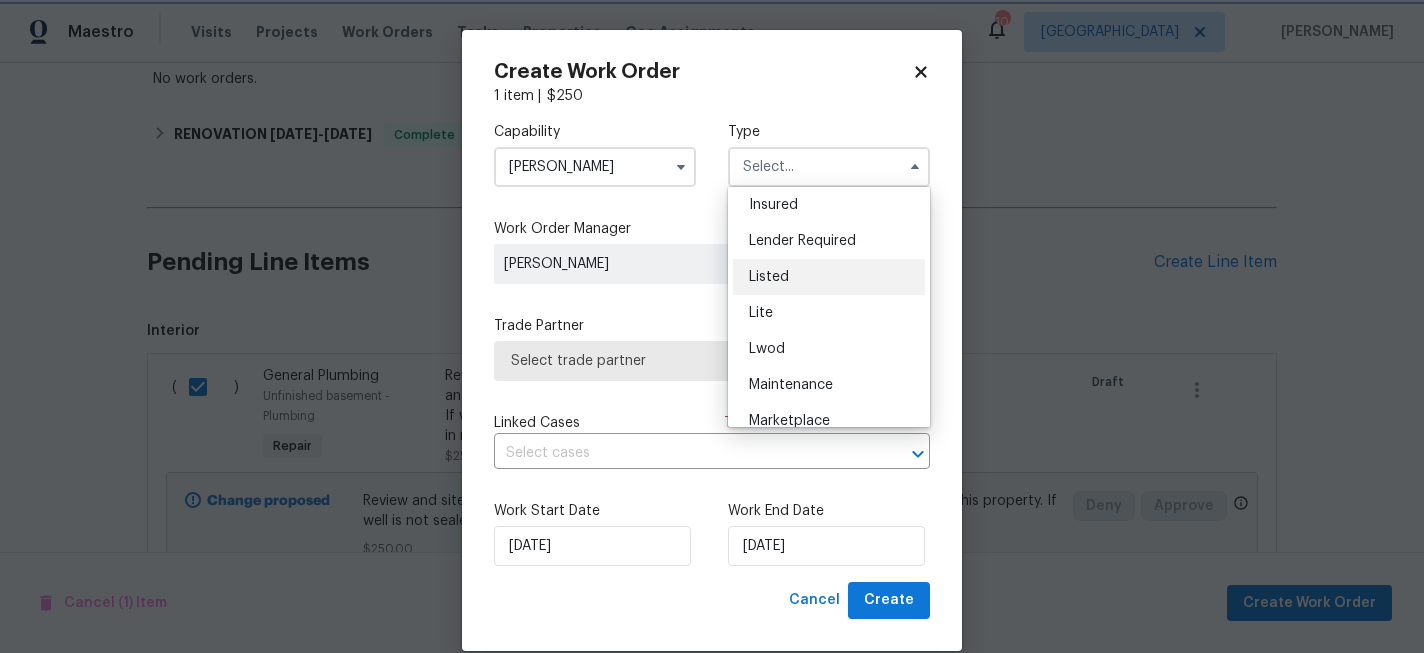 type on "Listed" 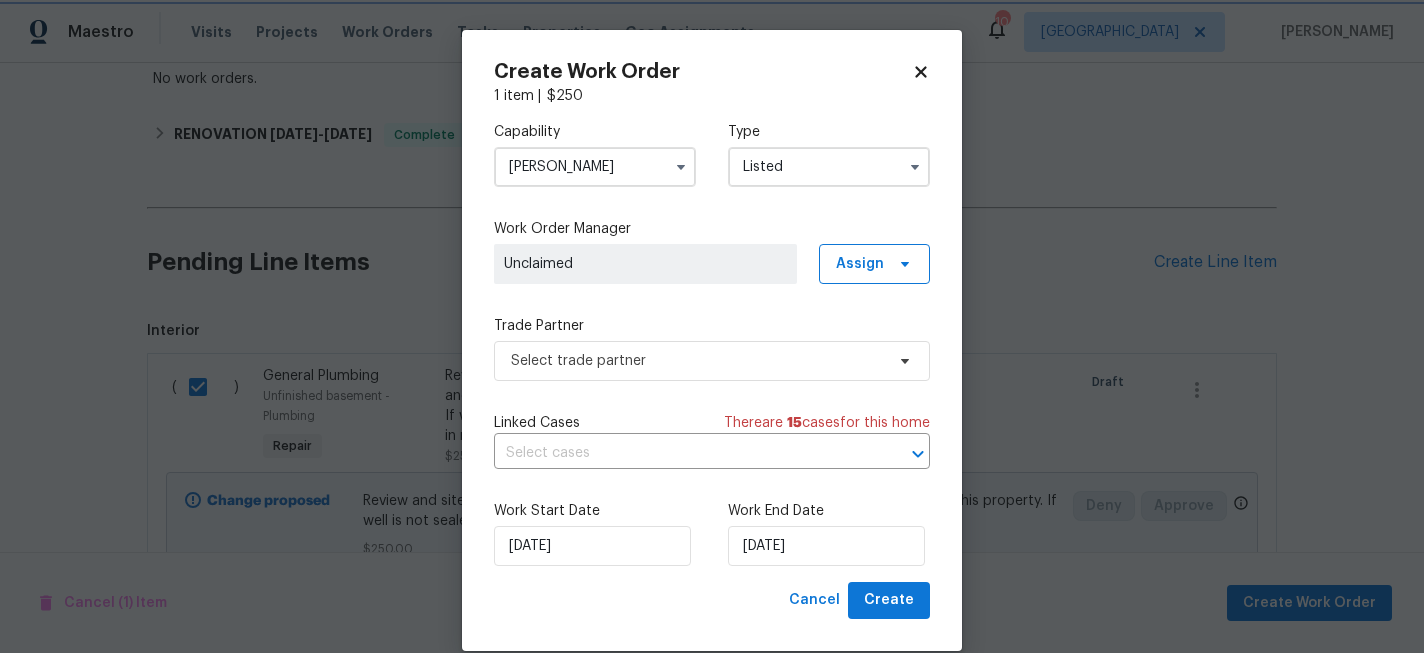scroll, scrollTop: 0, scrollLeft: 0, axis: both 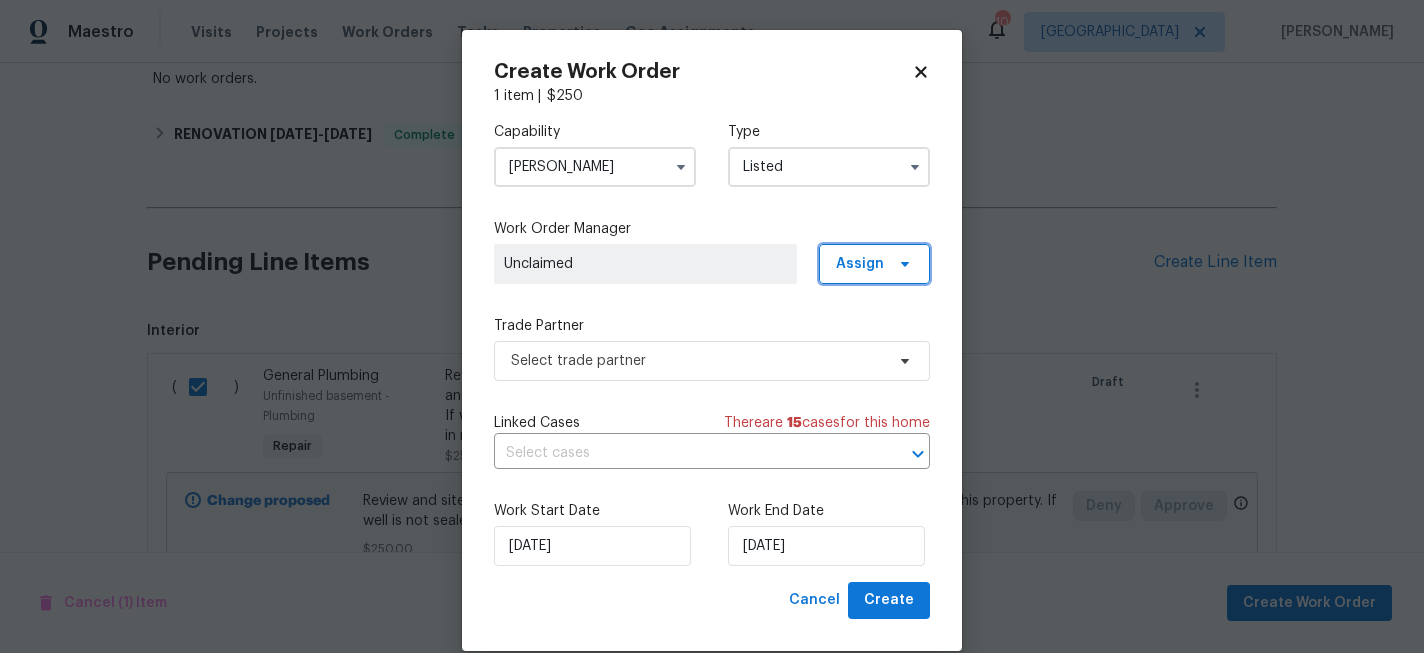 click on "Assign" at bounding box center (860, 264) 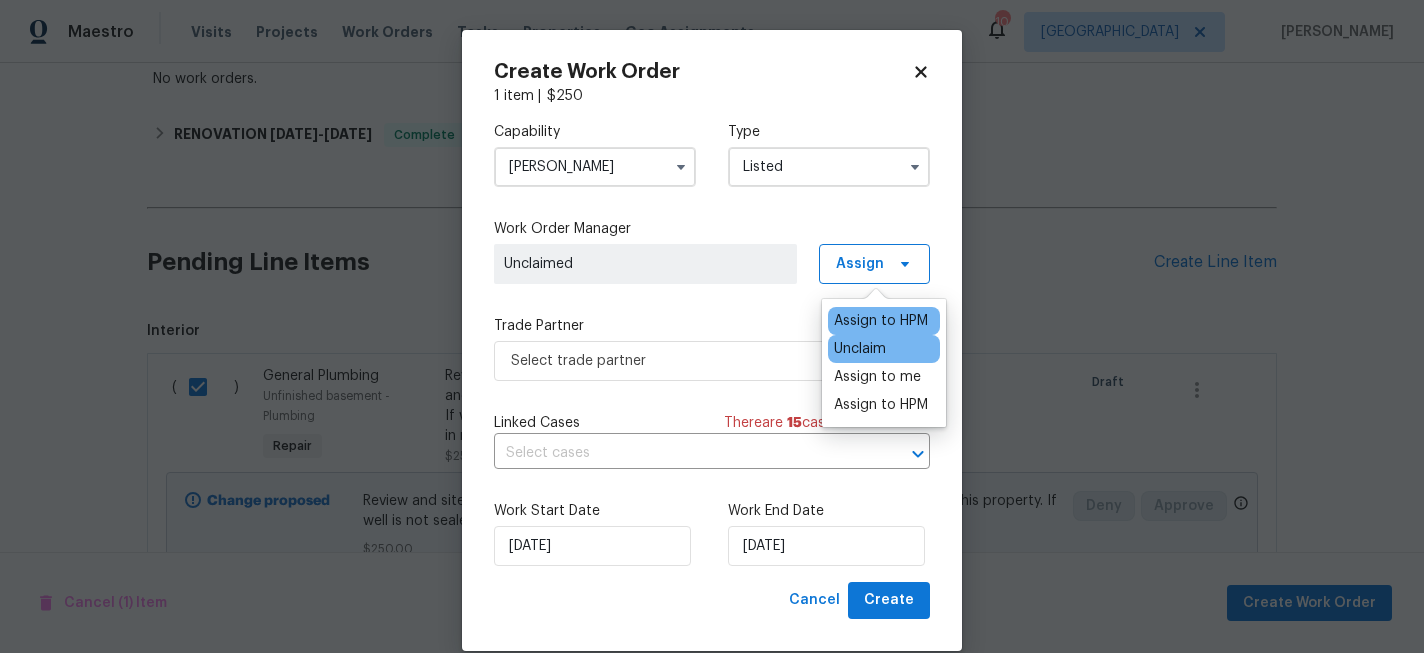 click on "Assign to HPM" at bounding box center (881, 321) 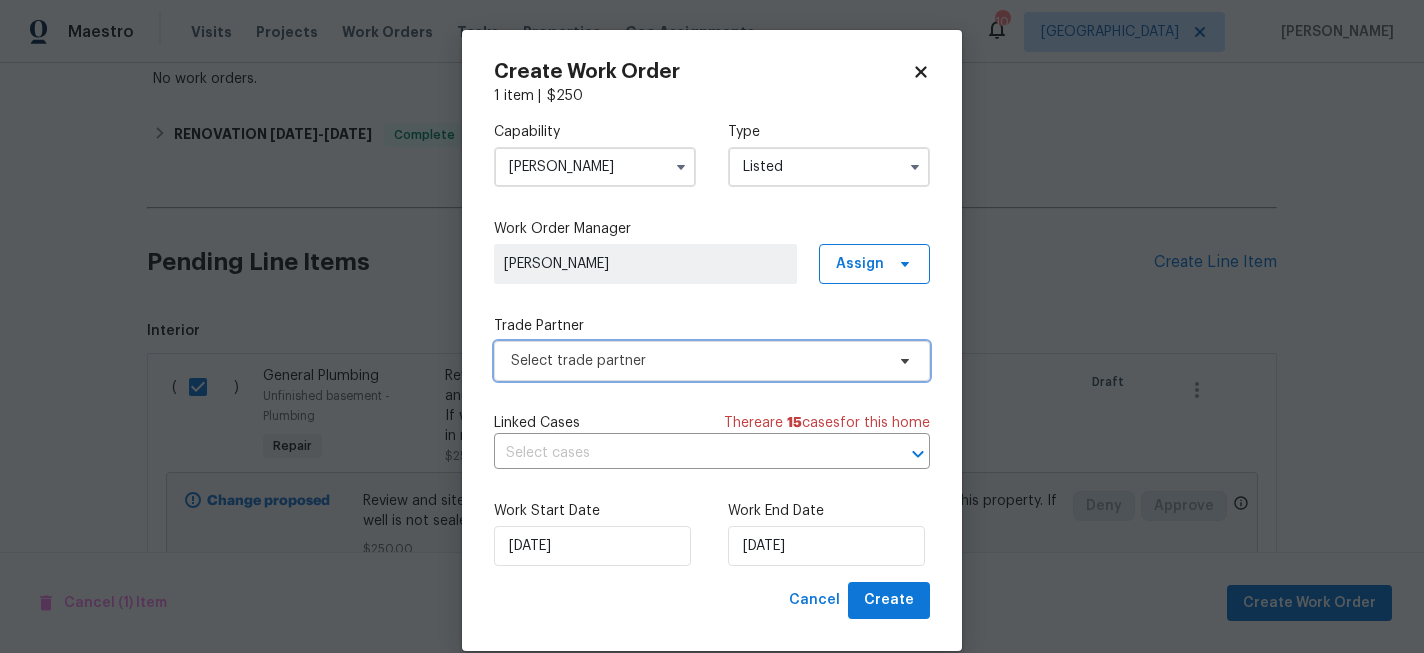 click on "Select trade partner" at bounding box center (697, 361) 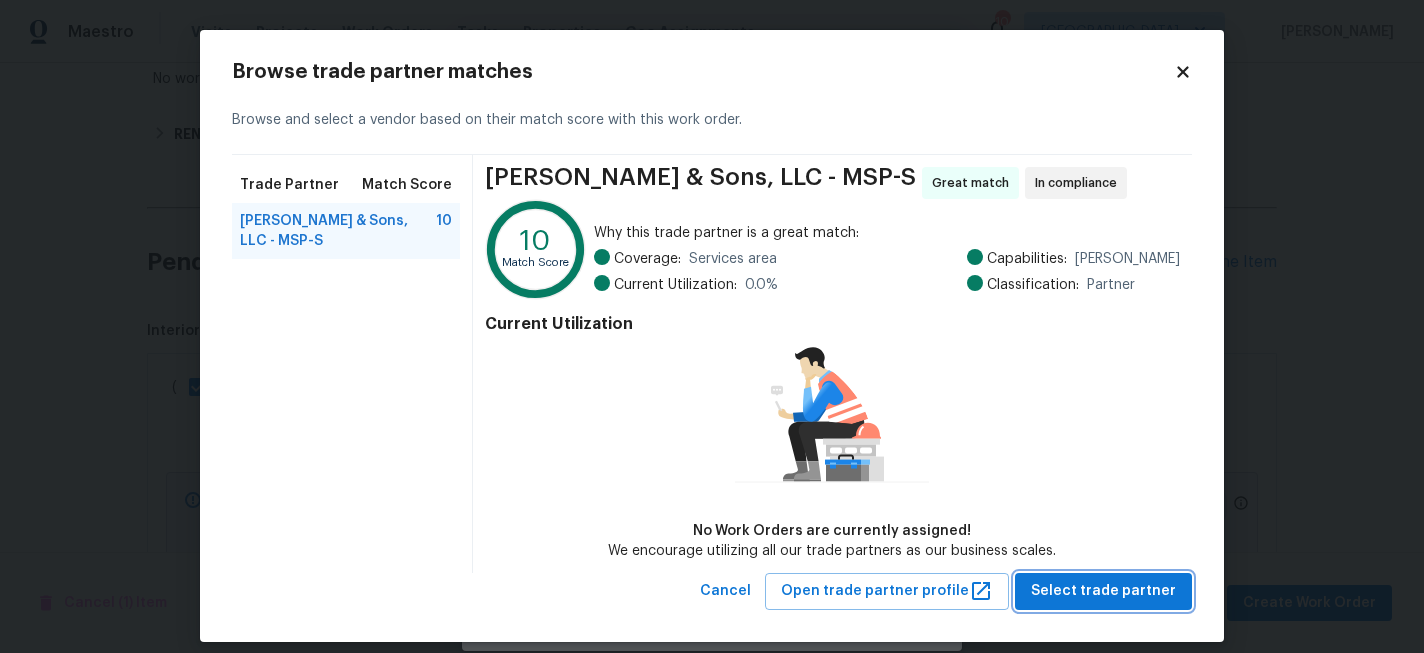 click on "Select trade partner" at bounding box center [1103, 591] 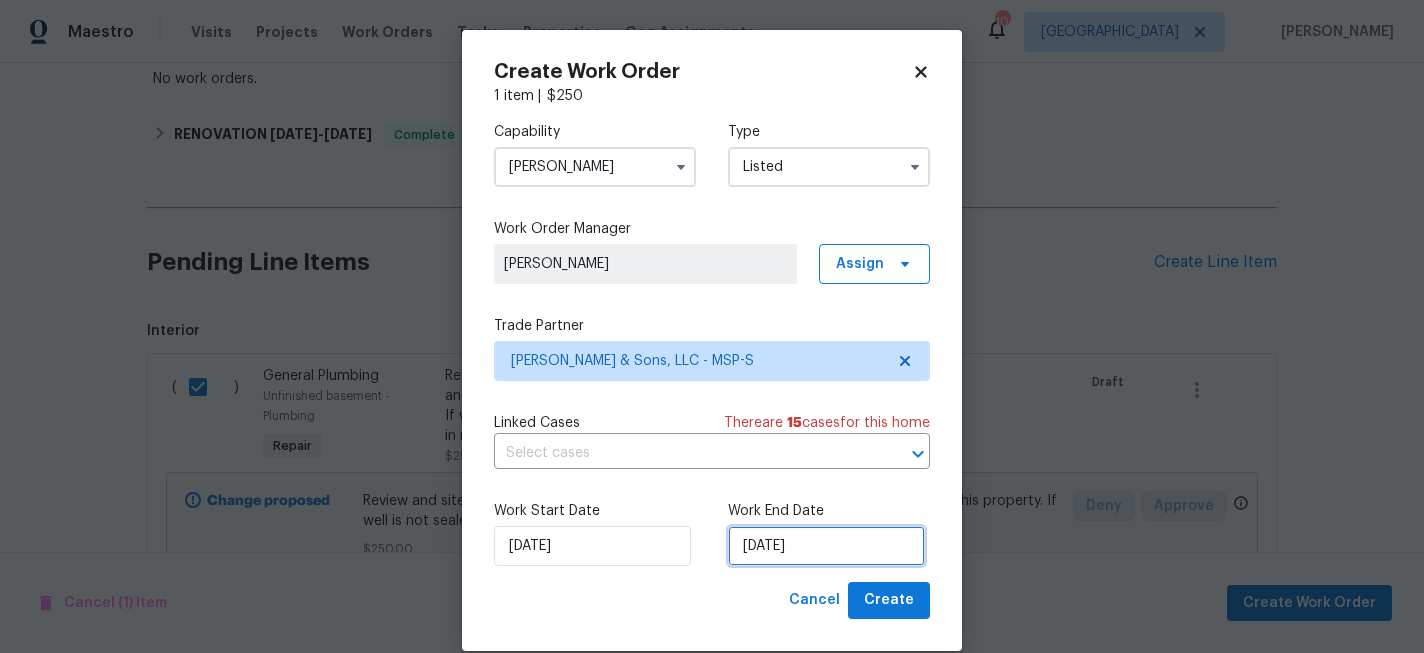 click on "[DATE]" at bounding box center (826, 546) 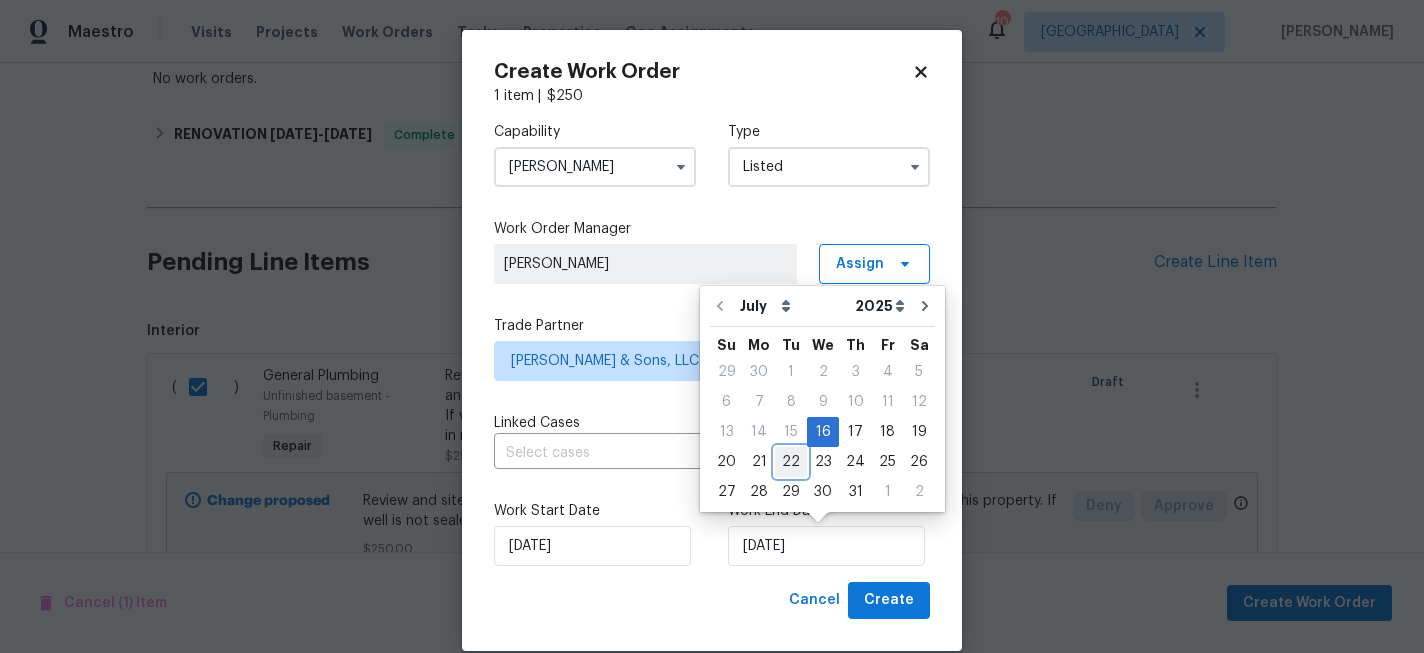click on "22" at bounding box center [791, 462] 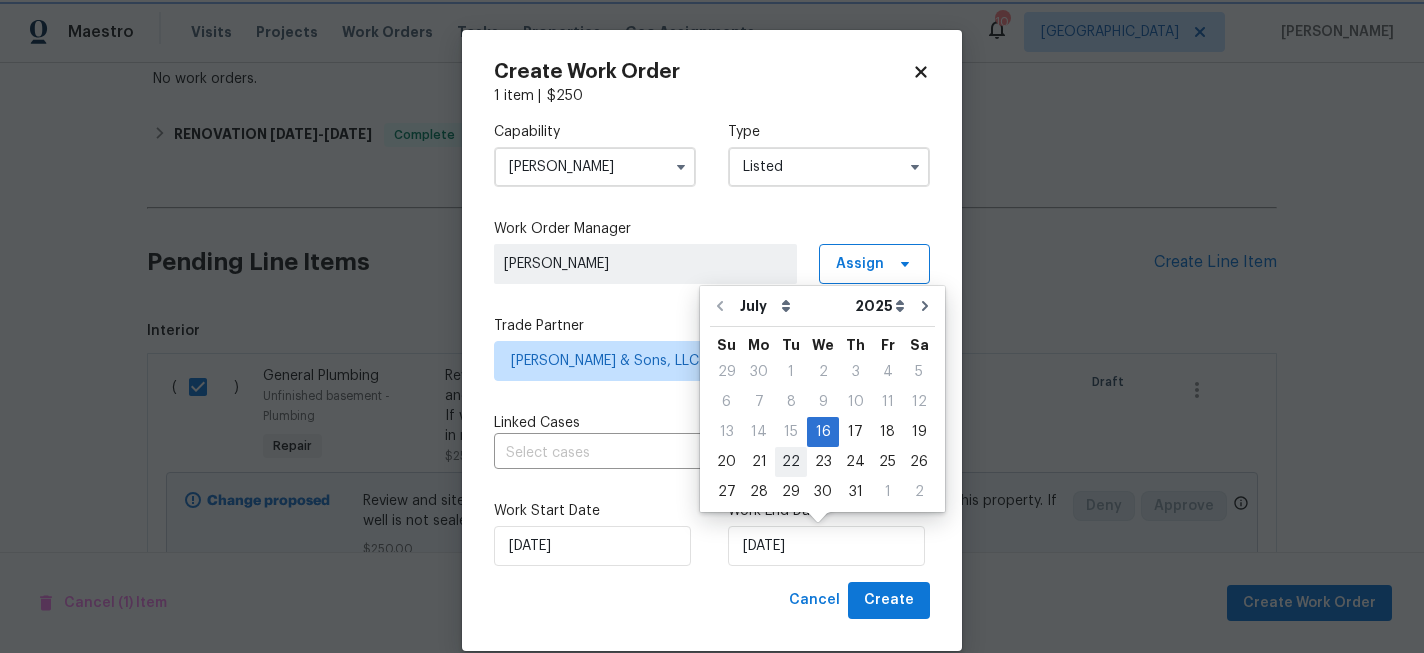 type on "[DATE]" 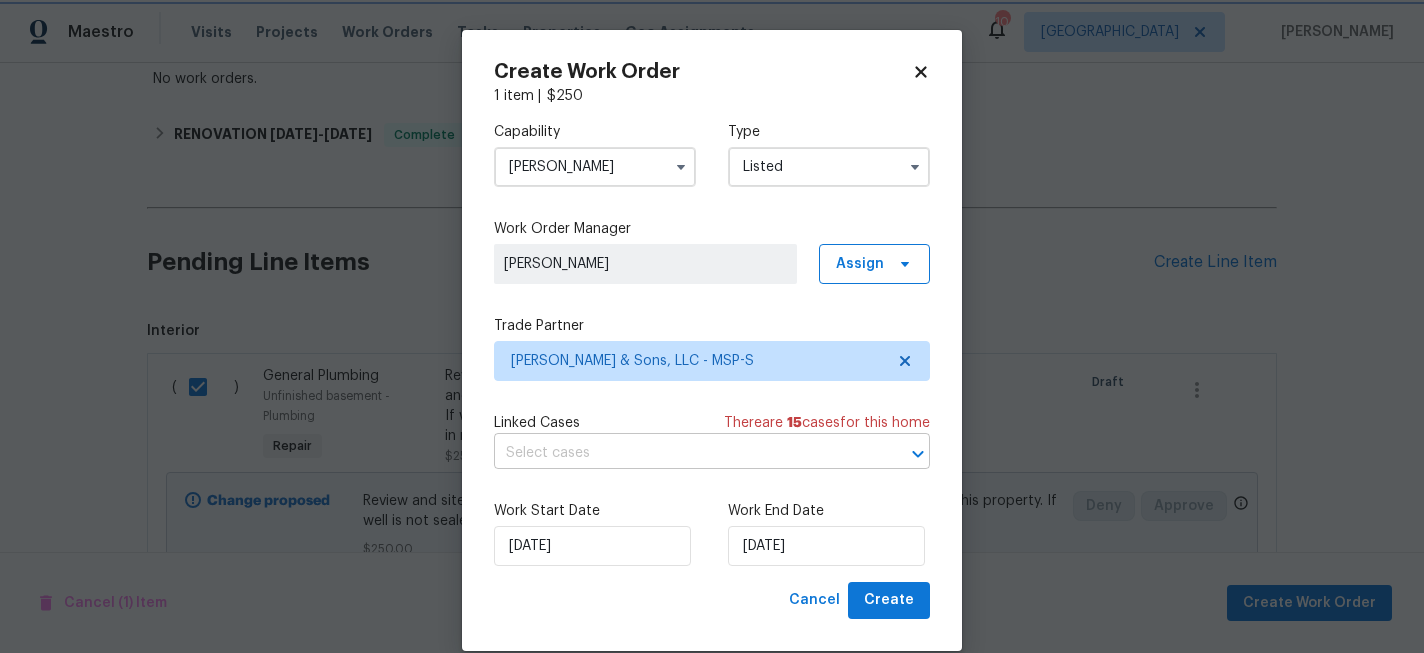 scroll, scrollTop: 28, scrollLeft: 0, axis: vertical 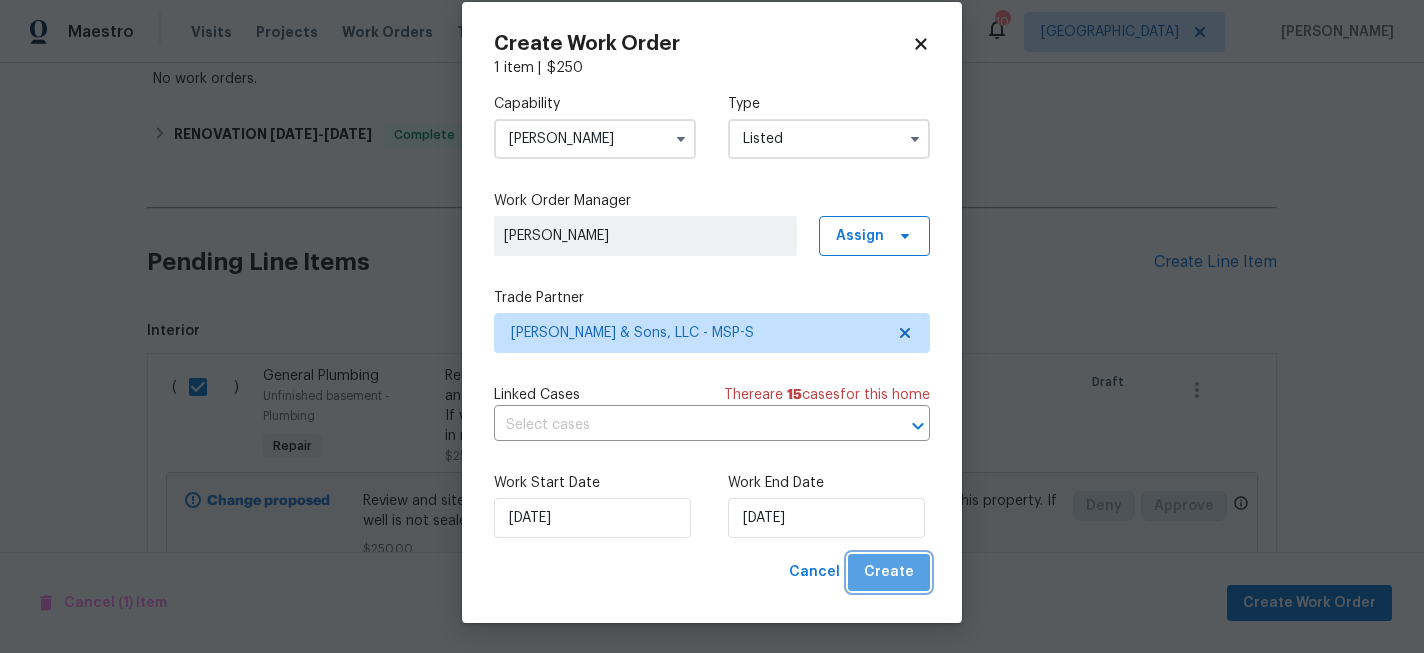 click on "Create" at bounding box center [889, 572] 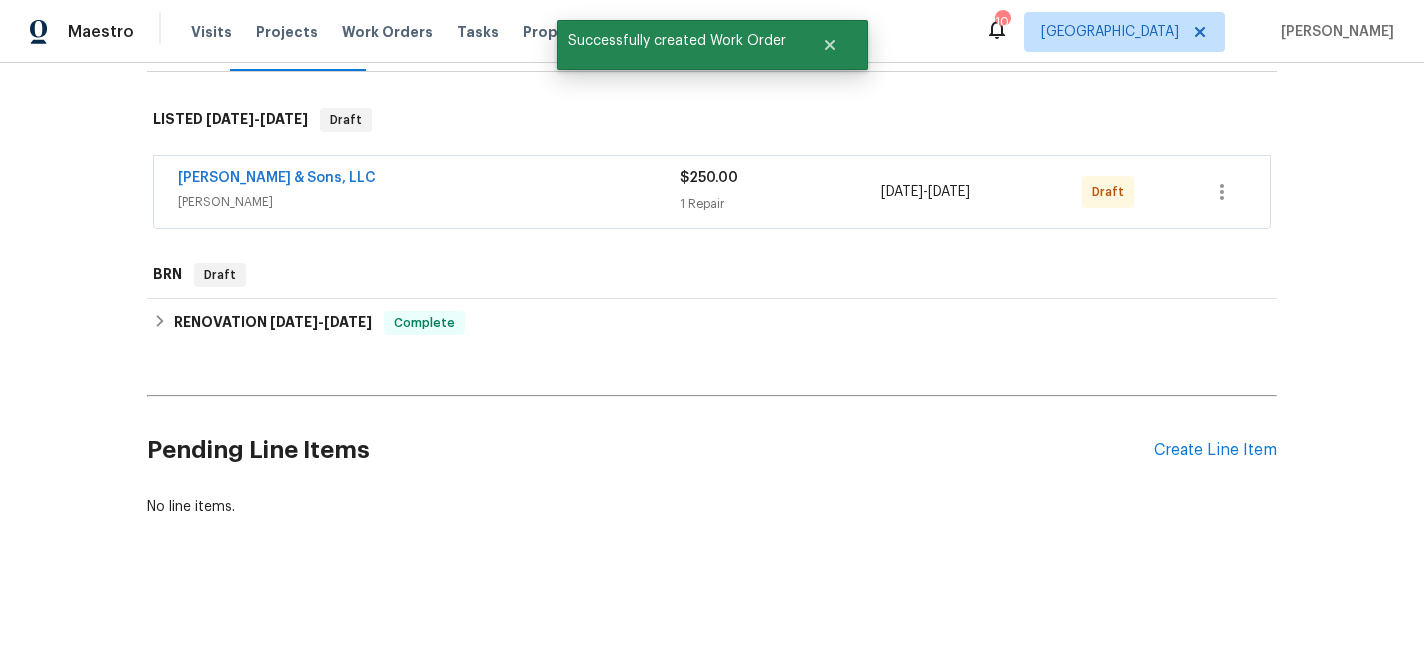 scroll, scrollTop: 193, scrollLeft: 0, axis: vertical 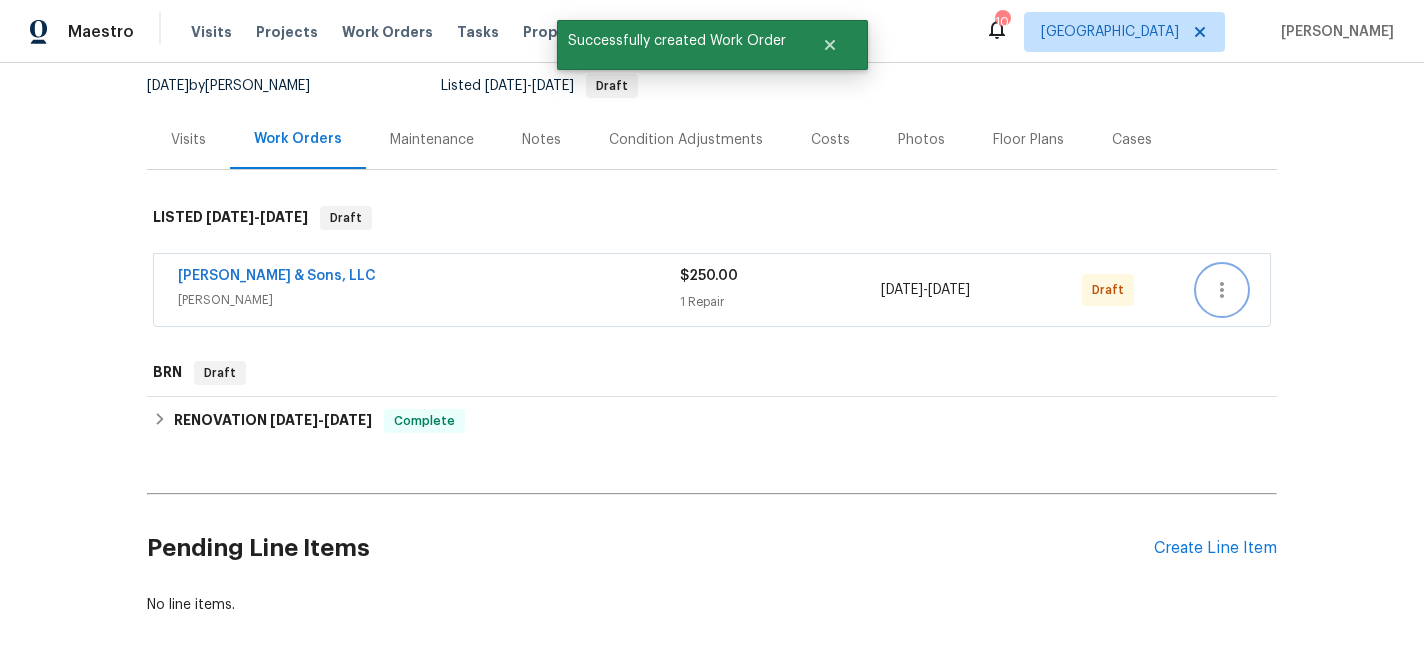 click 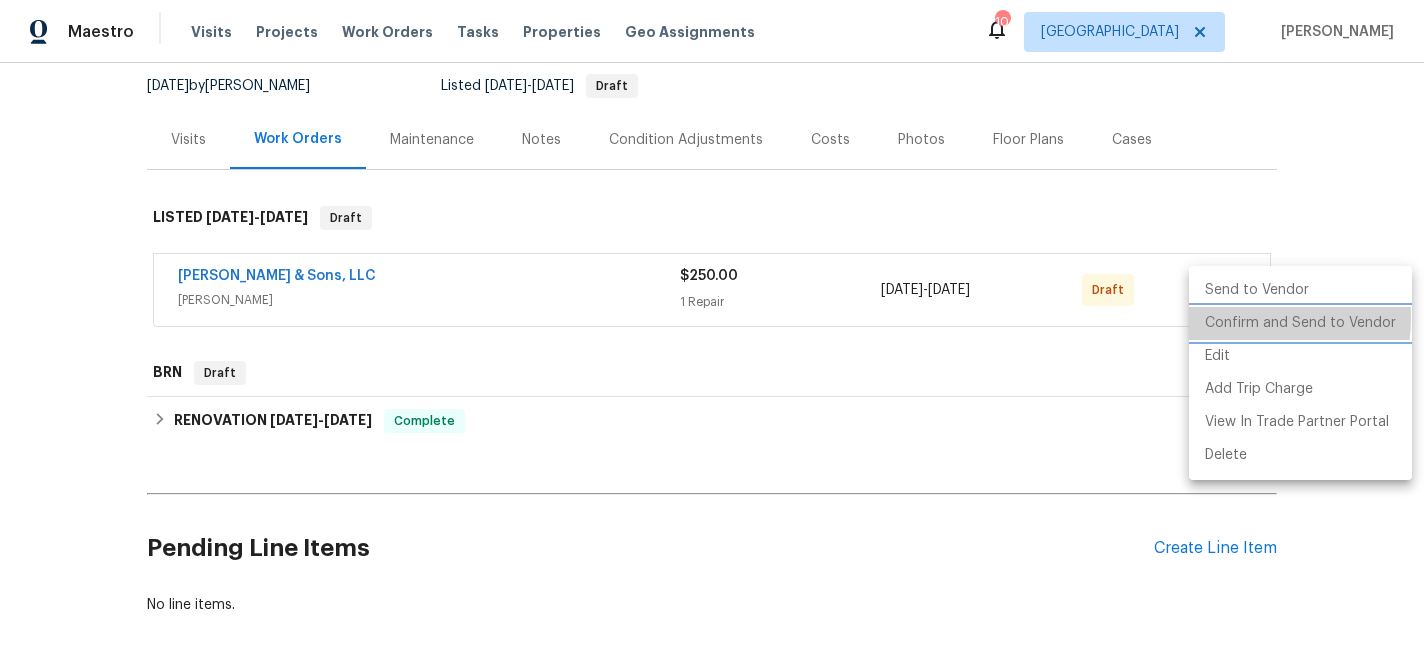 click on "Confirm and Send to Vendor" at bounding box center (1300, 323) 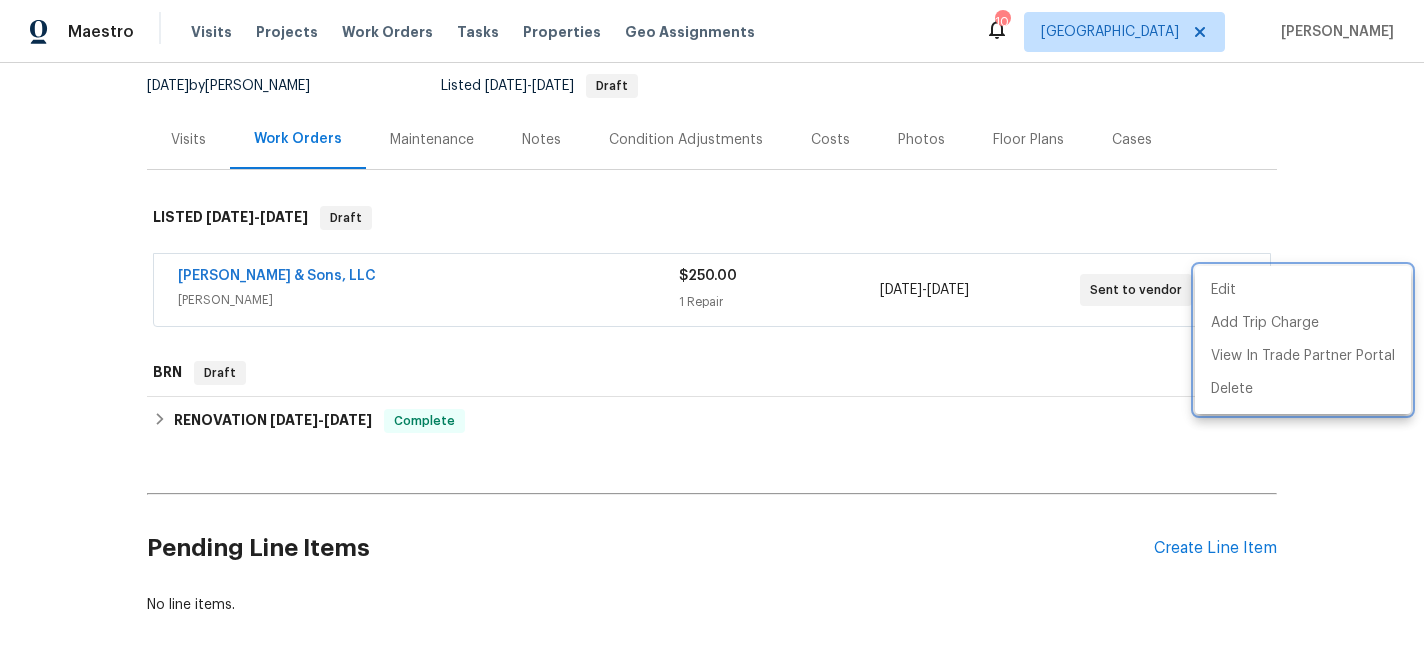 click at bounding box center (712, 326) 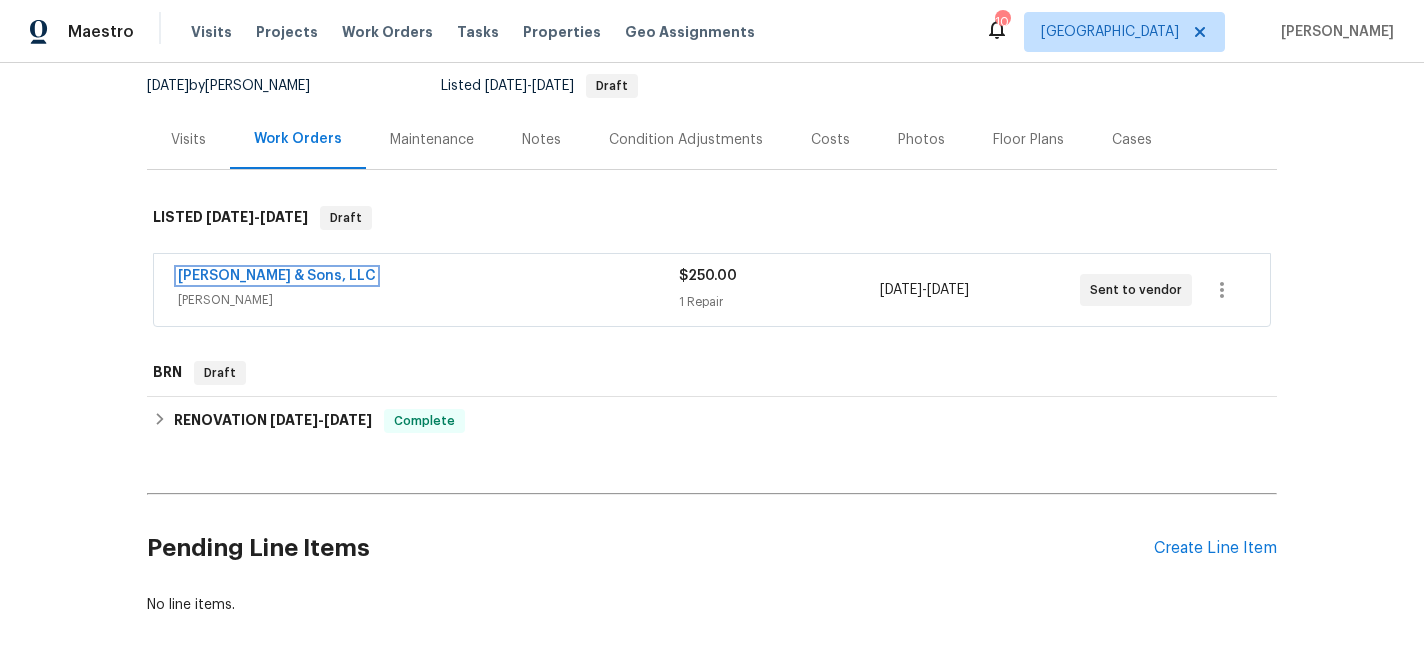 click on "[PERSON_NAME] & Sons, LLC" at bounding box center [277, 276] 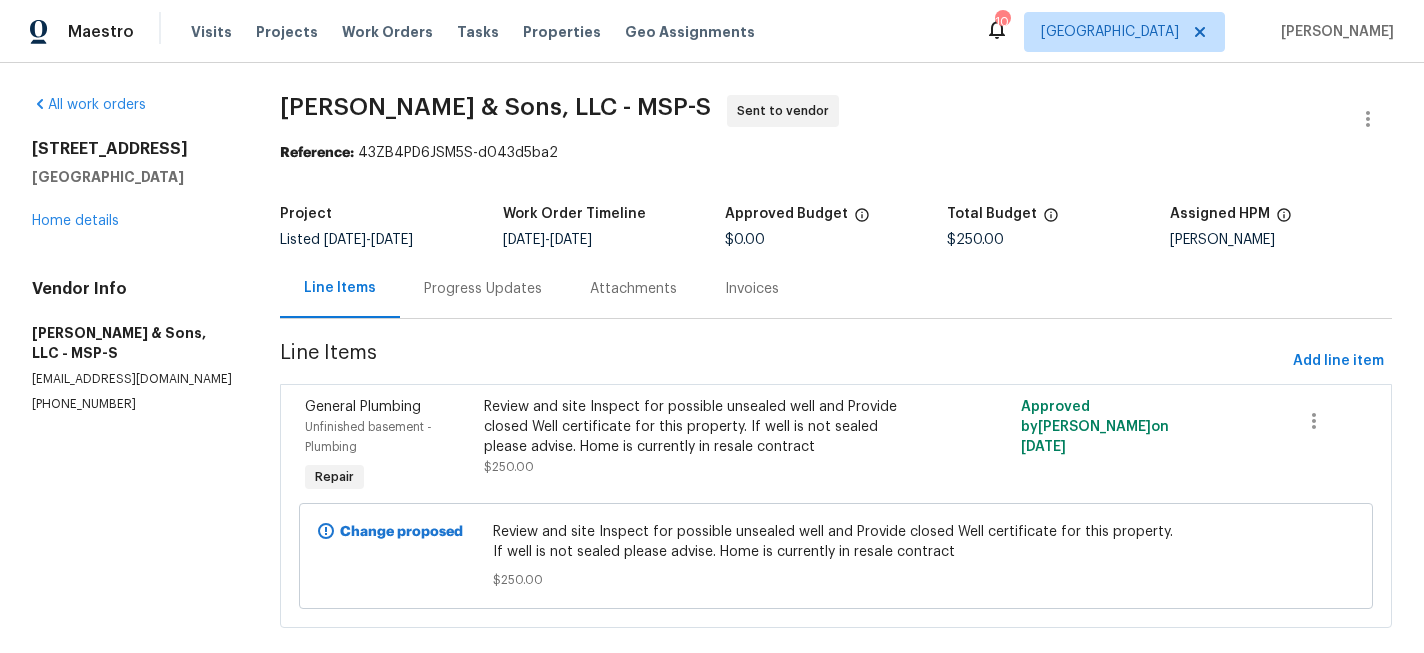 click on "Progress Updates" at bounding box center [483, 289] 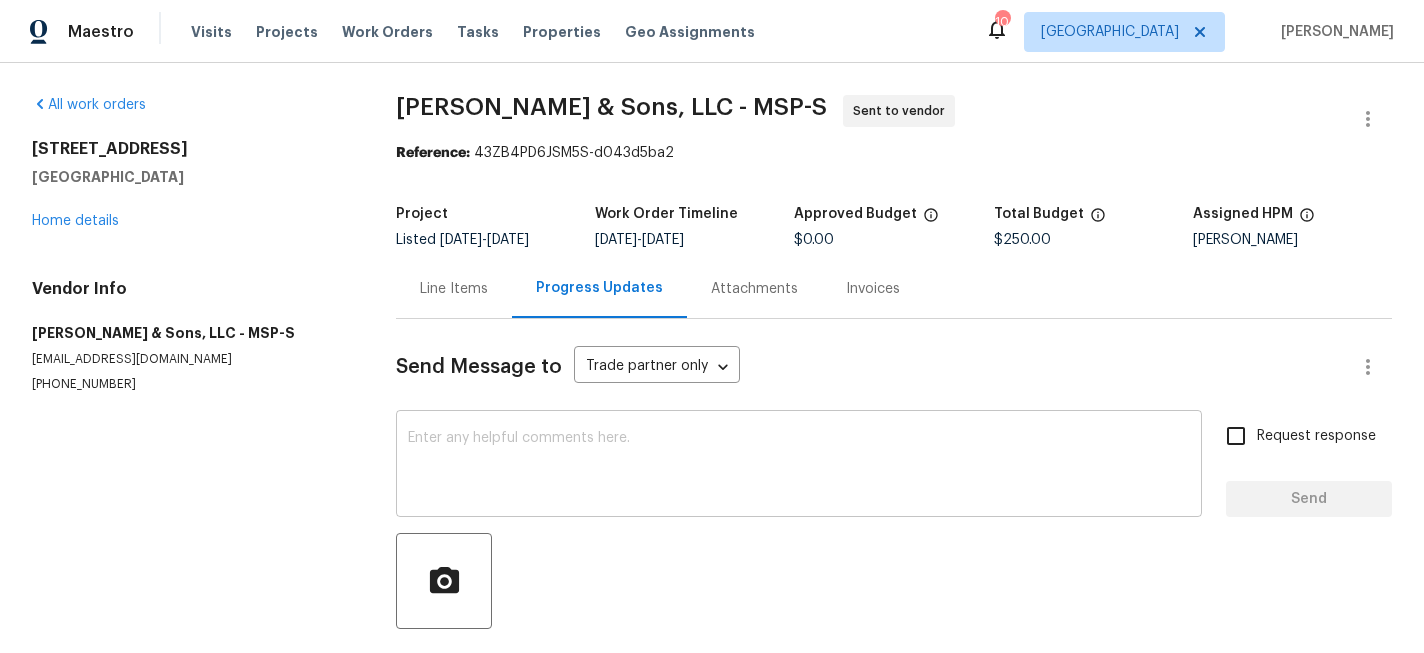 scroll, scrollTop: 90, scrollLeft: 0, axis: vertical 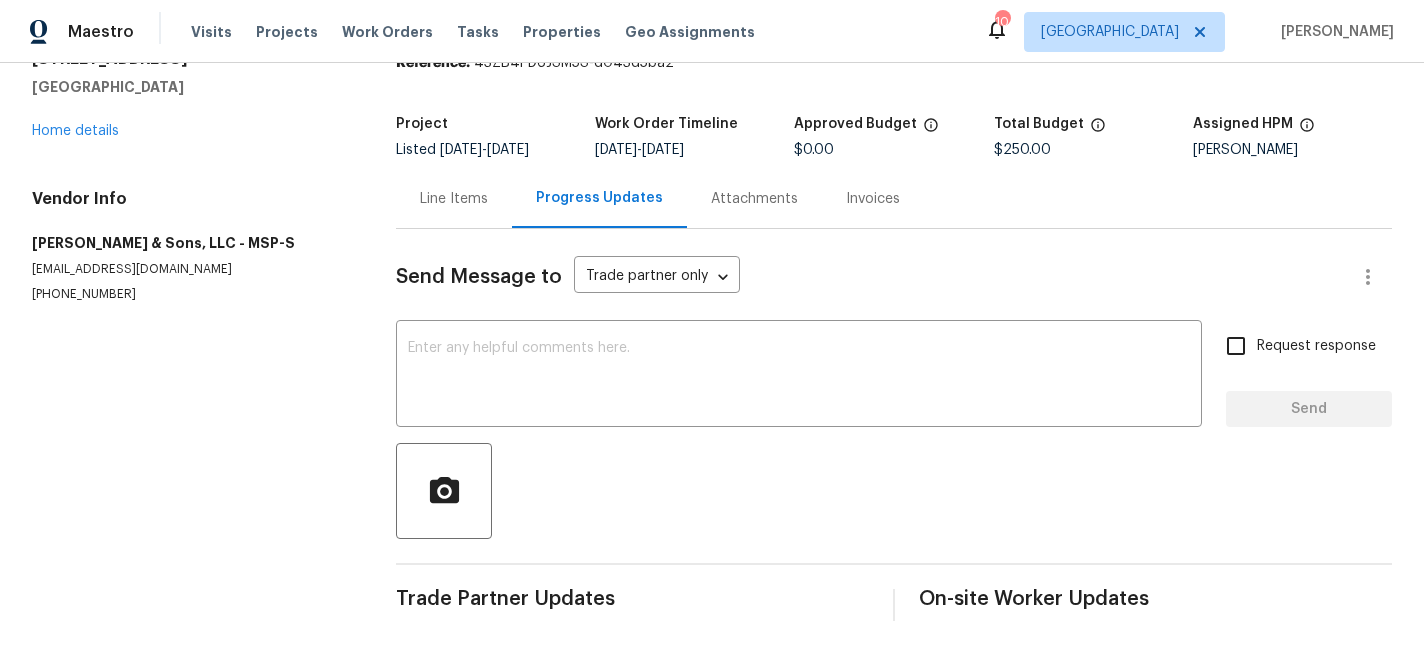 click on "Line Items" at bounding box center [454, 199] 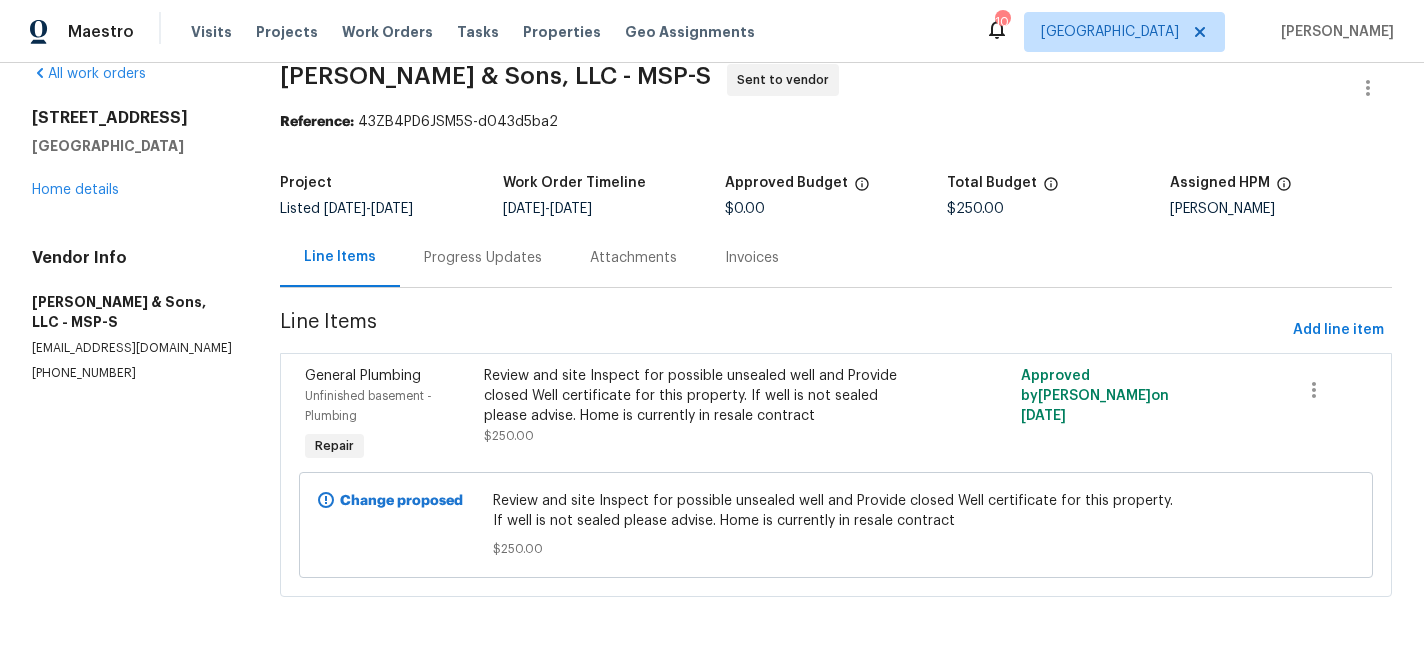 scroll, scrollTop: 32, scrollLeft: 0, axis: vertical 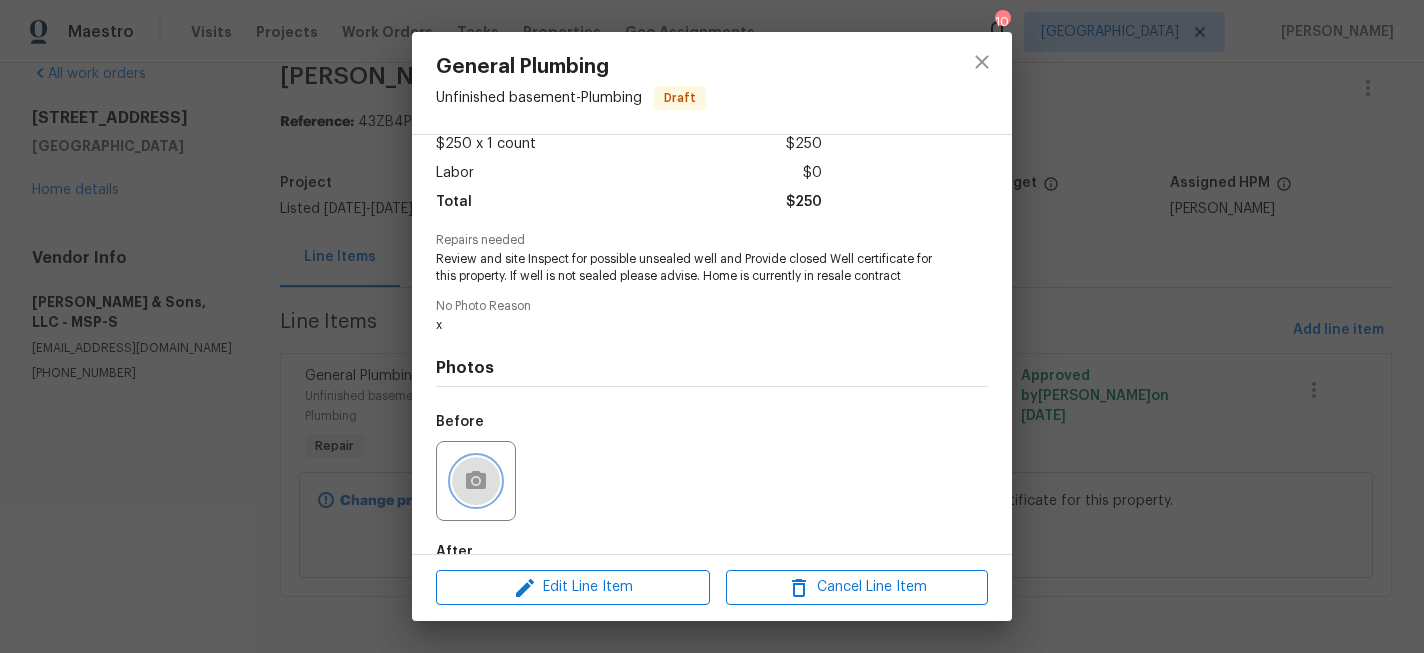 click at bounding box center (476, 481) 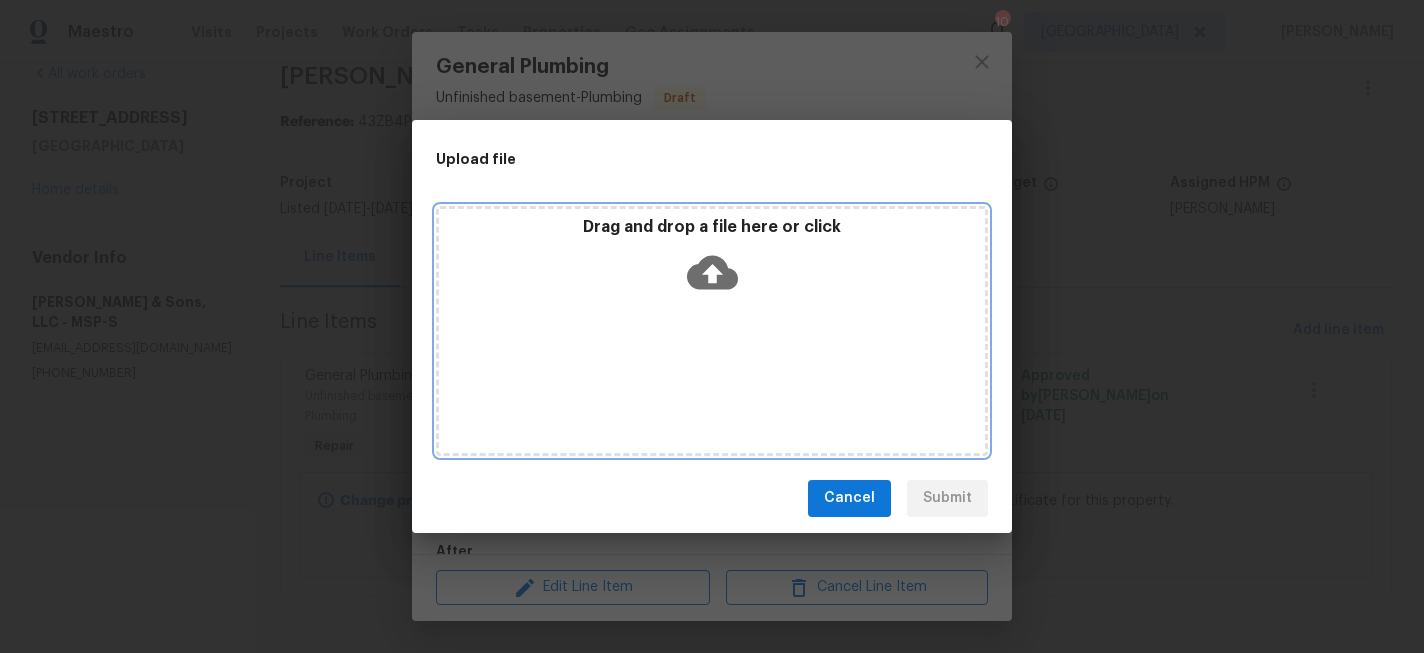 click on "Drag and drop a file here or click" at bounding box center (712, 331) 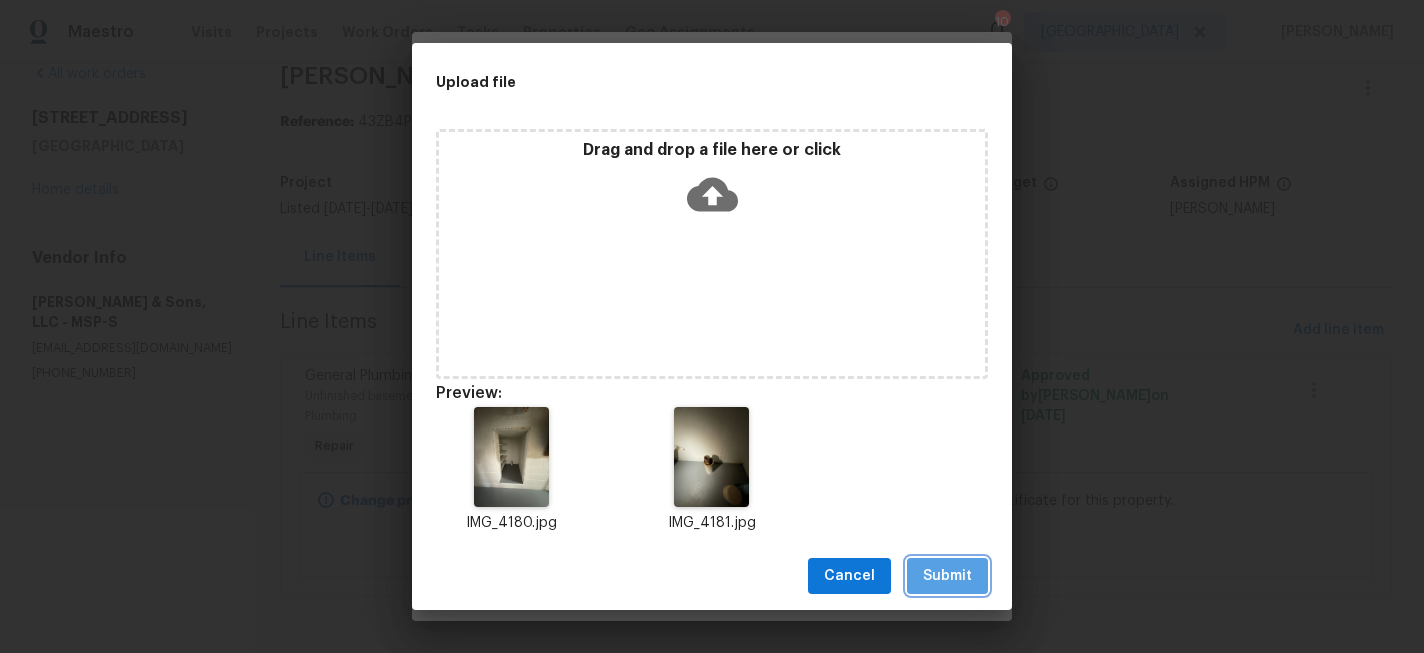 click on "Submit" at bounding box center (947, 576) 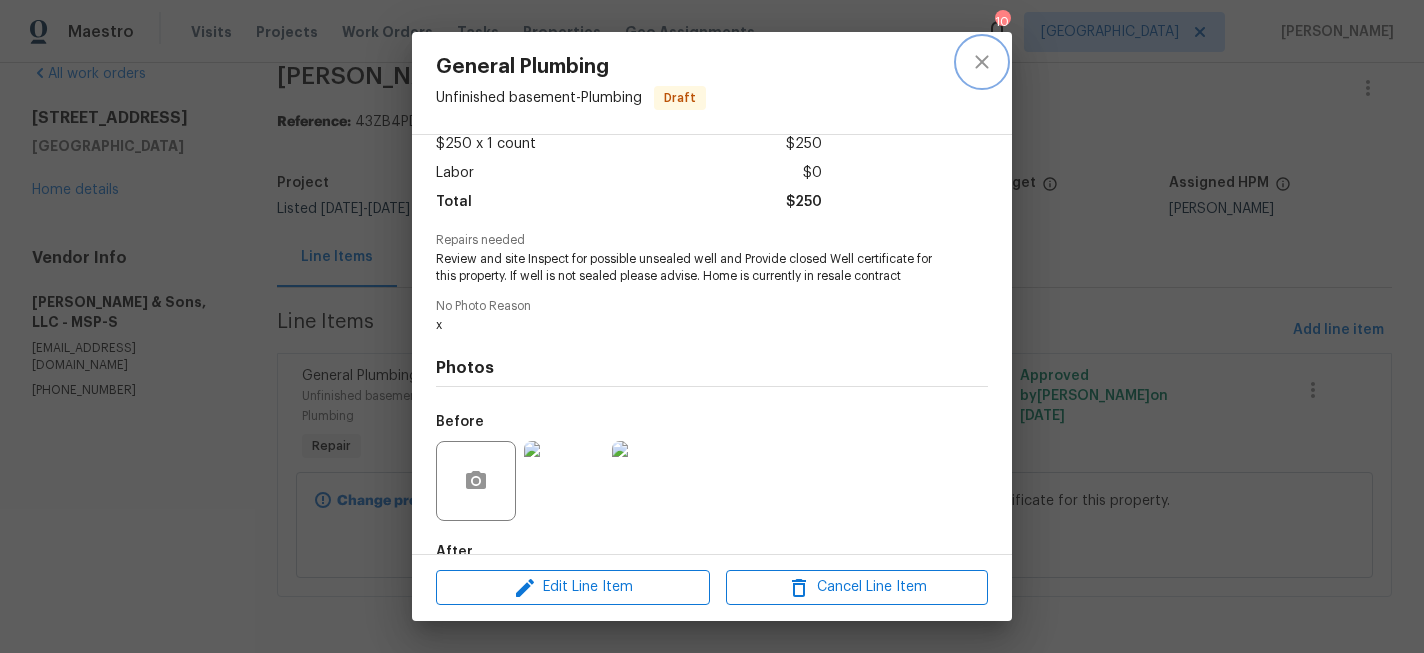 click 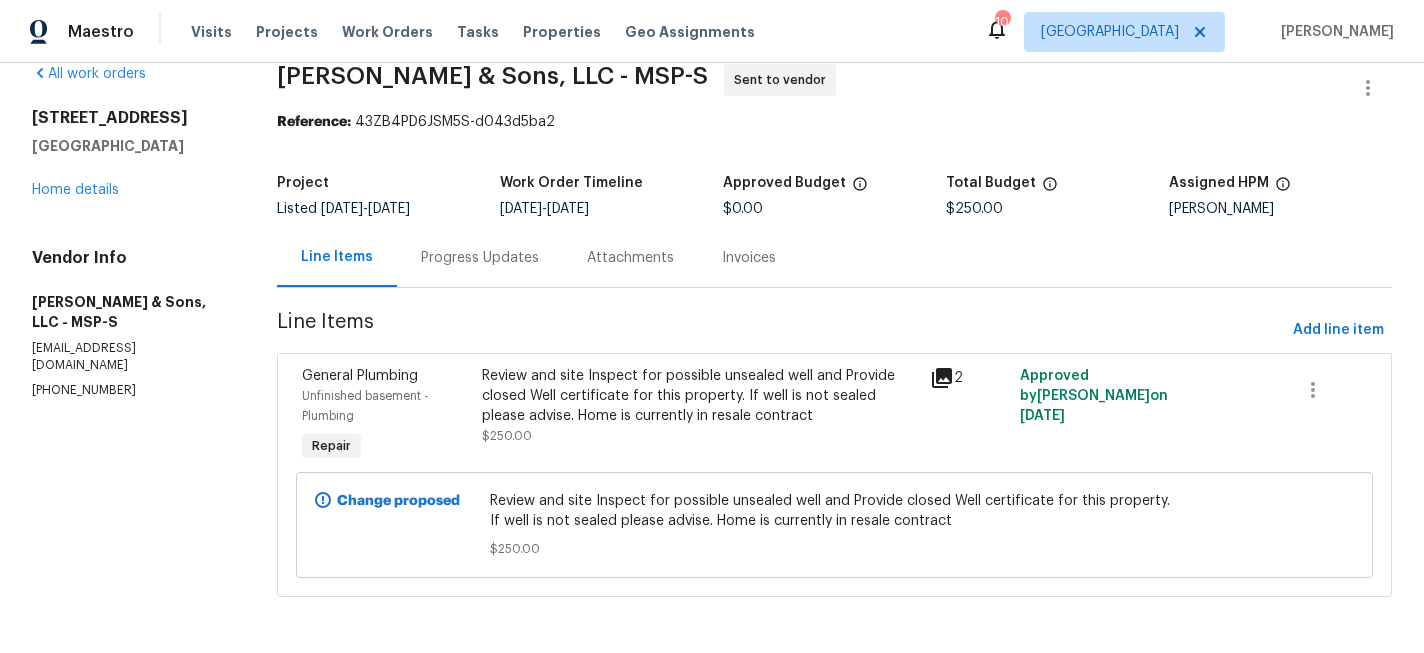click on "Progress Updates" at bounding box center [480, 258] 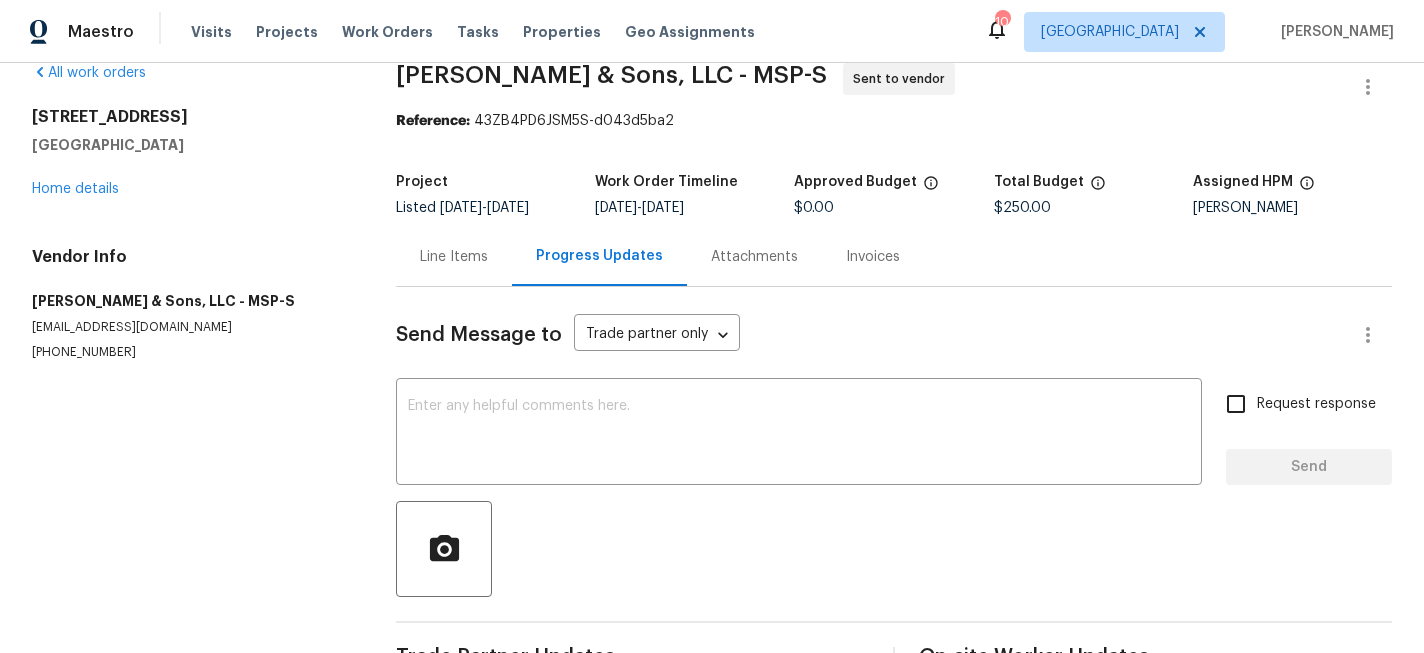 scroll, scrollTop: 90, scrollLeft: 0, axis: vertical 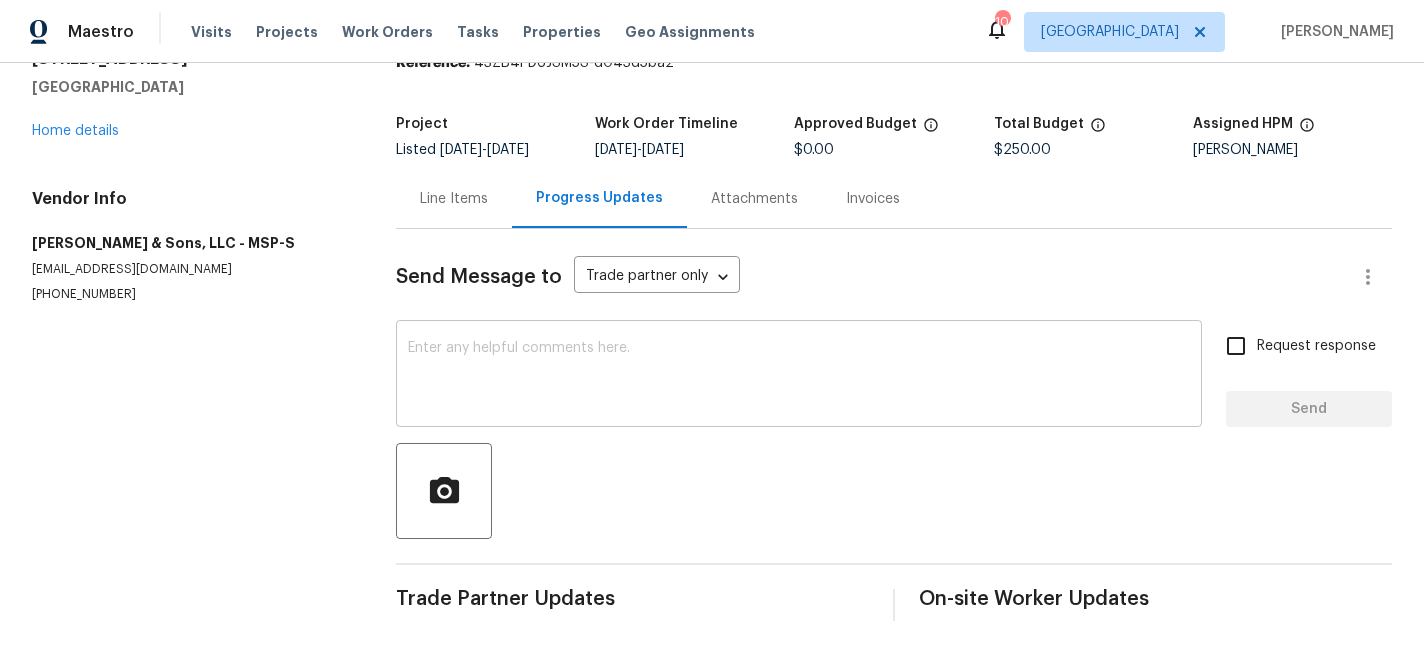 click at bounding box center [799, 376] 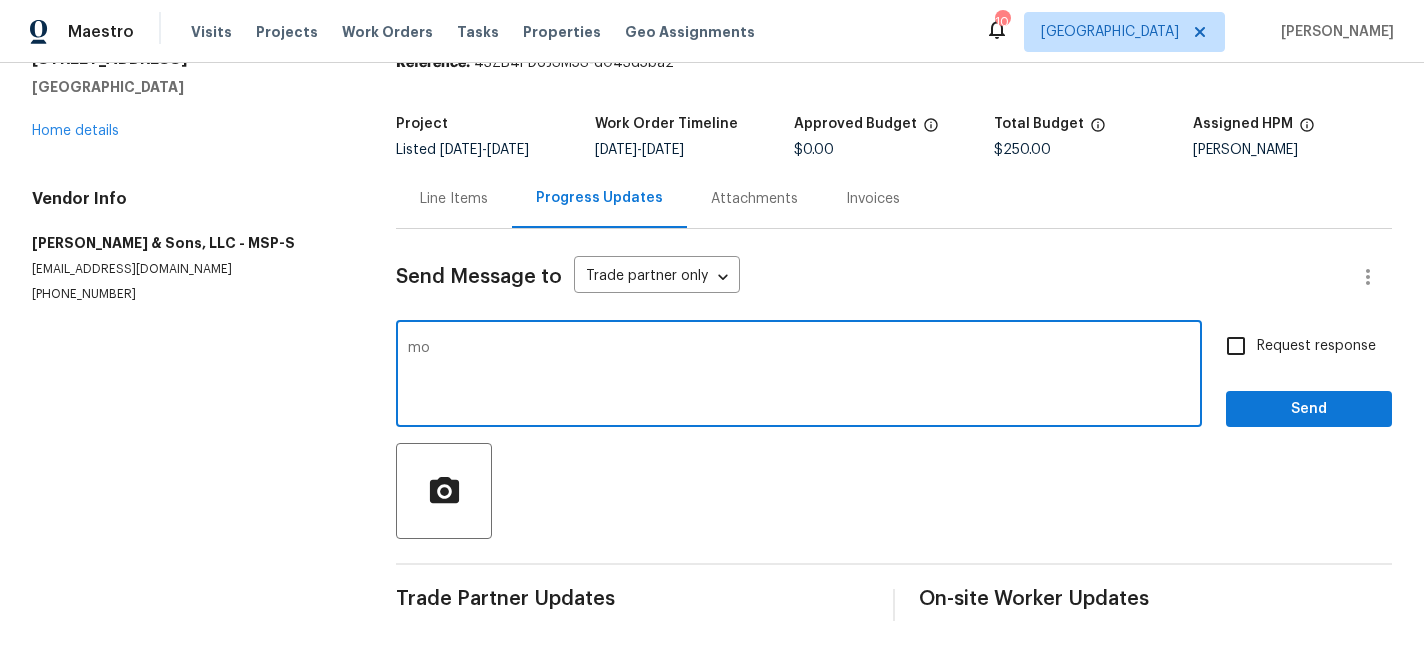 type on "m" 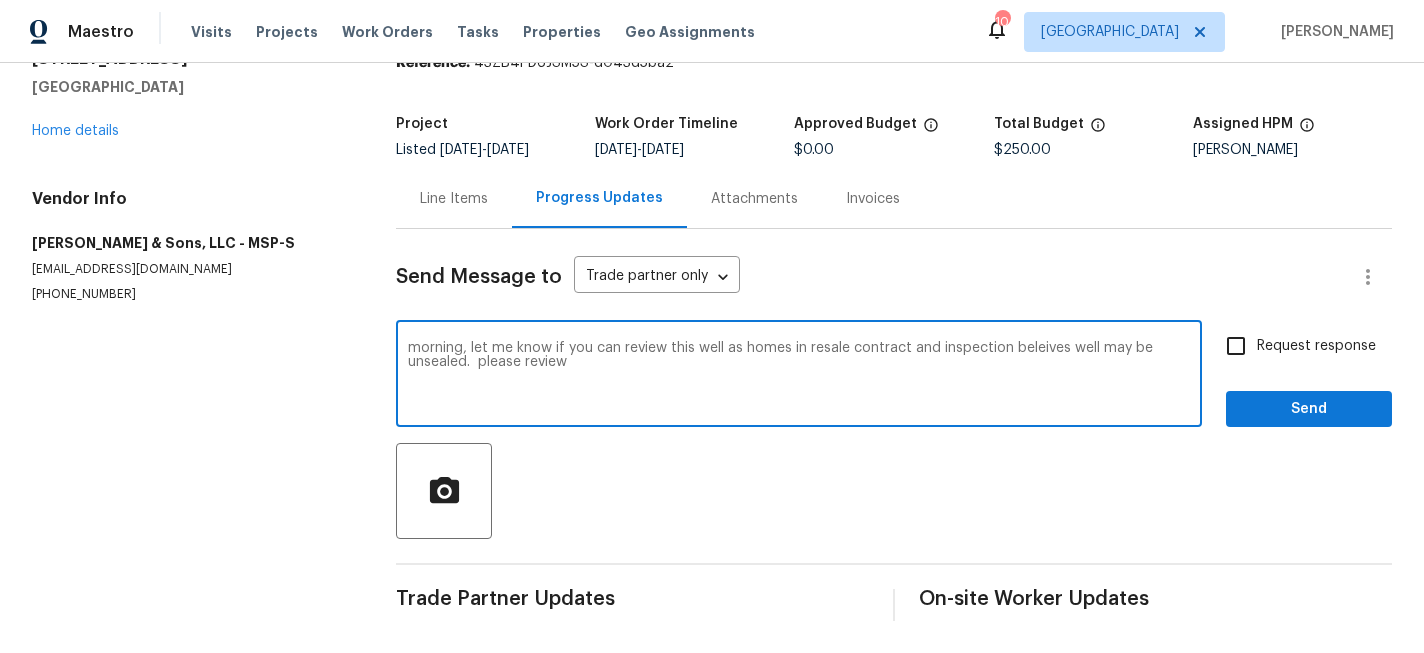 click on "morning, let me know if you can review this well as homes in resale contract and inspection beleives well may be unsealed.  please review" at bounding box center [799, 376] 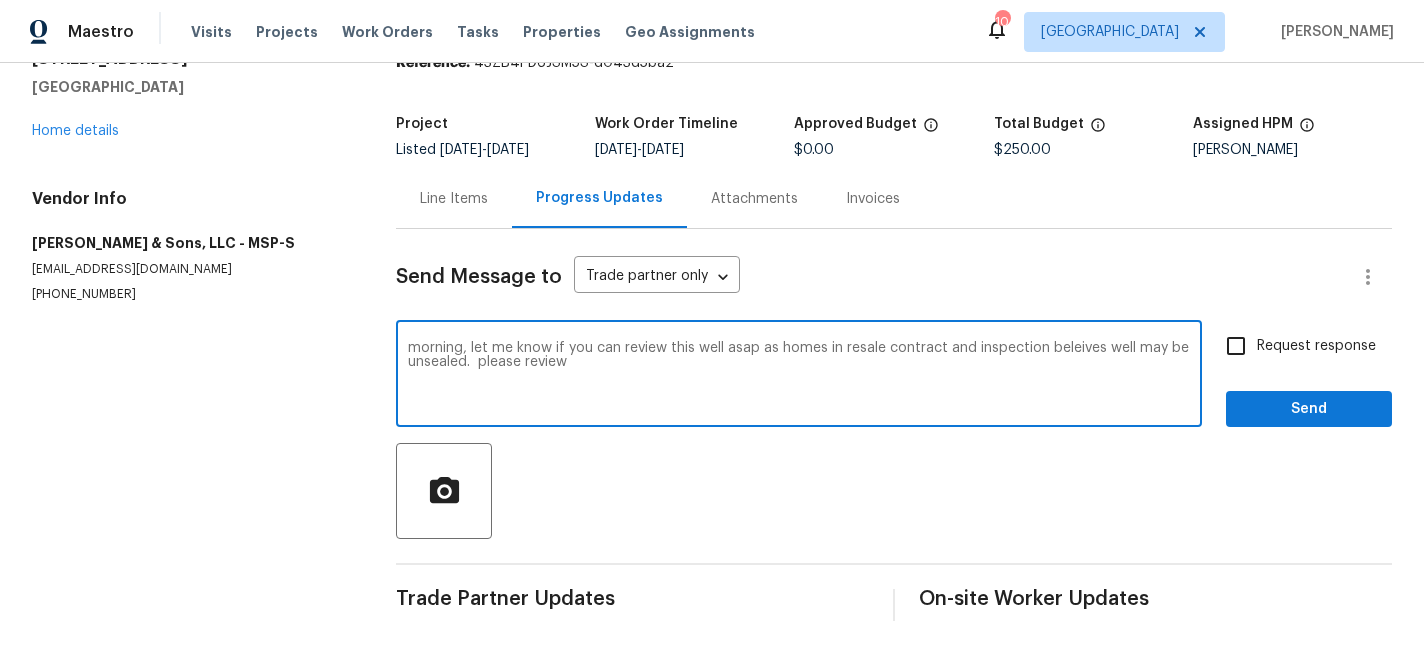 click on "morning, let me know if you can review this well asap as homes in resale contract and inspection beleives well may be unsealed.  please review" at bounding box center (799, 376) 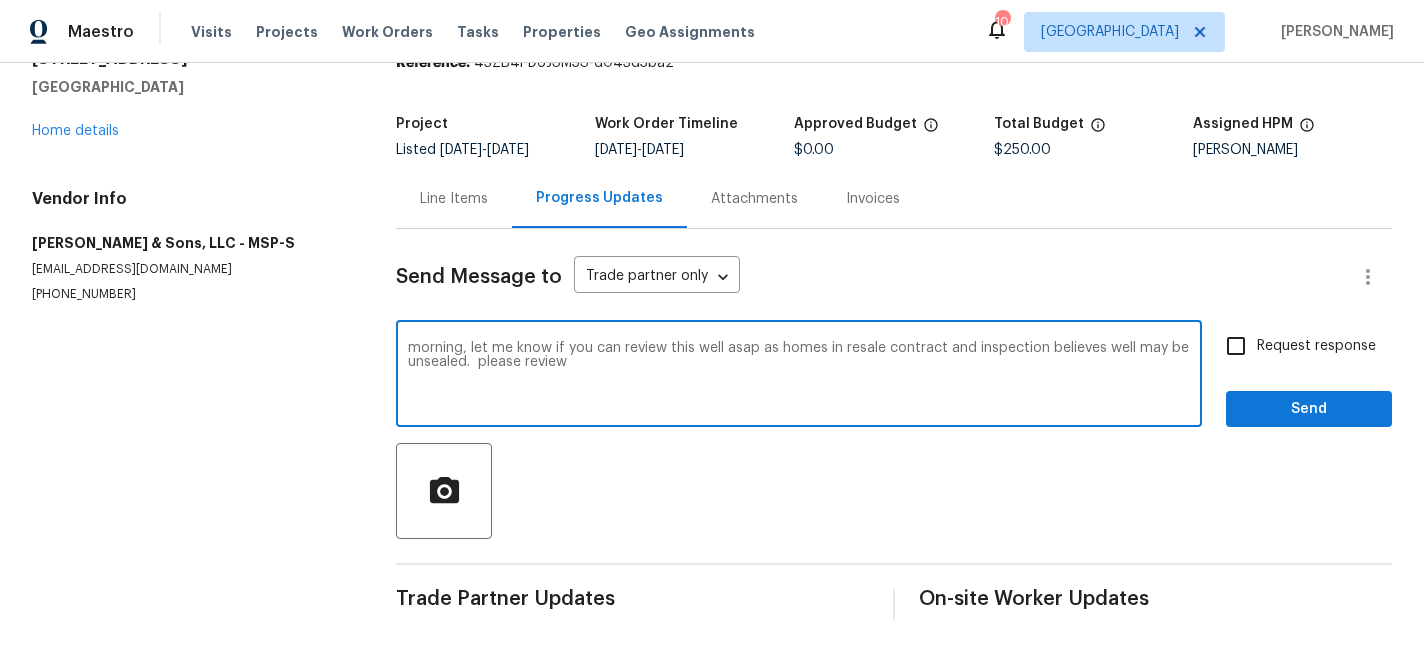 click on "morning, let me know if you can review this well asap as homes in resale contract and inspection believes well may be unsealed.  please review" at bounding box center (799, 376) 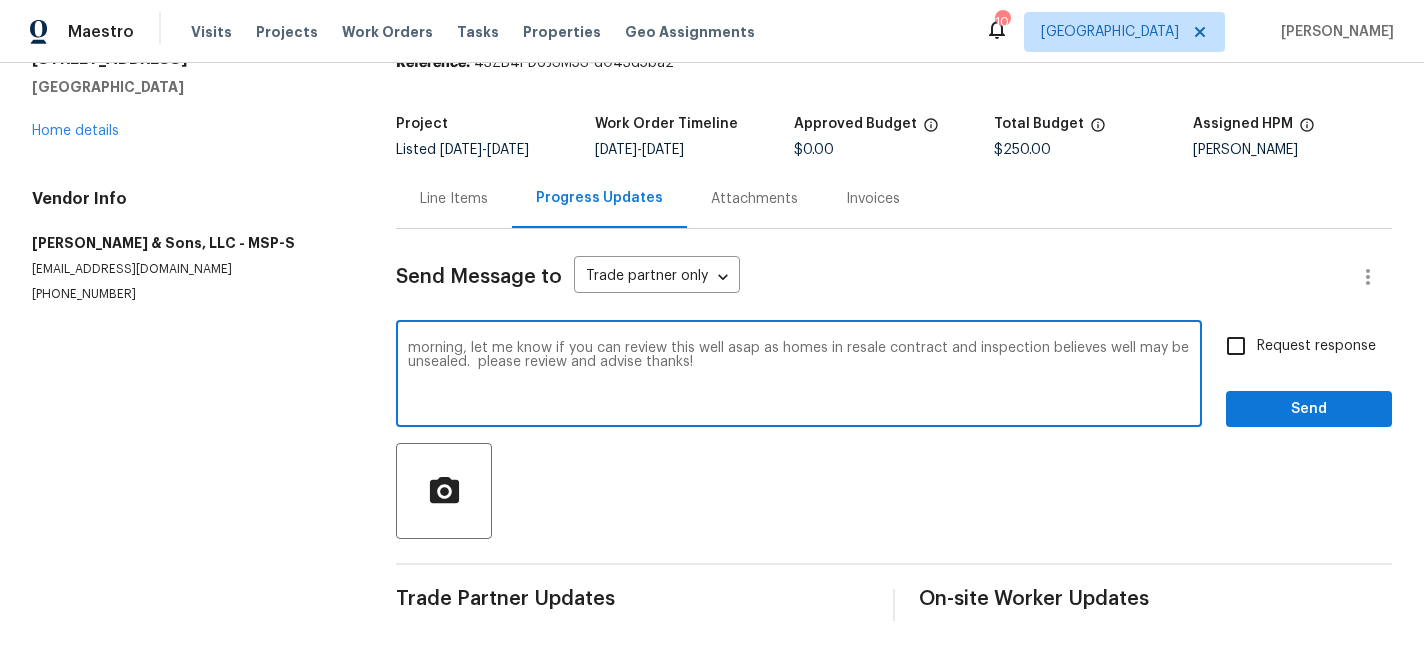 type on "morning, let me know if you can review this well asap as homes in resale contract and inspection believes well may be unsealed.  please review and advise thanks!" 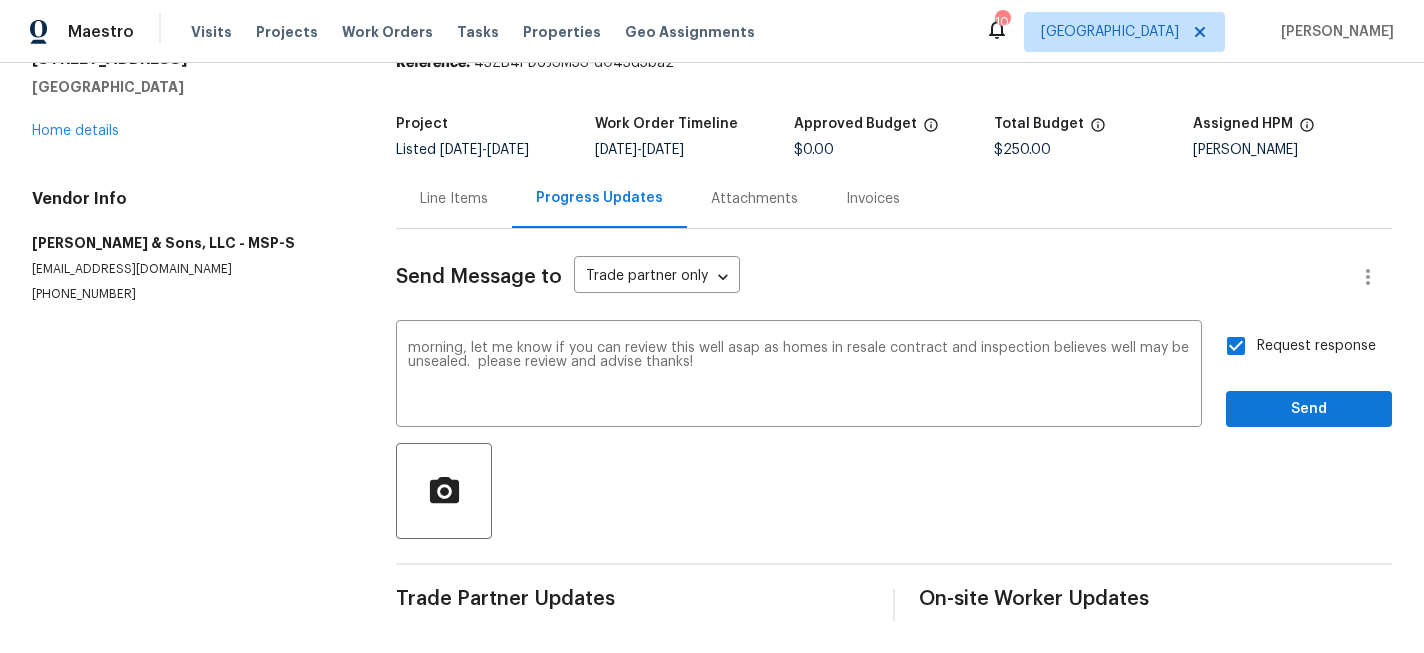 click on "Request response Send" at bounding box center [1309, 376] 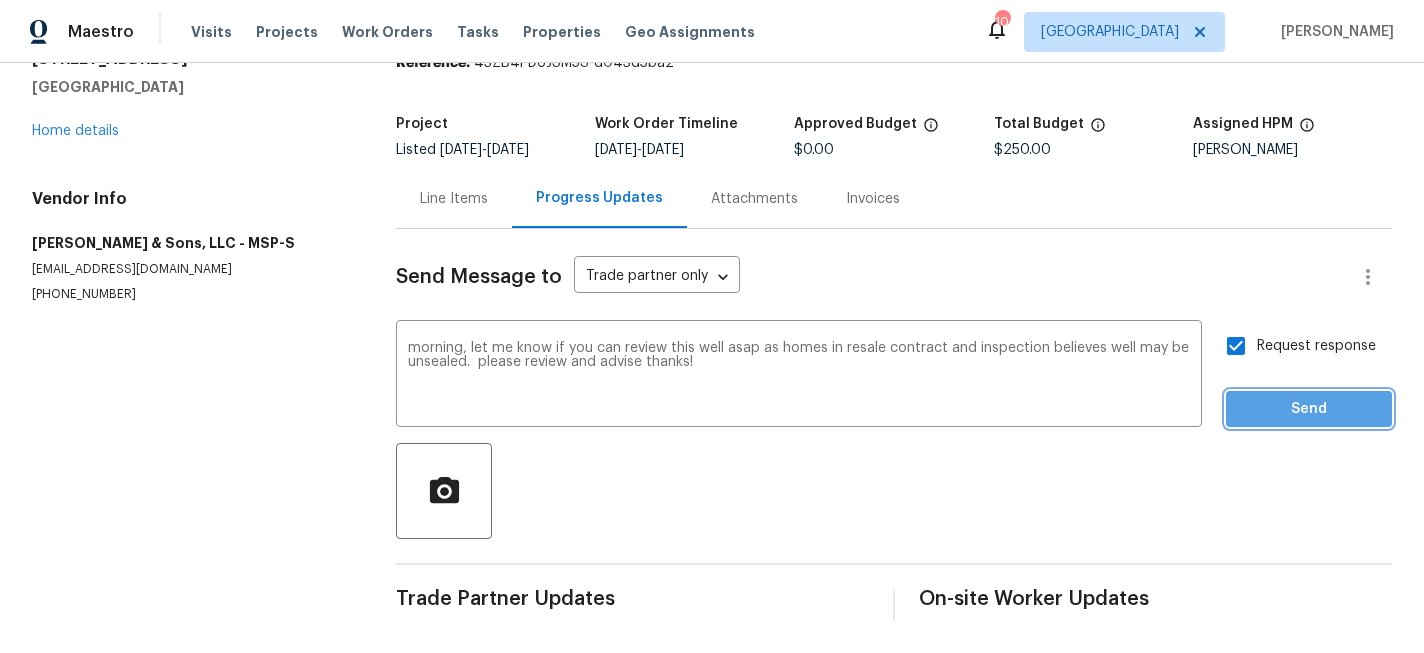 click on "Send" at bounding box center [1309, 409] 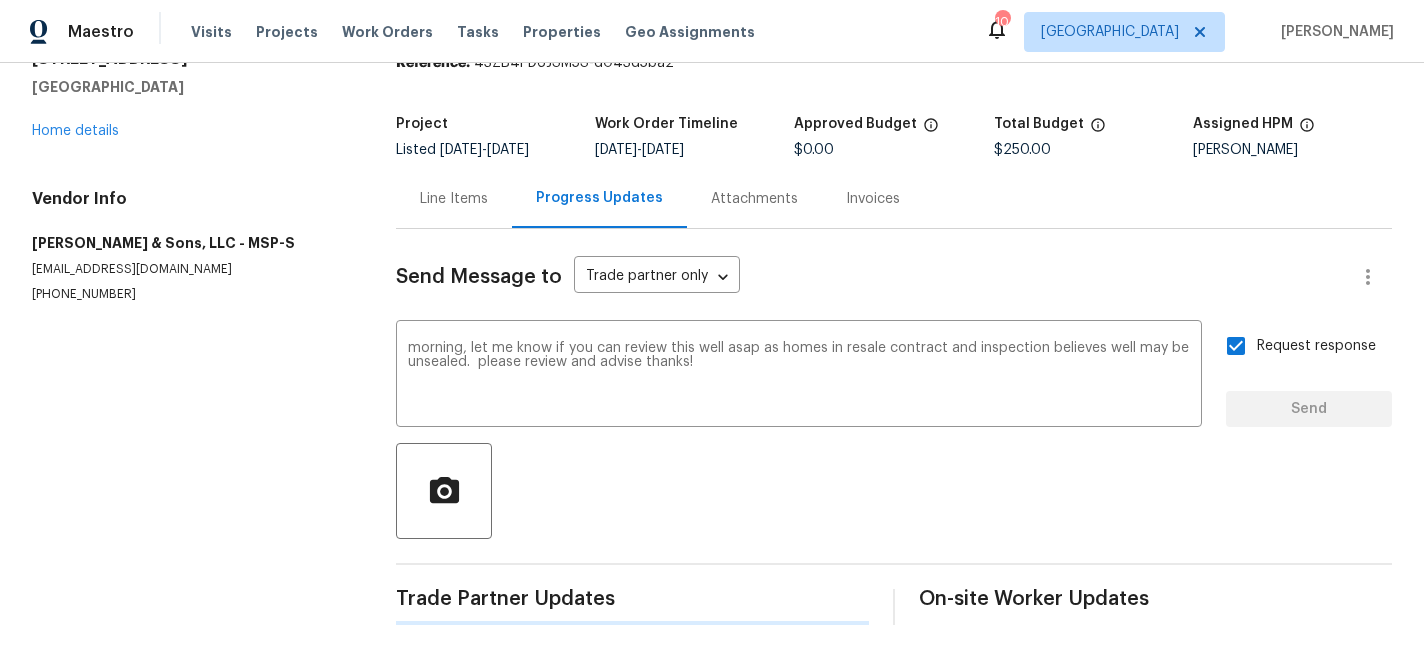 type 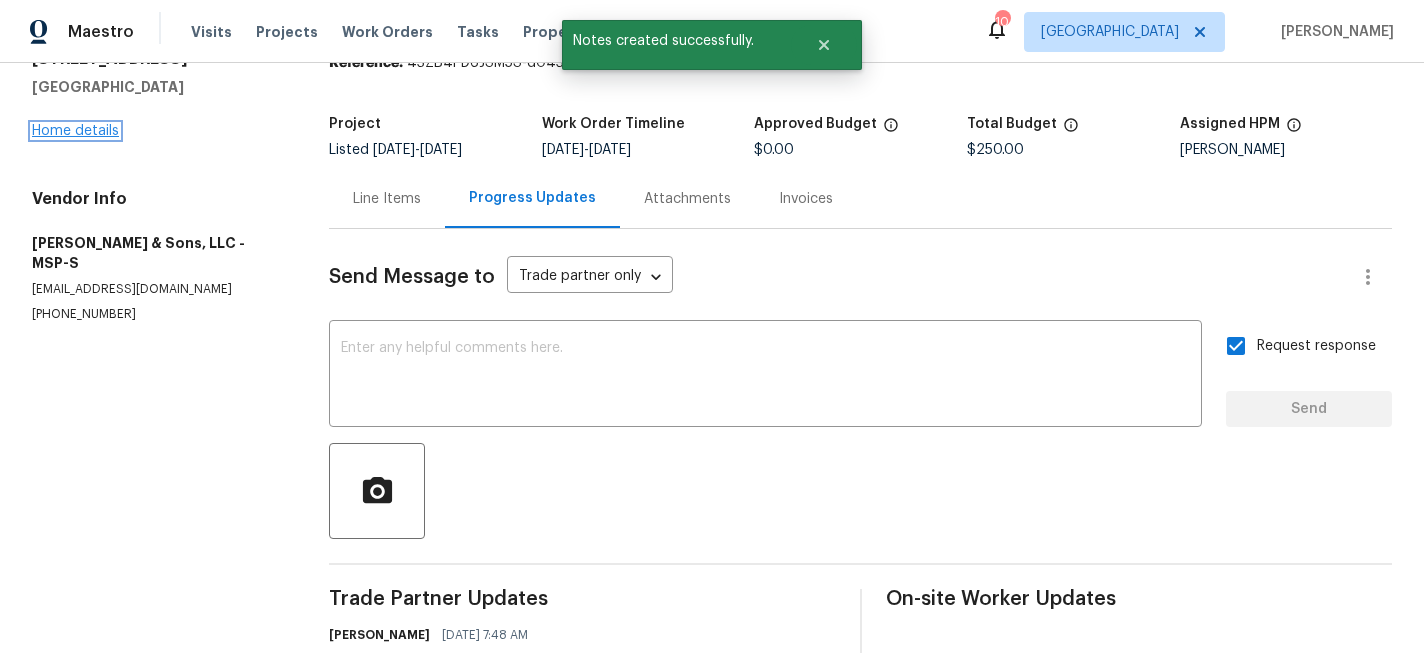 click on "Home details" at bounding box center (75, 131) 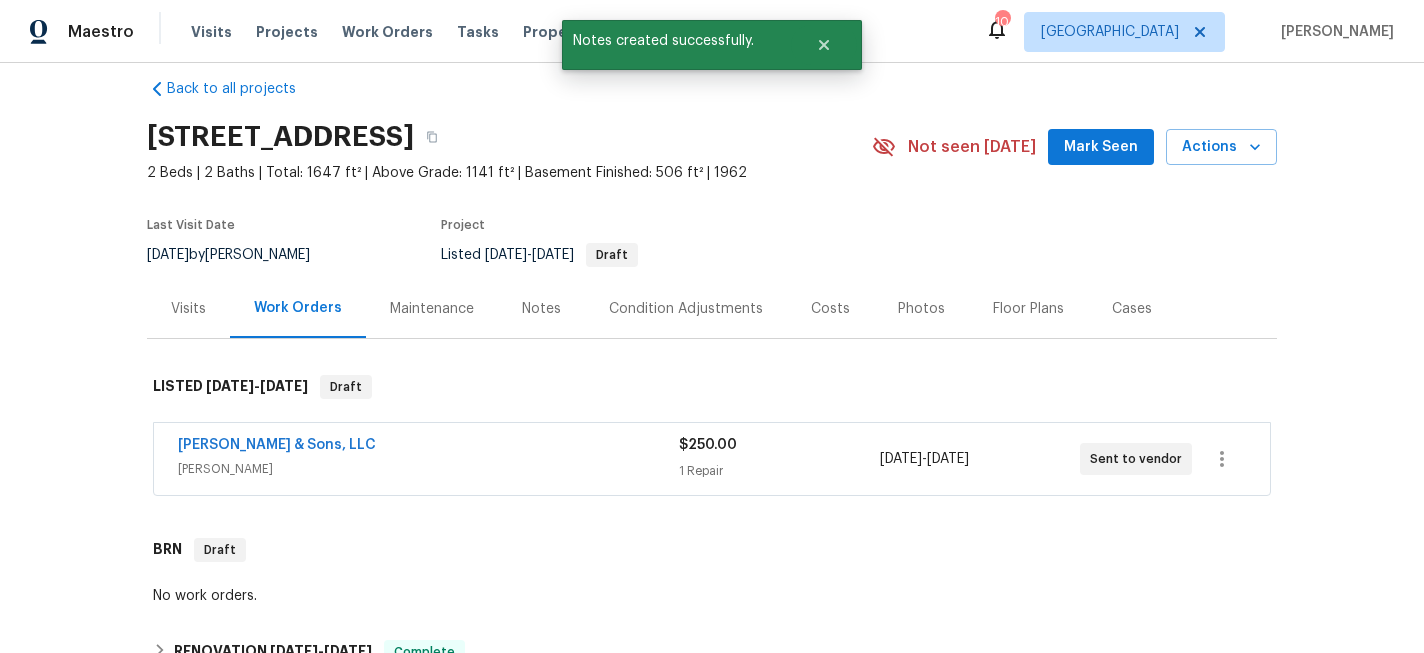 scroll, scrollTop: 0, scrollLeft: 0, axis: both 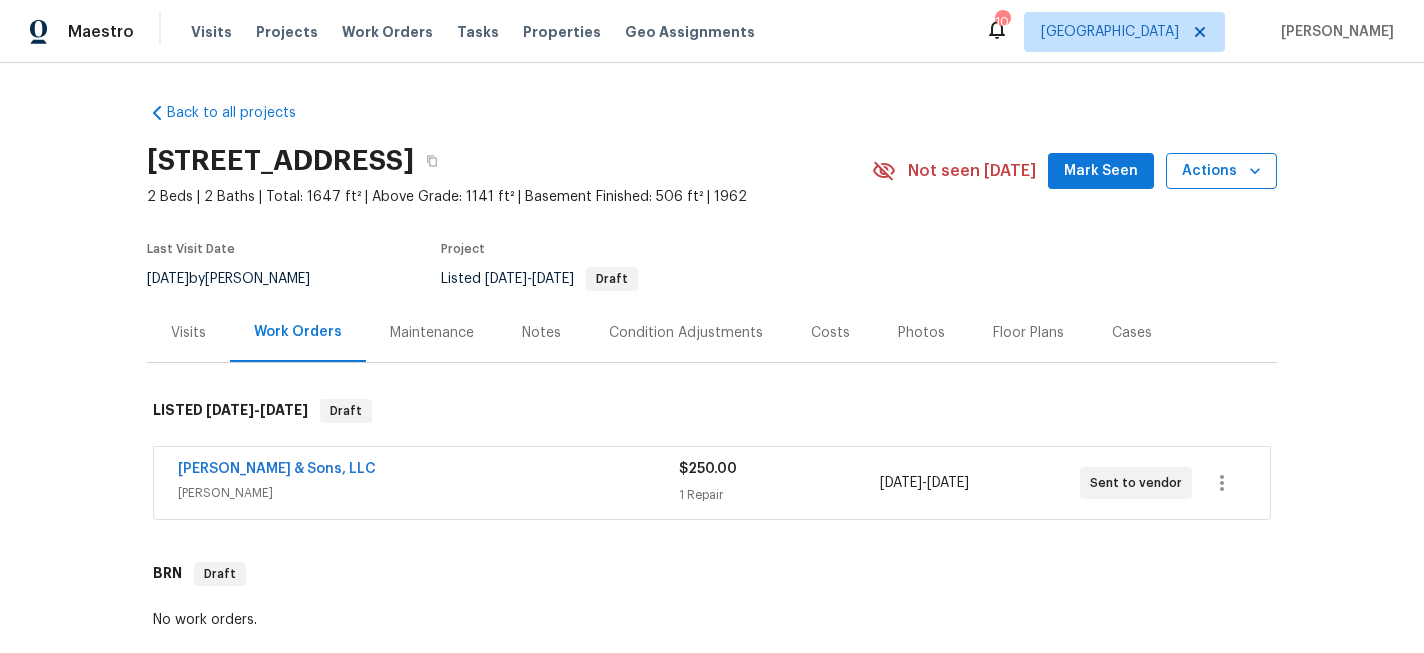 click 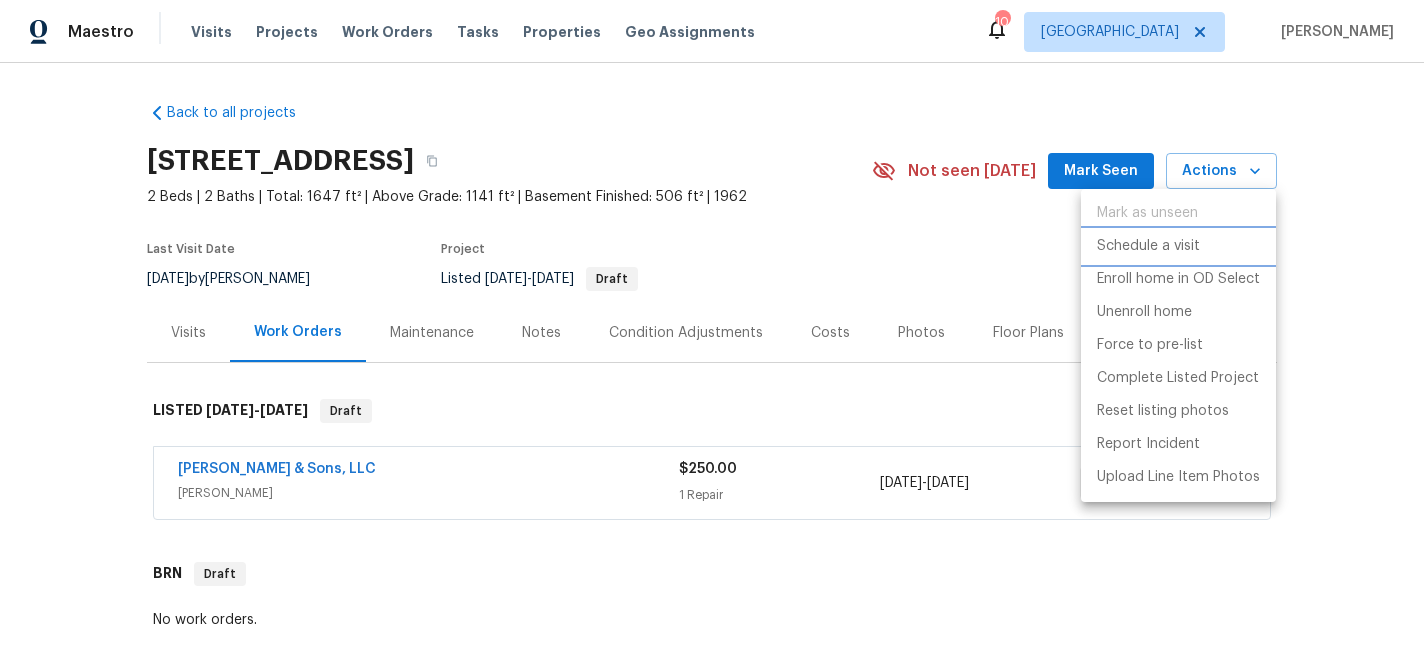 click on "Schedule a visit" at bounding box center (1148, 246) 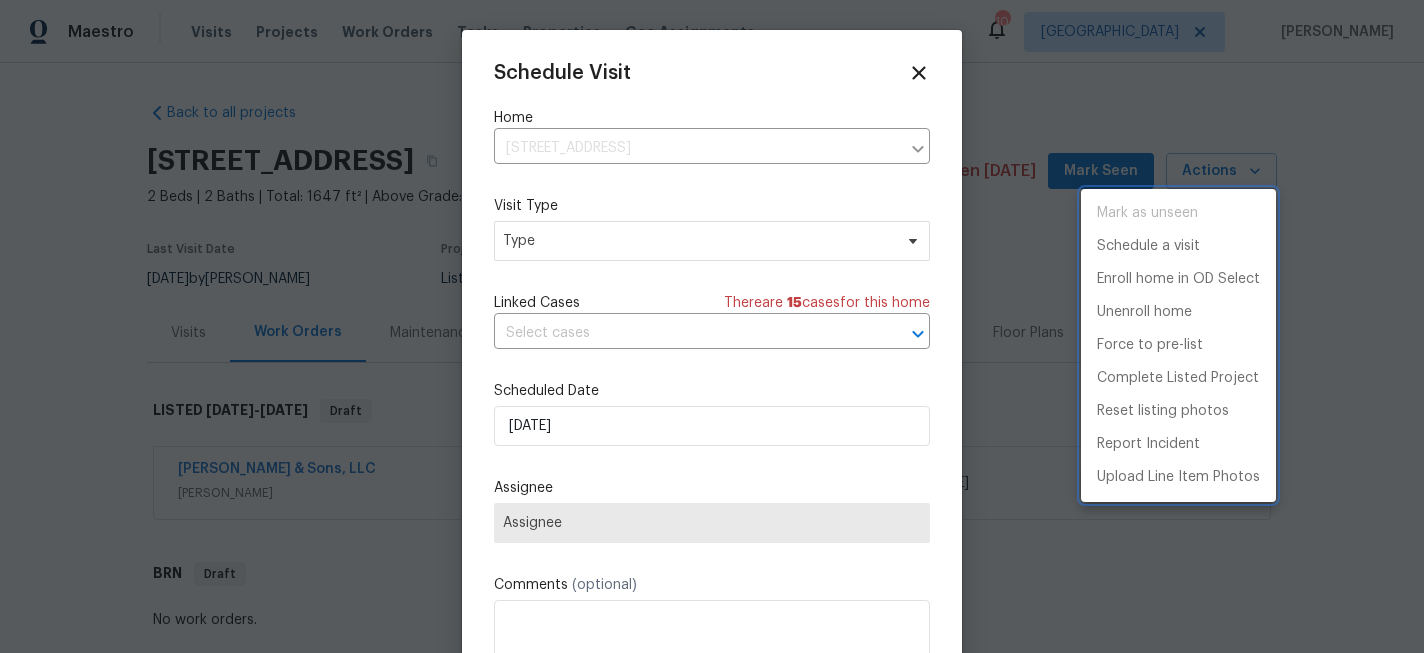 click at bounding box center (712, 326) 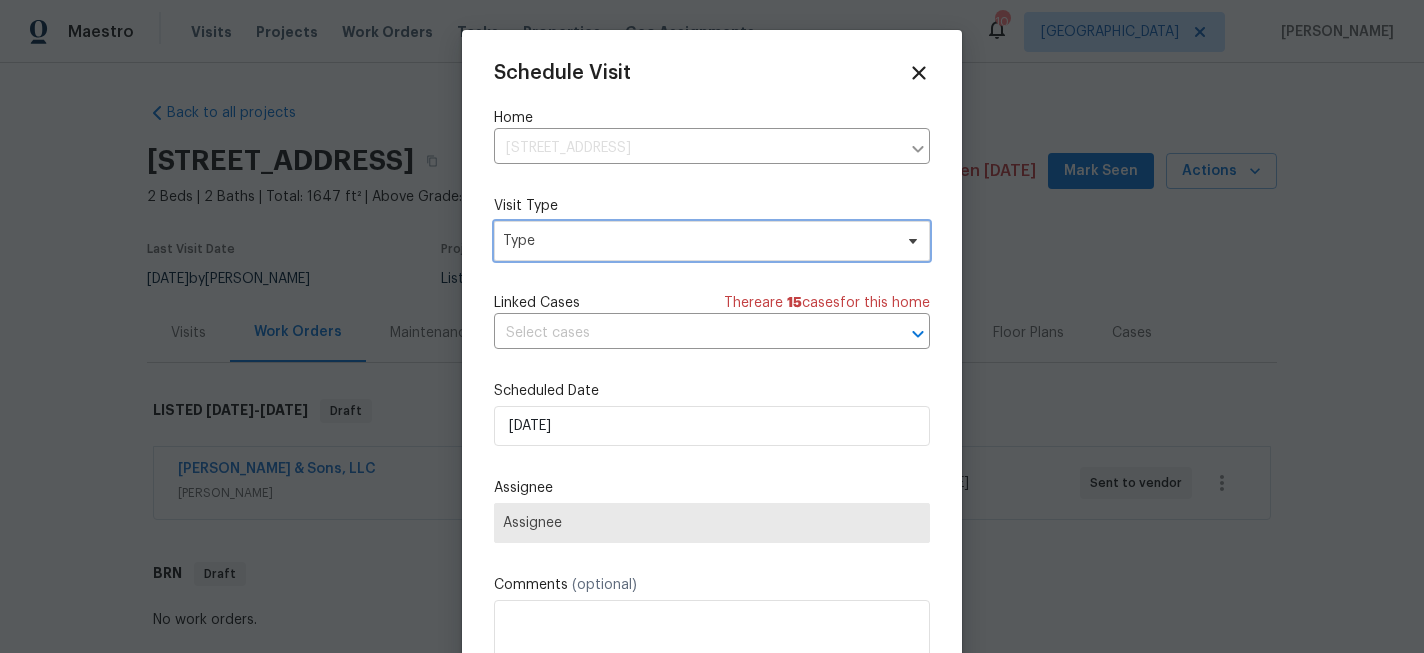 click on "Type" at bounding box center (697, 241) 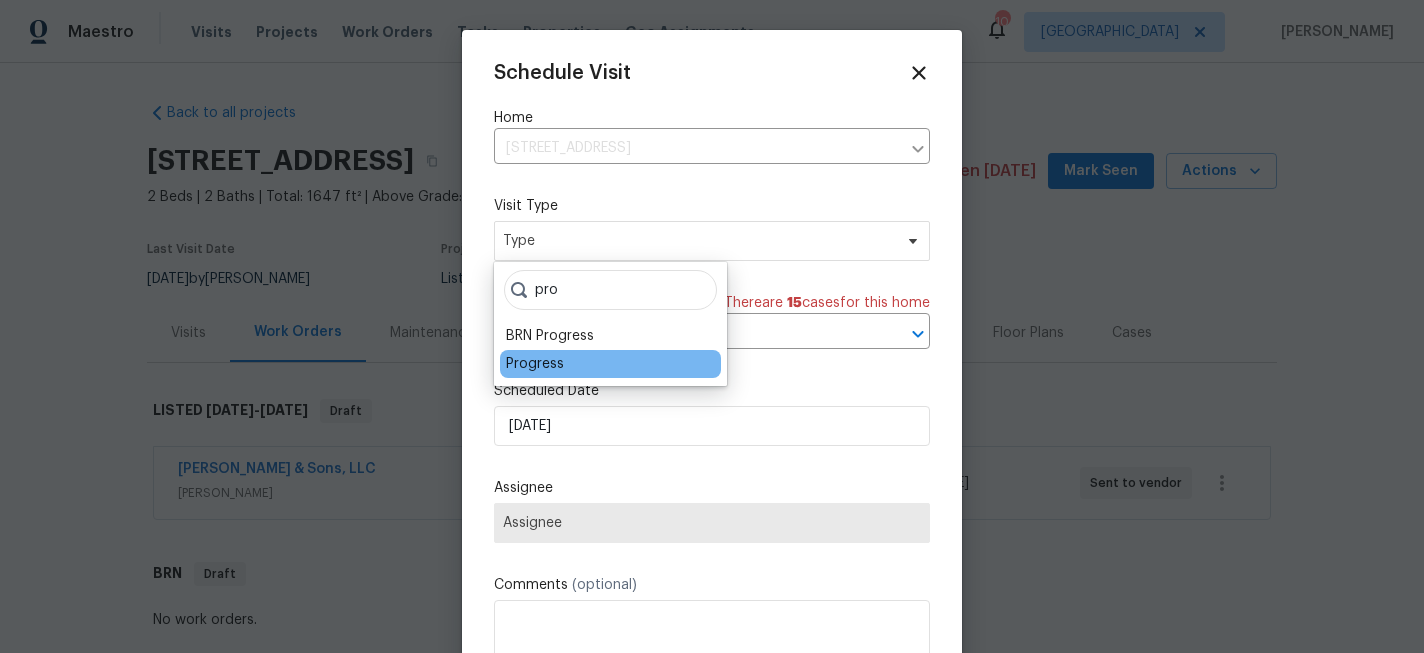 type on "pro" 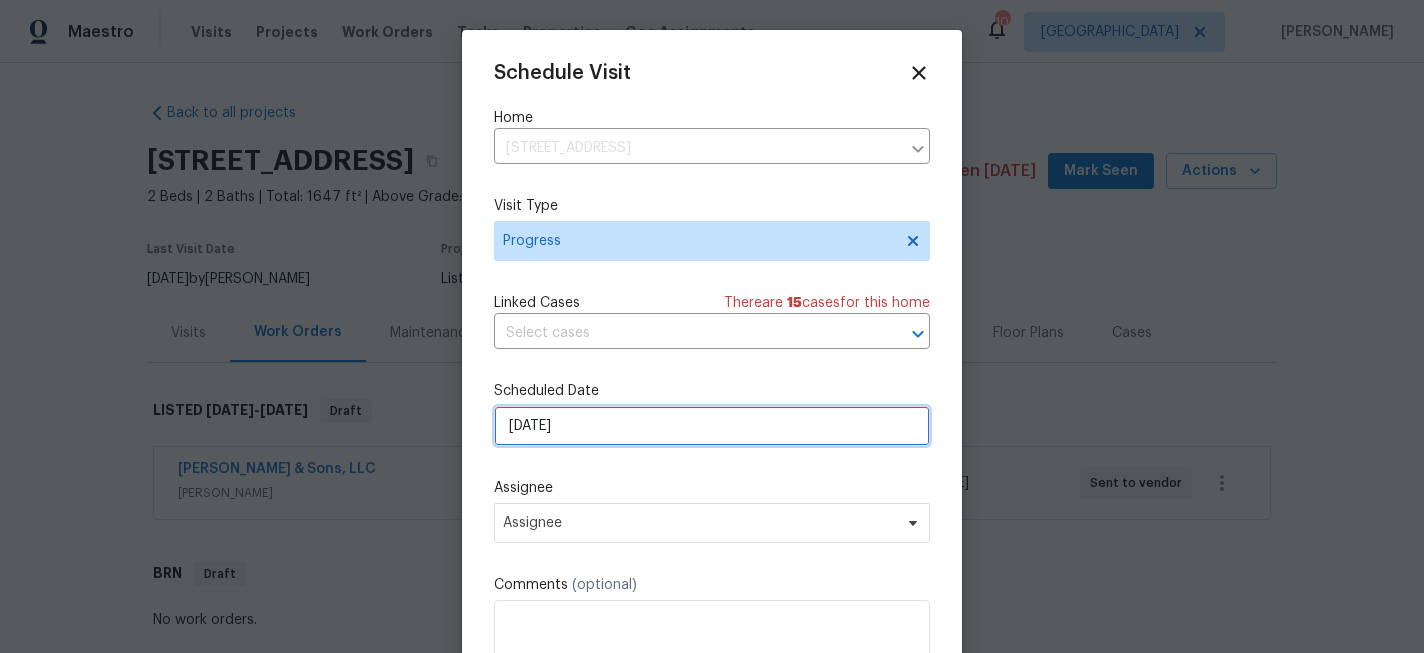 click on "[DATE]" at bounding box center [712, 426] 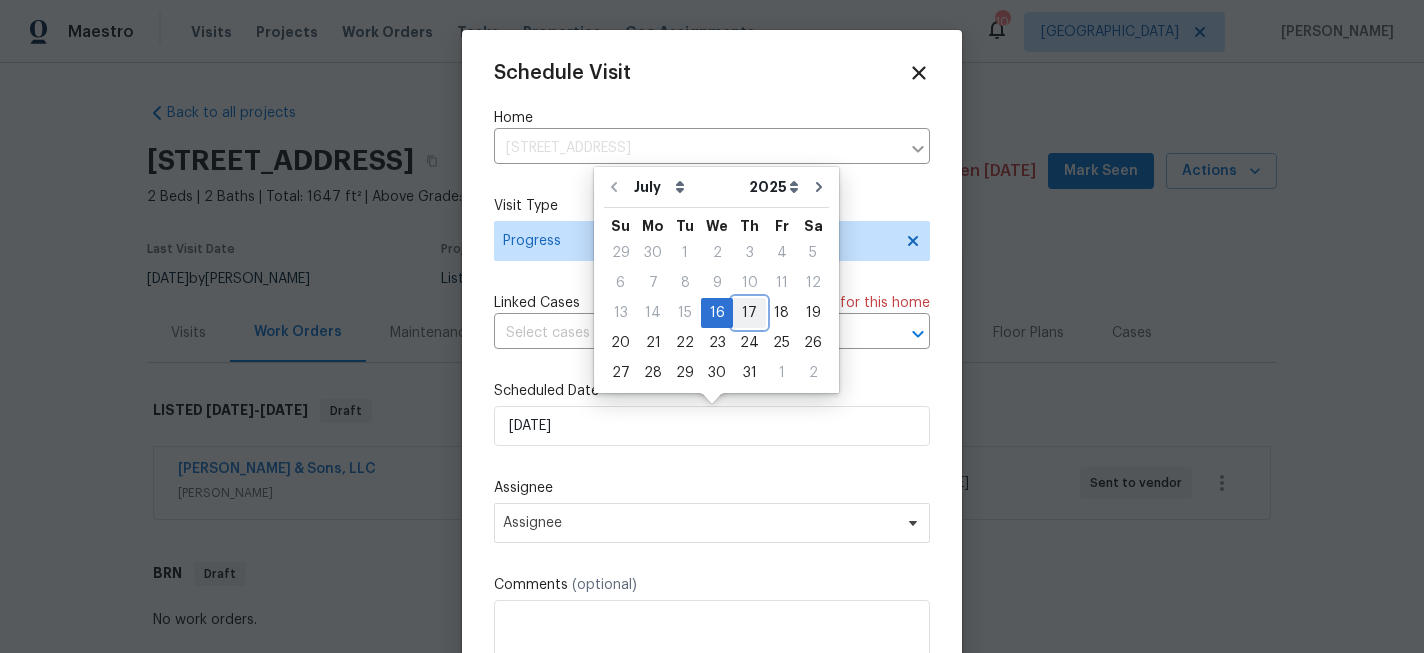 click on "17" at bounding box center (749, 313) 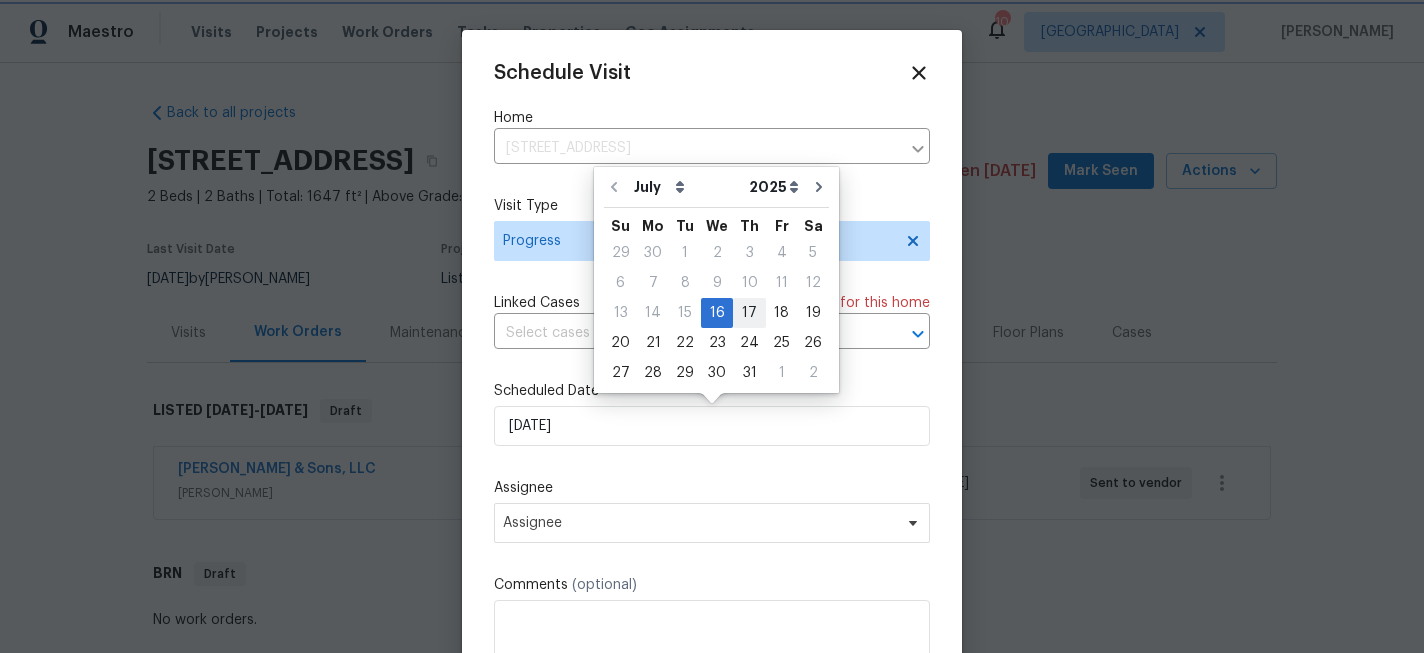 type on "[DATE]" 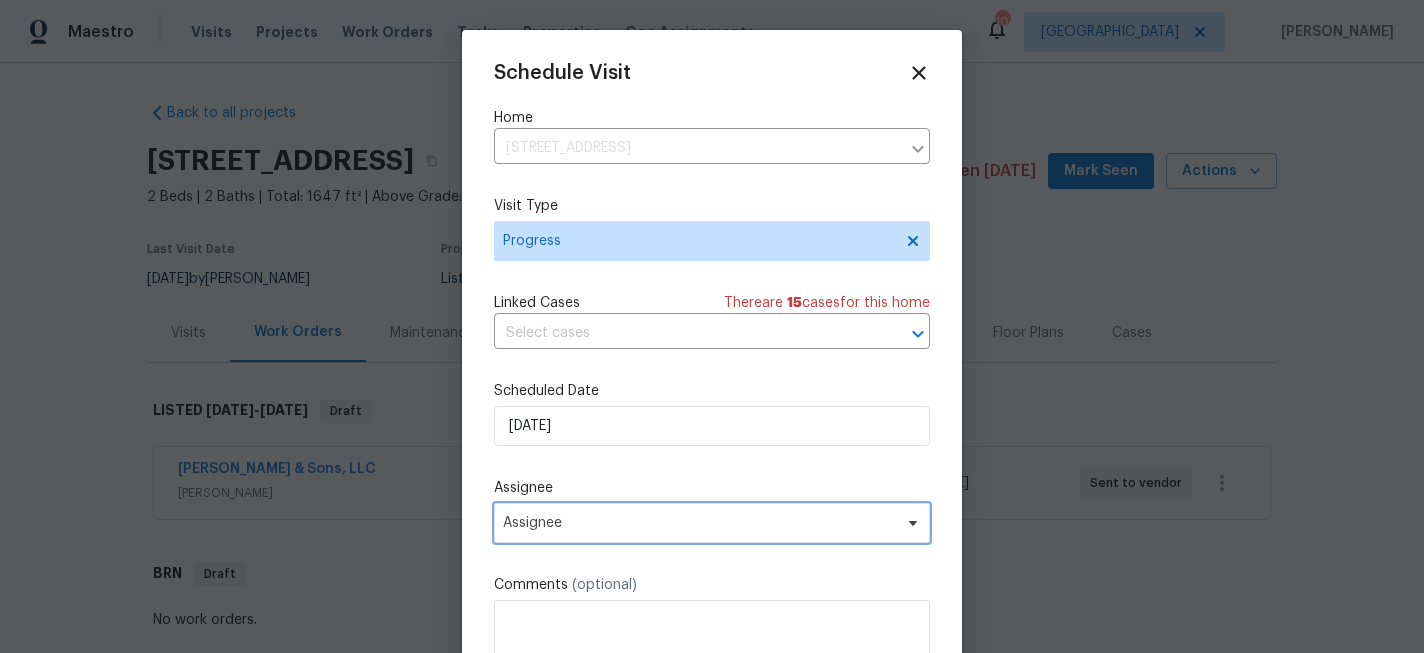 click on "Assignee" at bounding box center (699, 523) 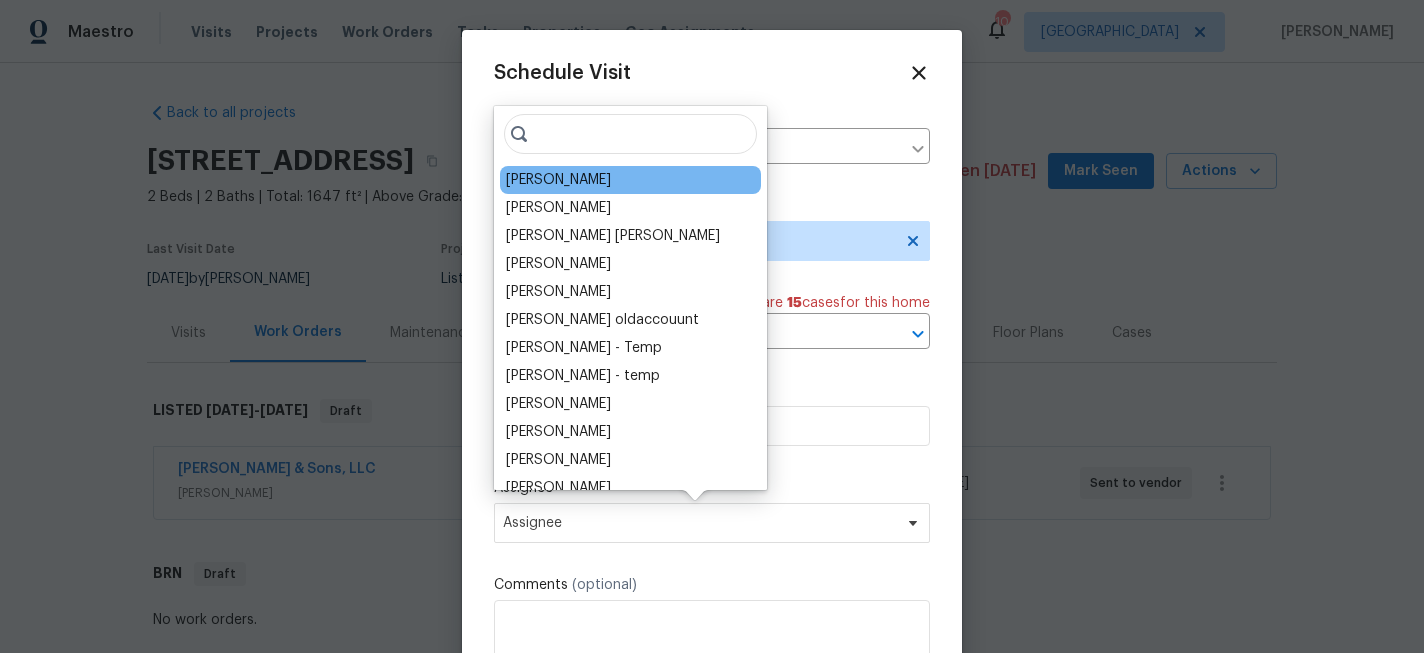 click on "[PERSON_NAME]" at bounding box center (558, 180) 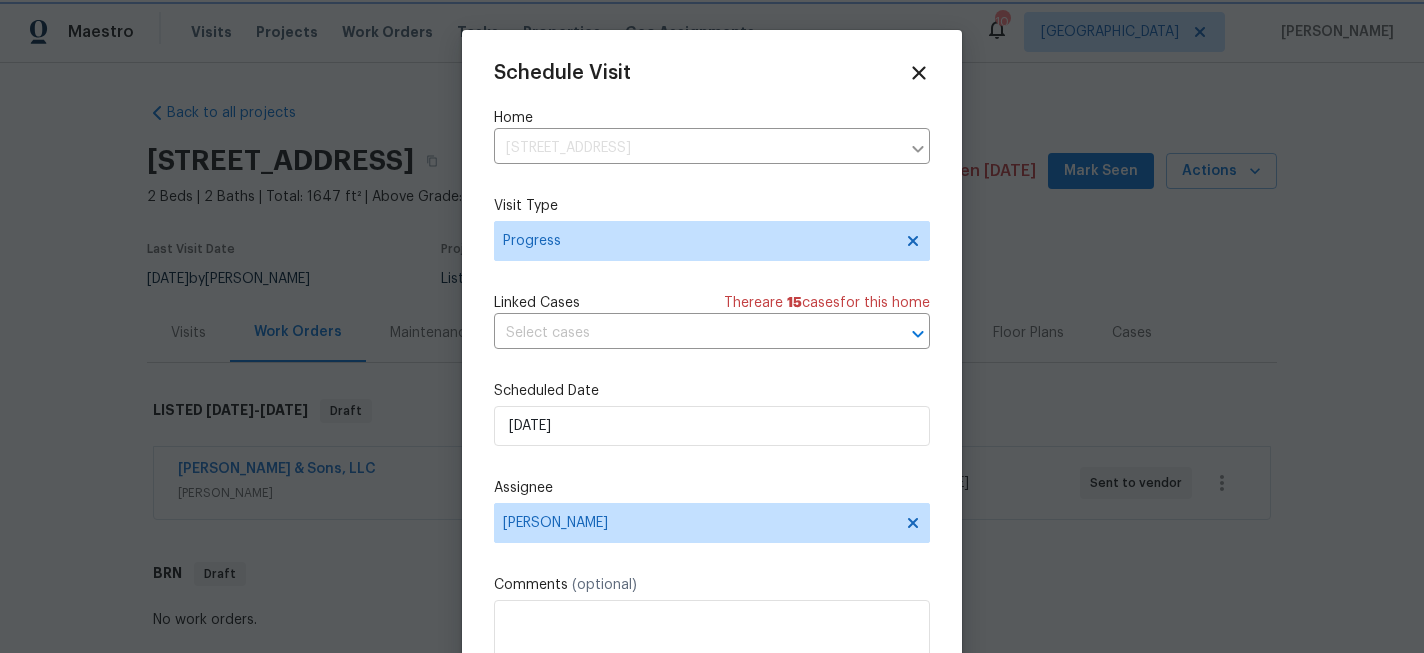 scroll, scrollTop: 36, scrollLeft: 0, axis: vertical 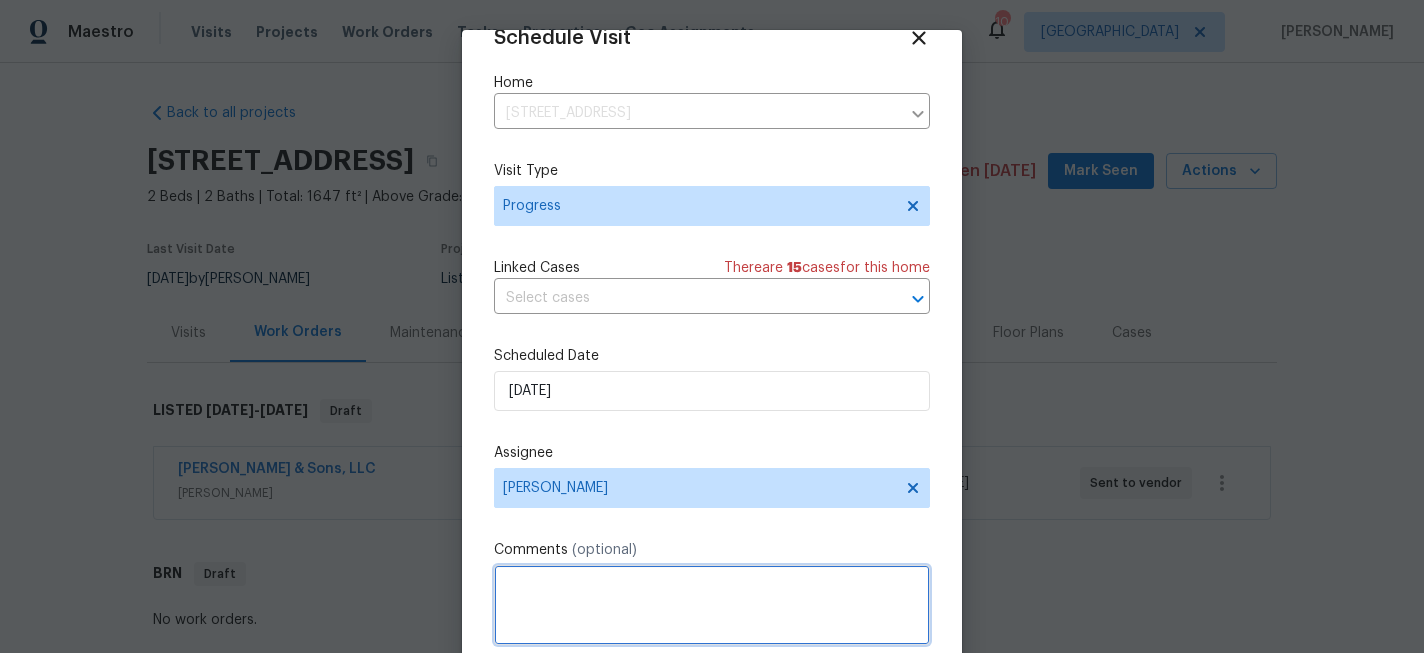 click at bounding box center (712, 605) 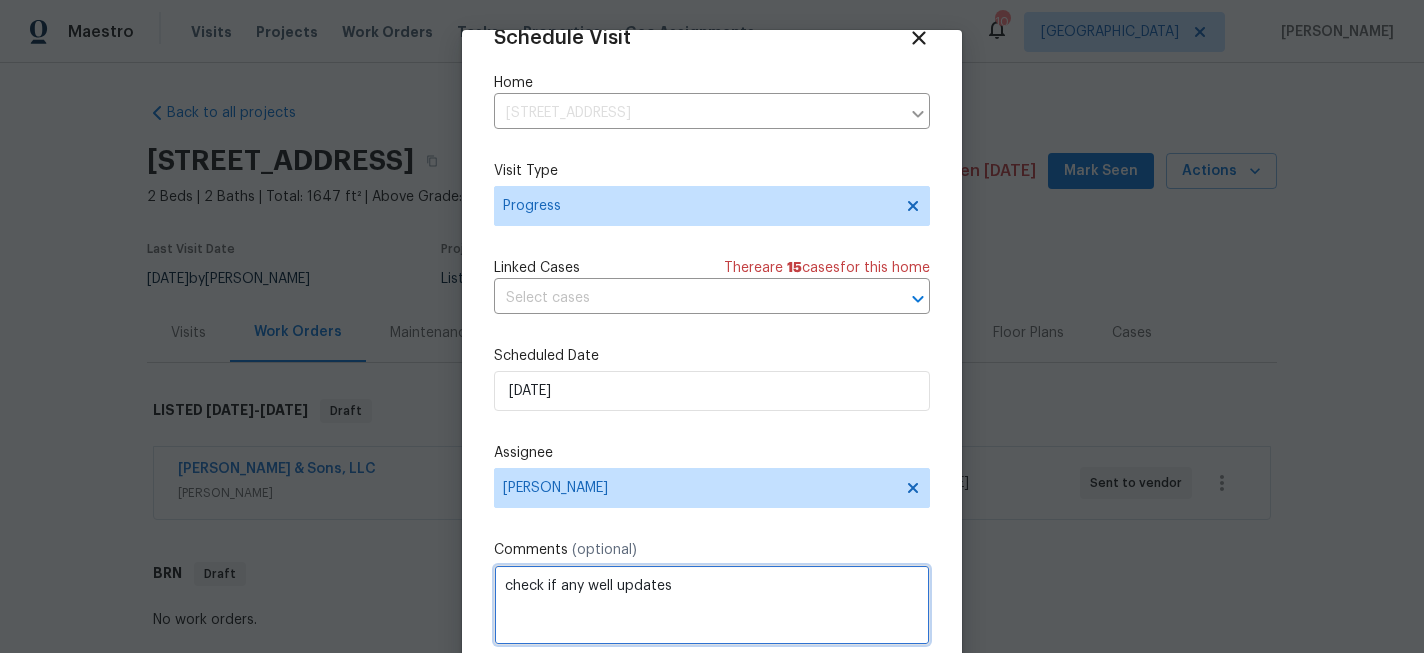 scroll, scrollTop: 107, scrollLeft: 0, axis: vertical 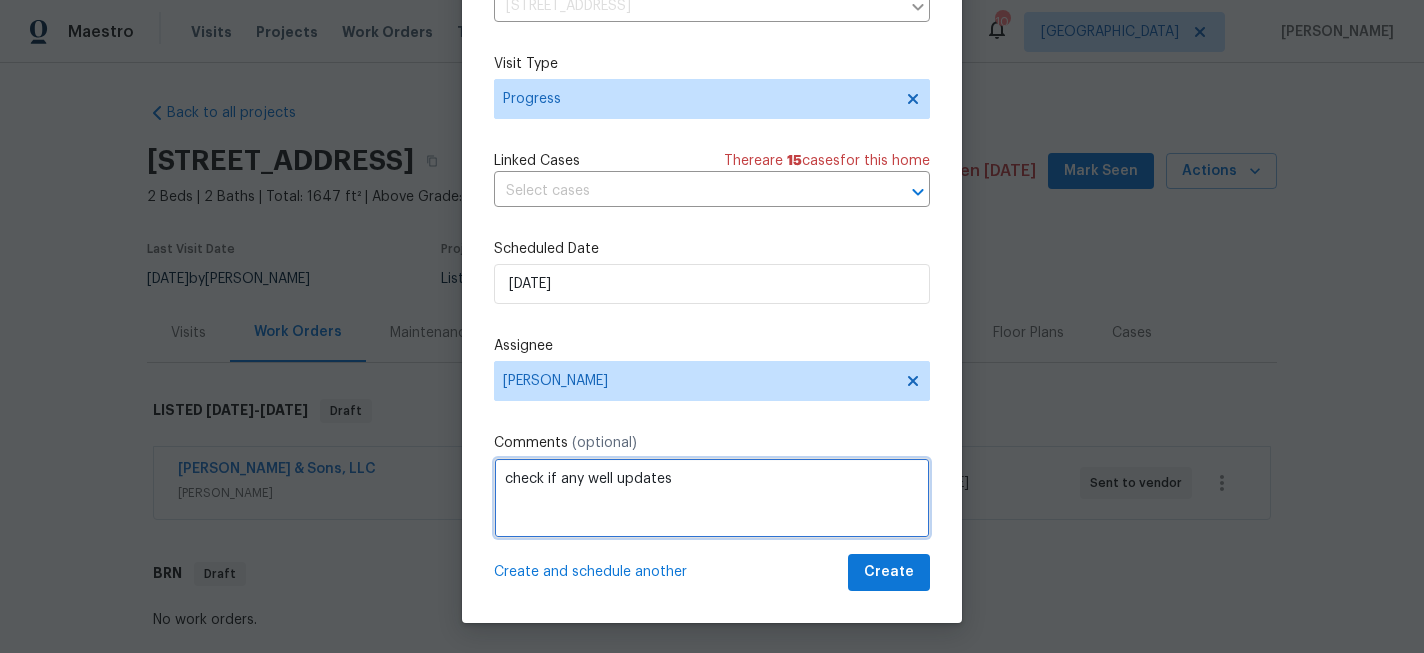type on "check if any well updates" 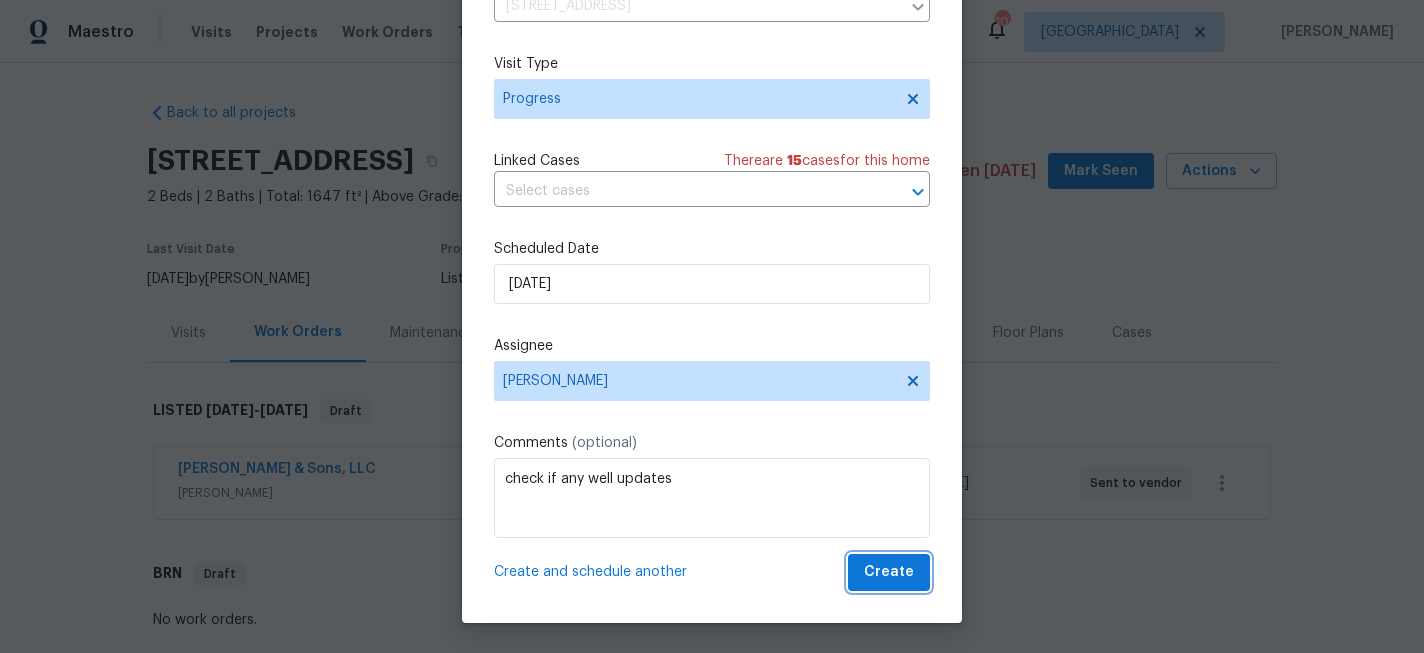 click on "Create" at bounding box center (889, 572) 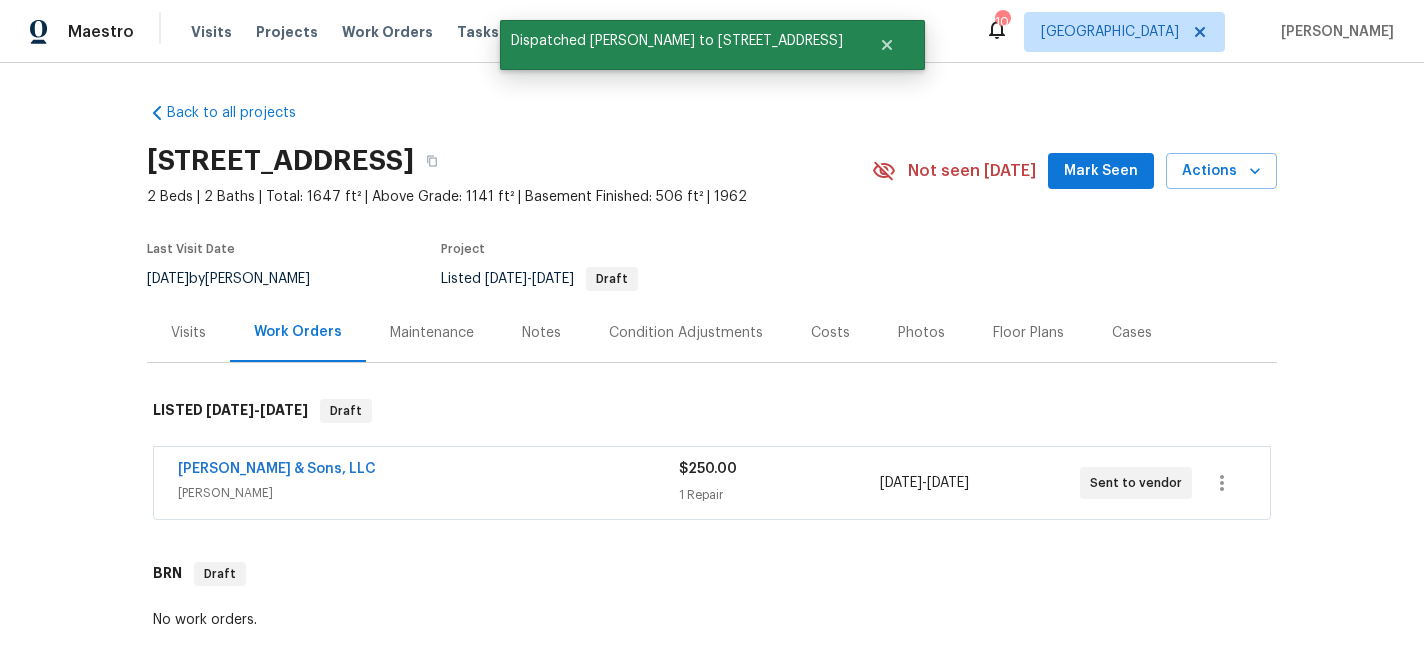 scroll, scrollTop: 0, scrollLeft: 0, axis: both 